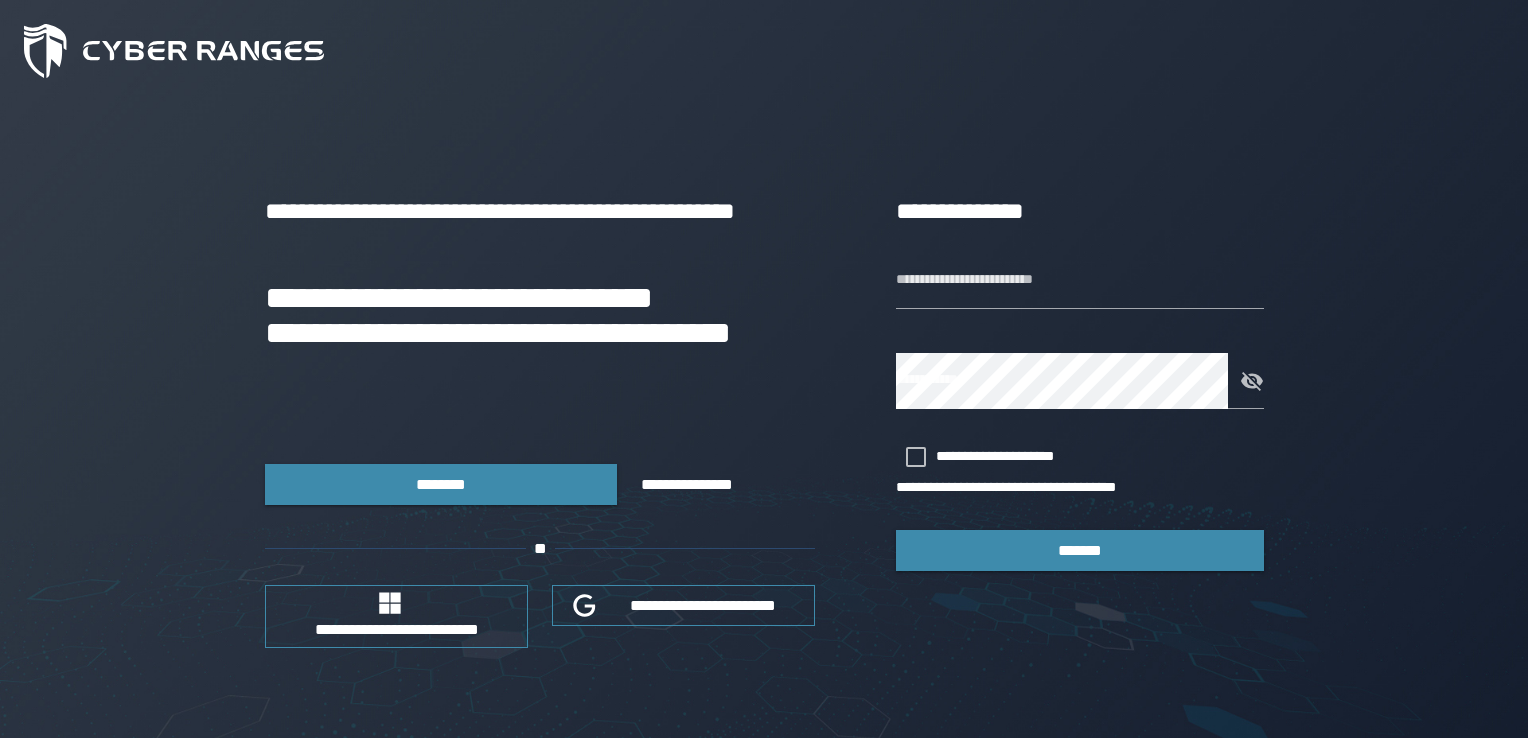 scroll, scrollTop: 0, scrollLeft: 0, axis: both 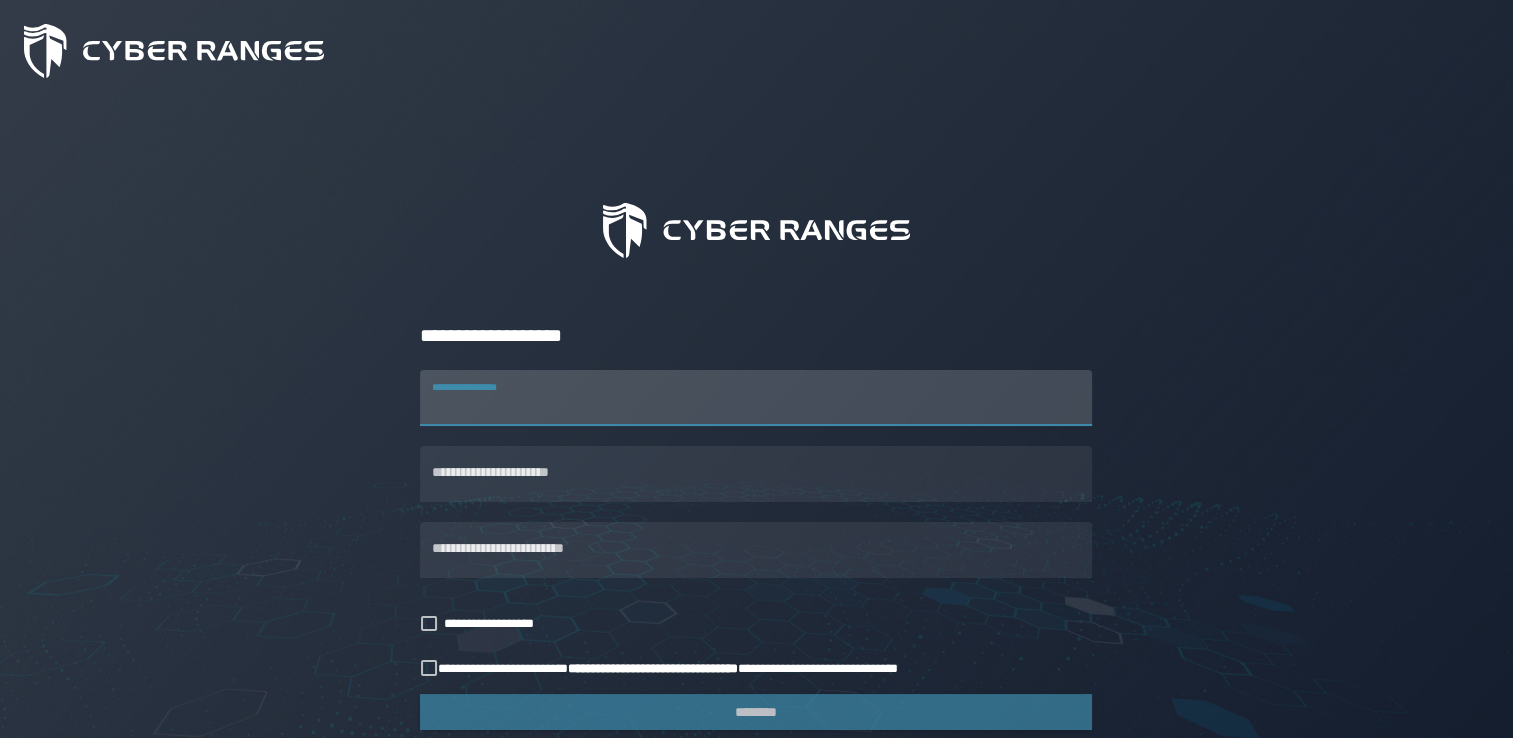 click on "**********" at bounding box center [756, 398] 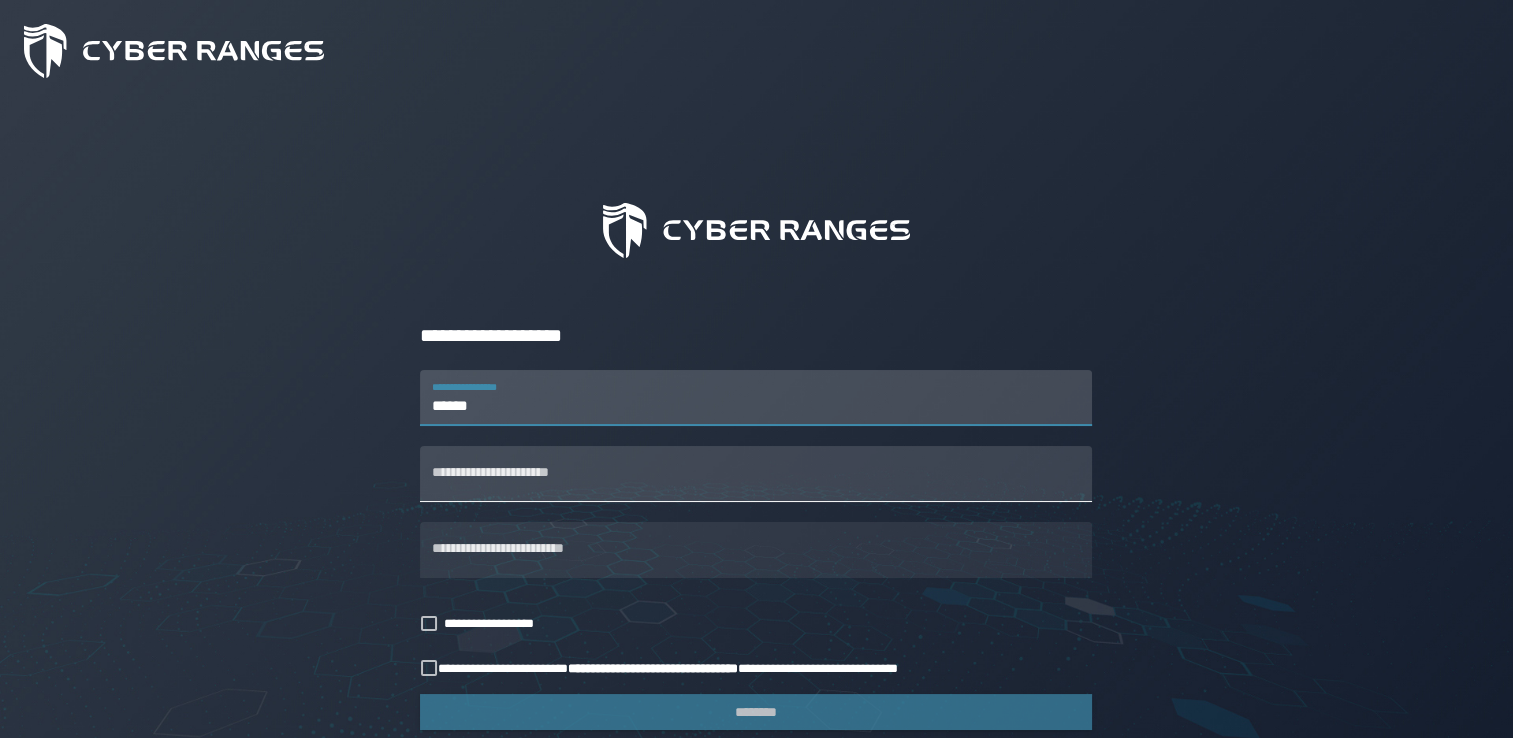 type on "******" 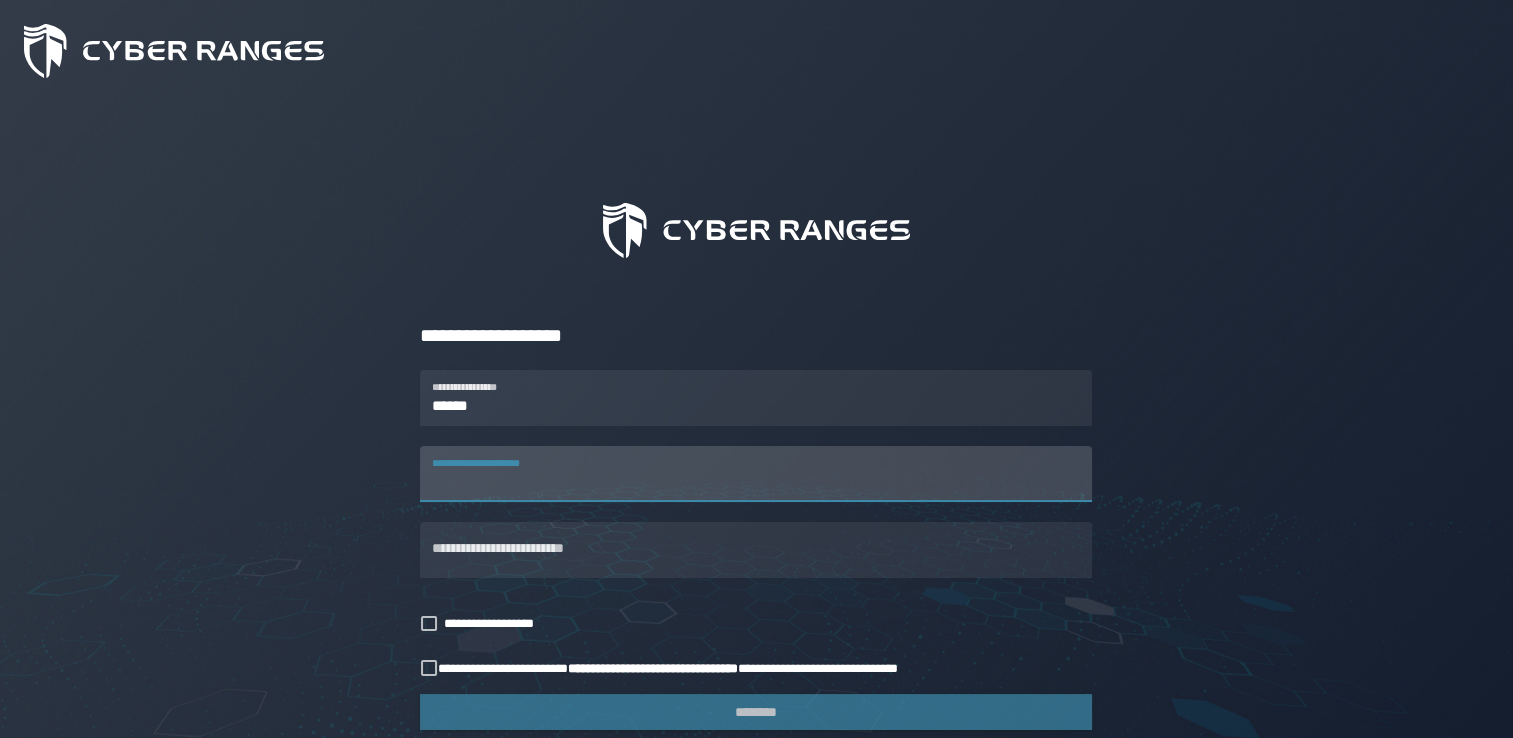 click on "**********" at bounding box center [756, 474] 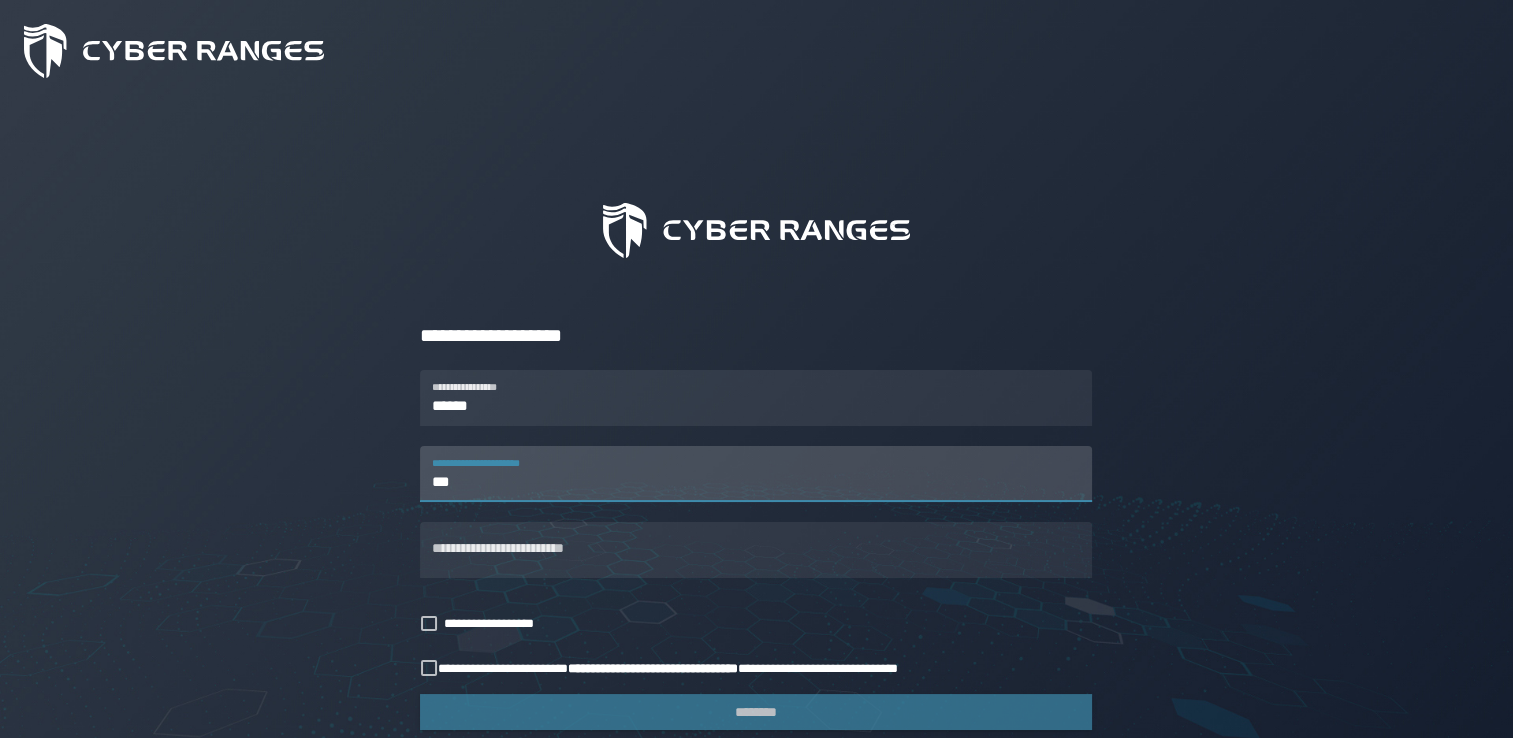 type on "**********" 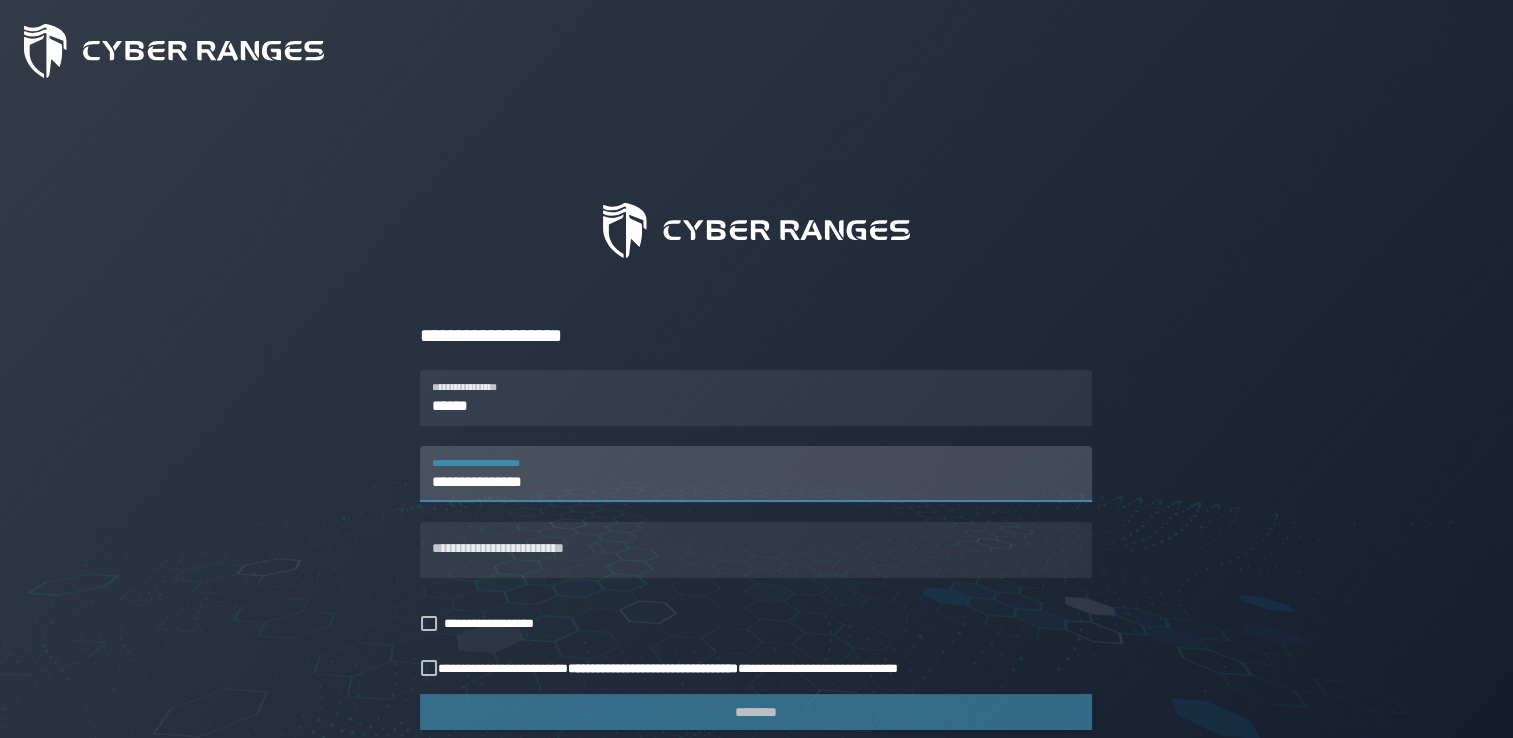 type on "**********" 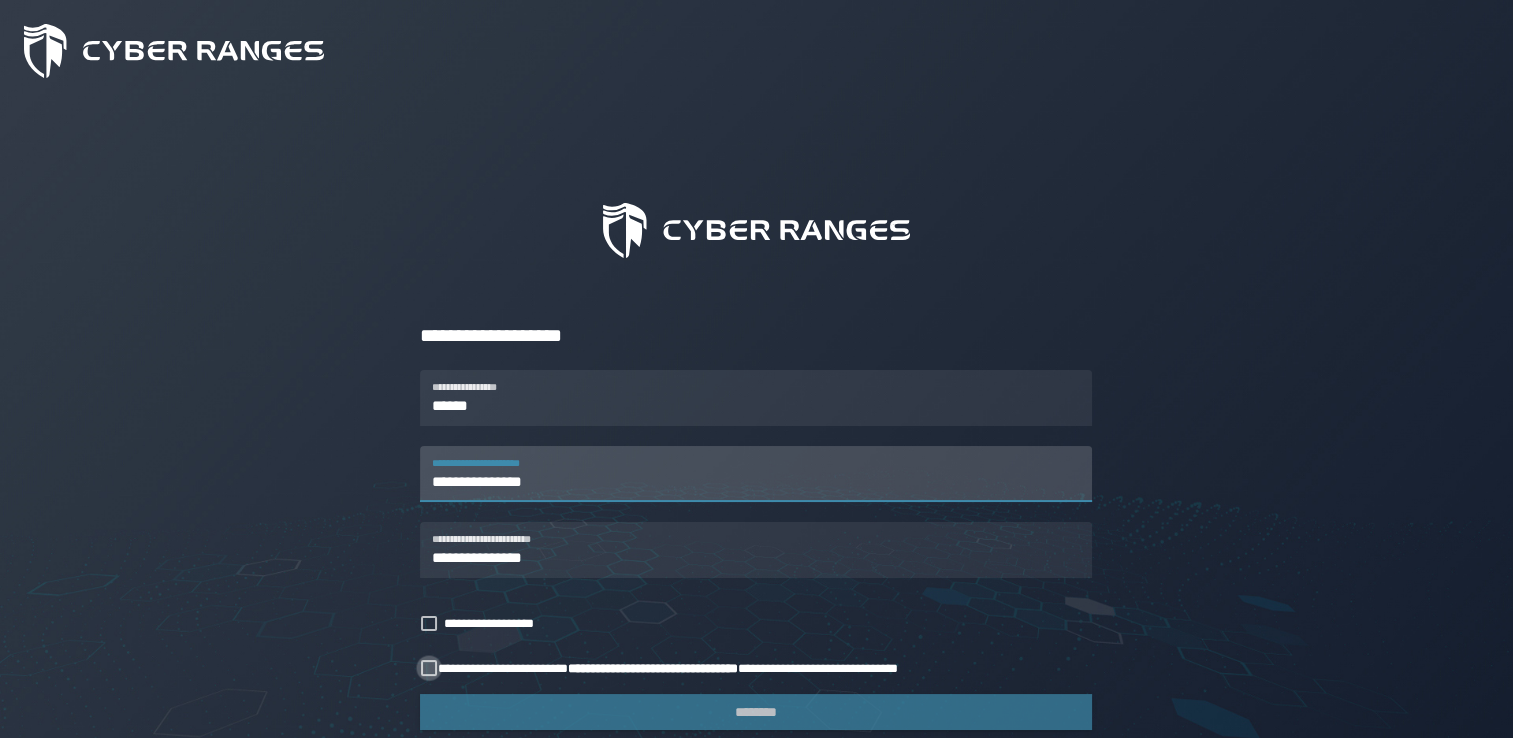click 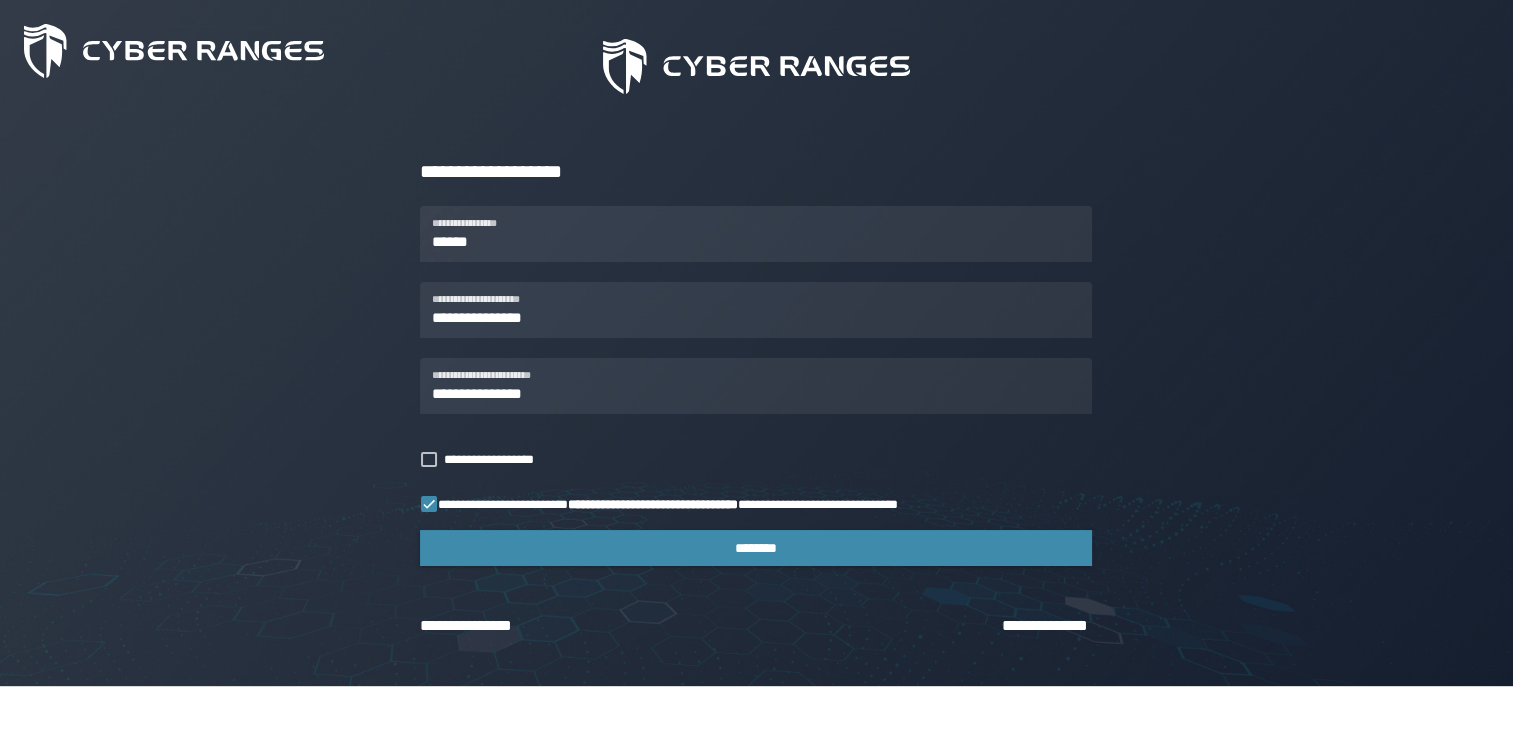 scroll, scrollTop: 165, scrollLeft: 0, axis: vertical 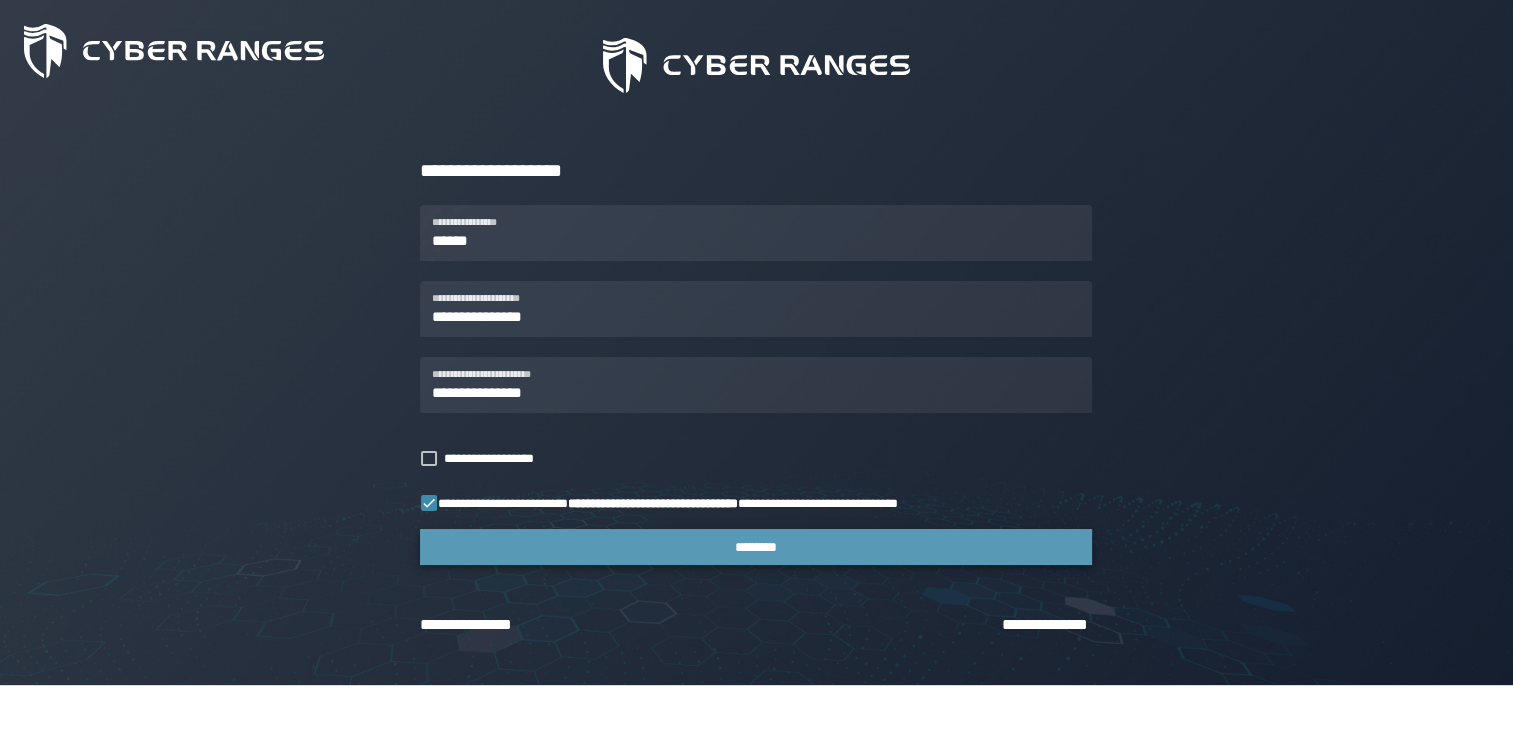 click on "********" at bounding box center [756, 547] 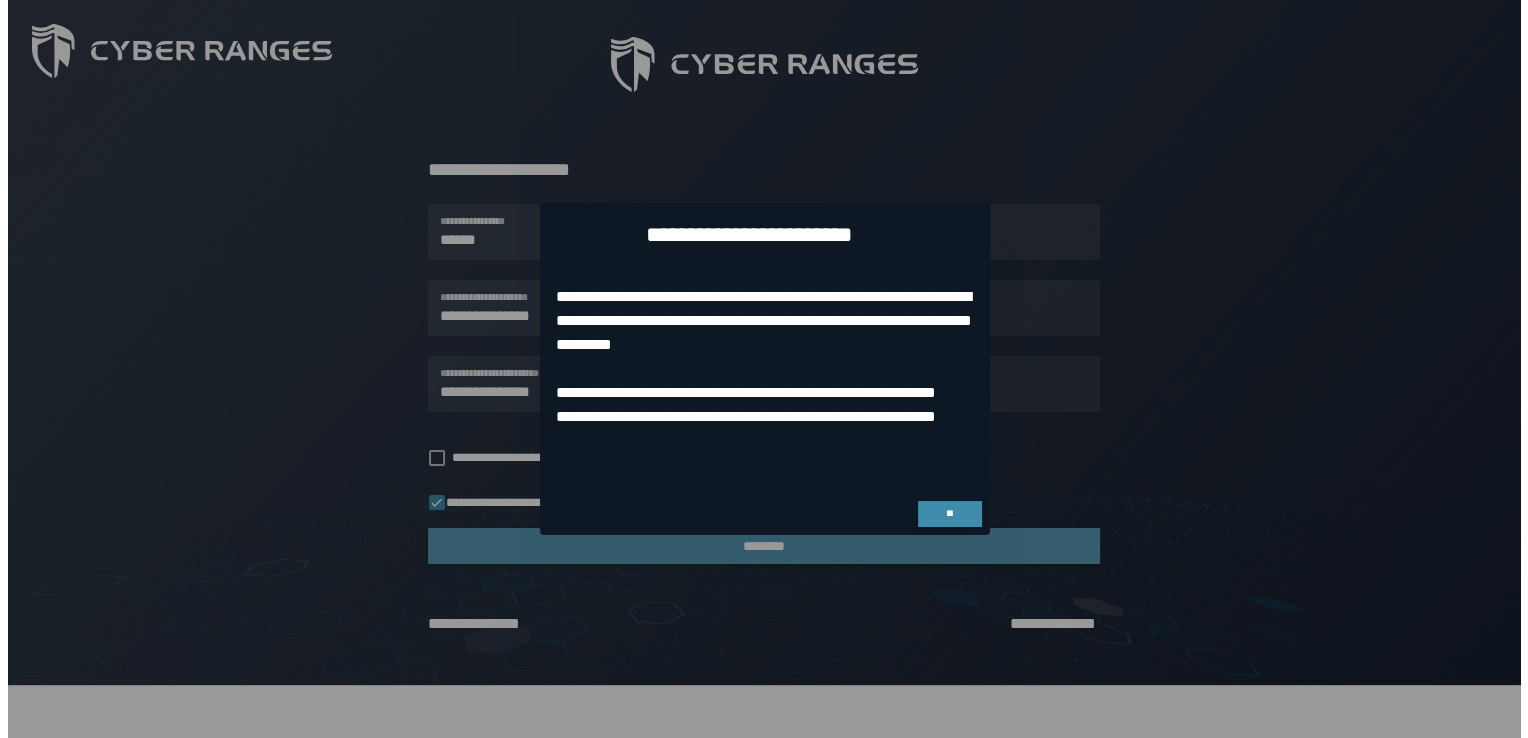 scroll, scrollTop: 0, scrollLeft: 0, axis: both 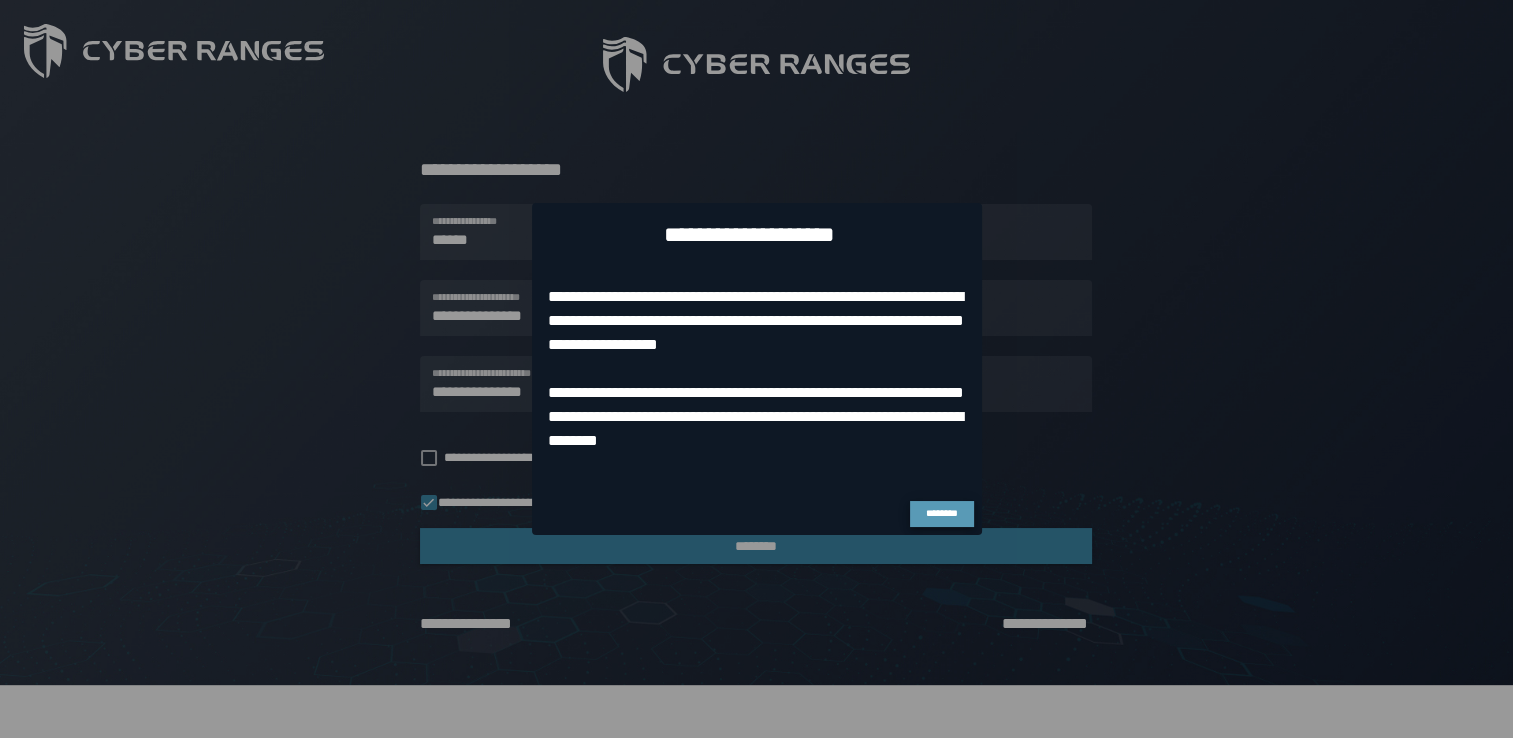 click on "********" at bounding box center [941, 513] 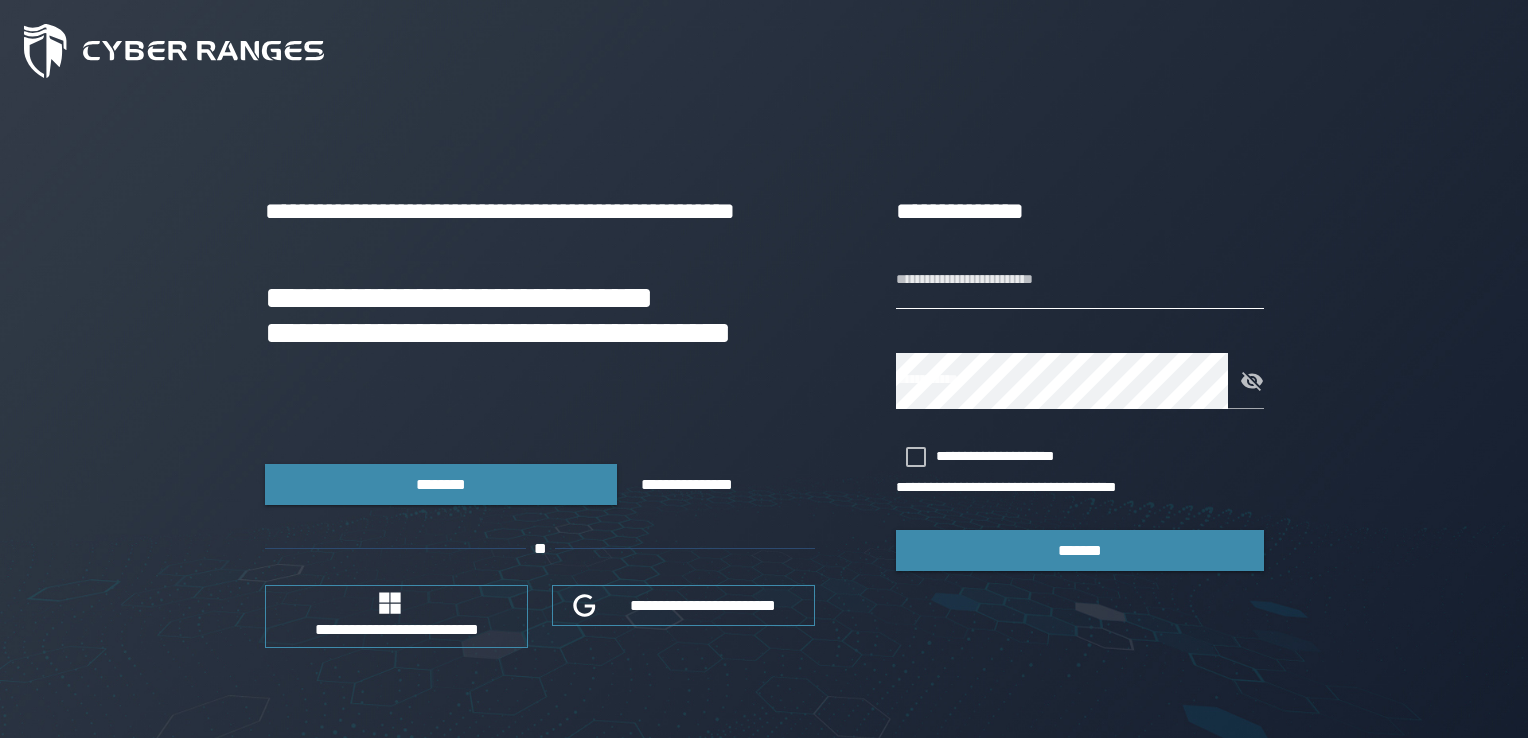 click on "**********" at bounding box center (1080, 281) 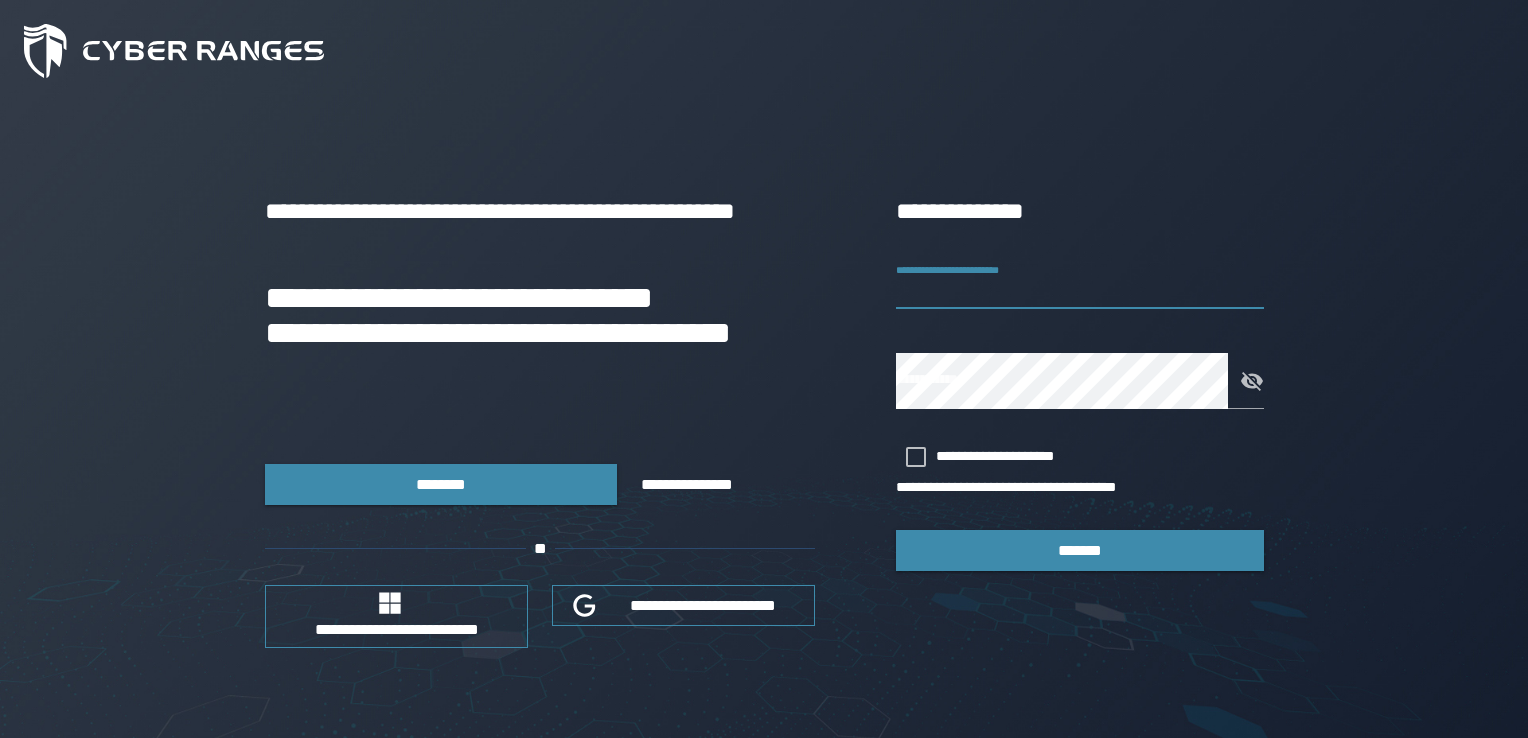 type on "**********" 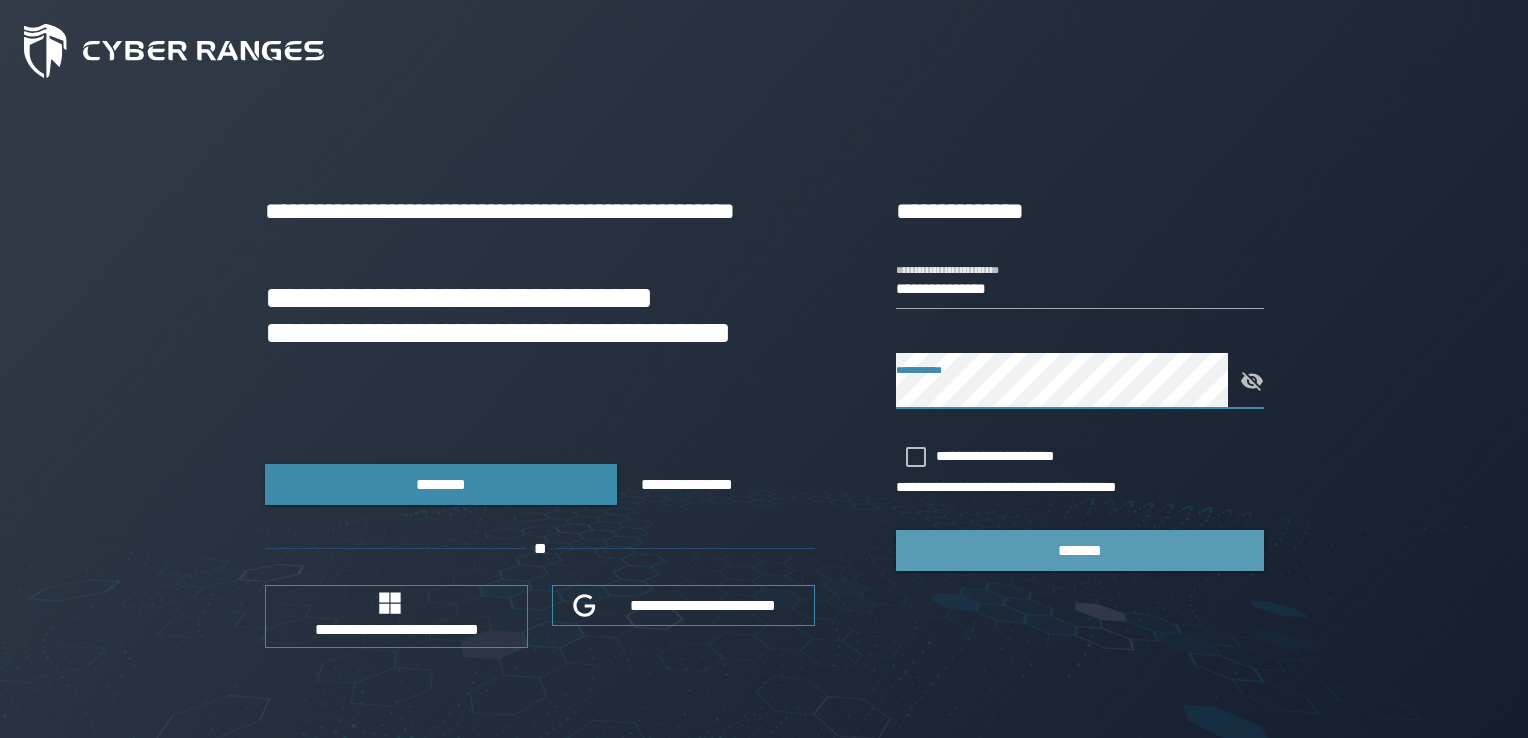 click on "*******" at bounding box center (1080, 550) 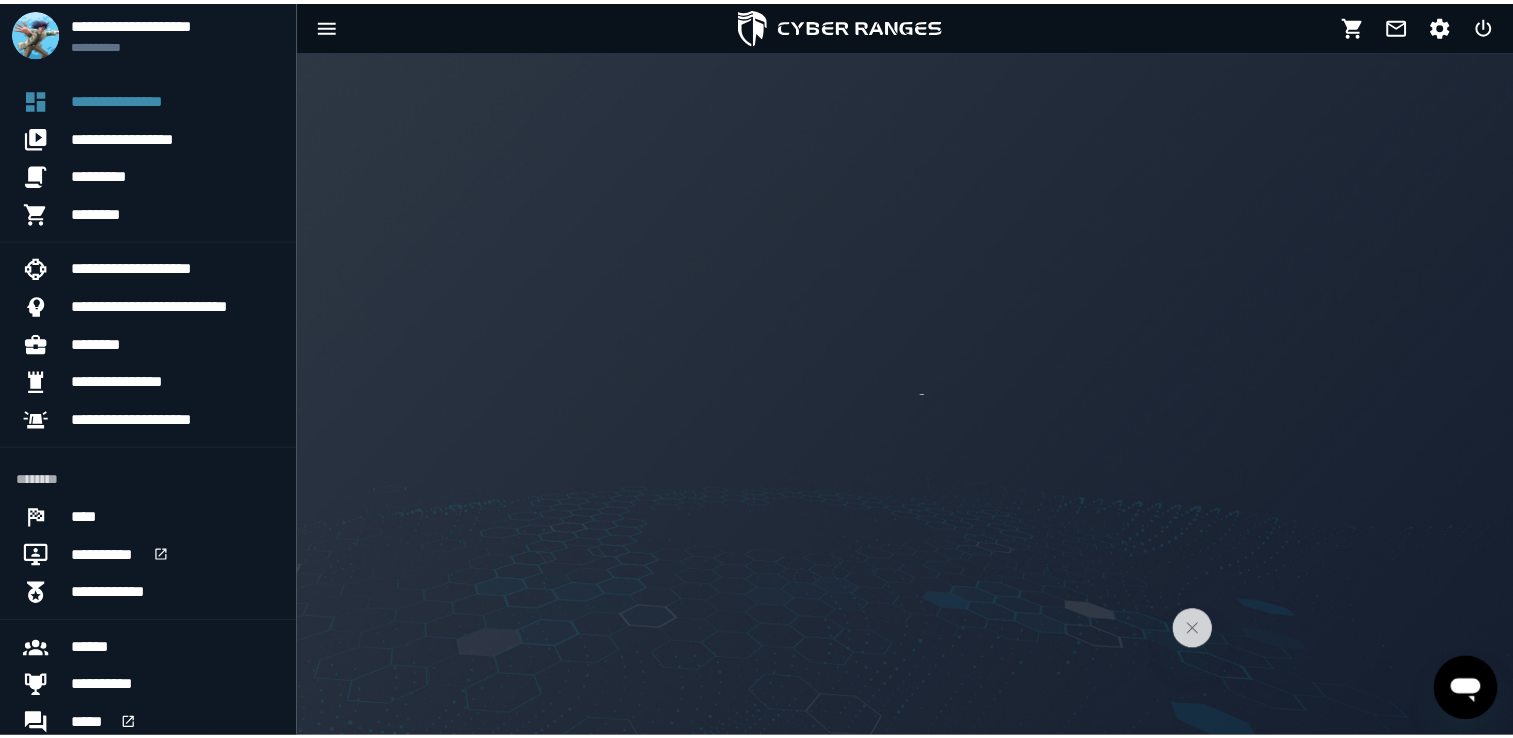 scroll, scrollTop: 0, scrollLeft: 0, axis: both 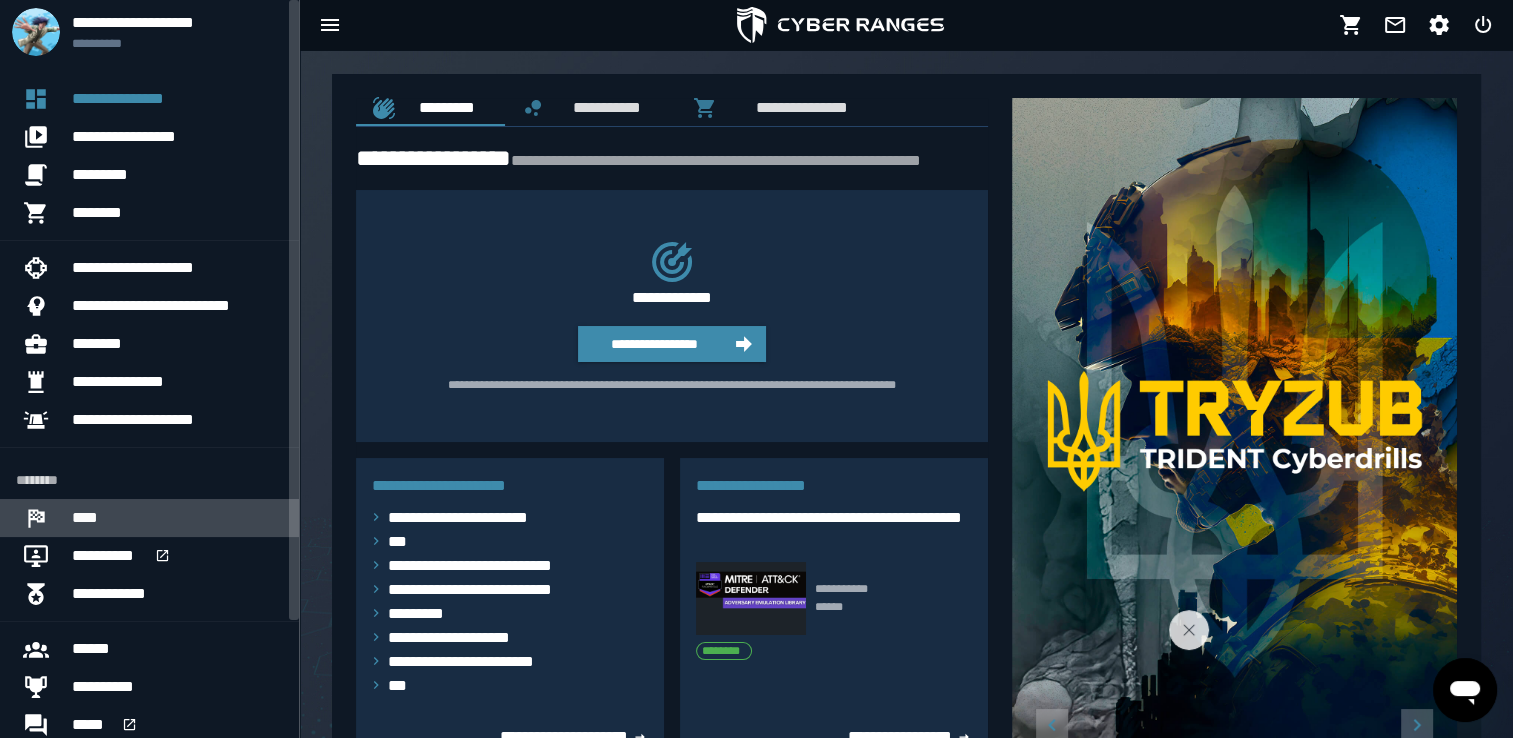 click on "****" at bounding box center (88, 518) 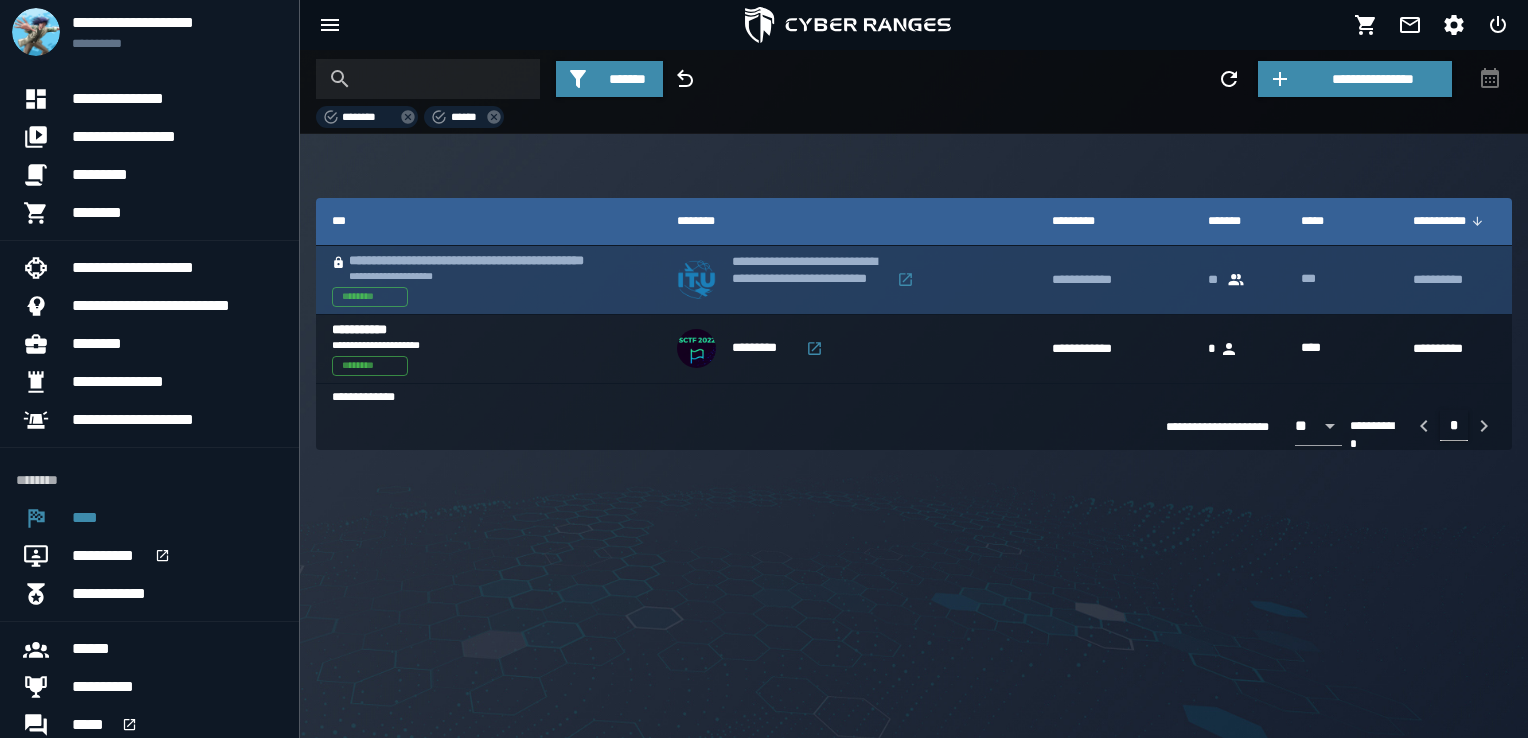 click on "**********" at bounding box center (488, 280) 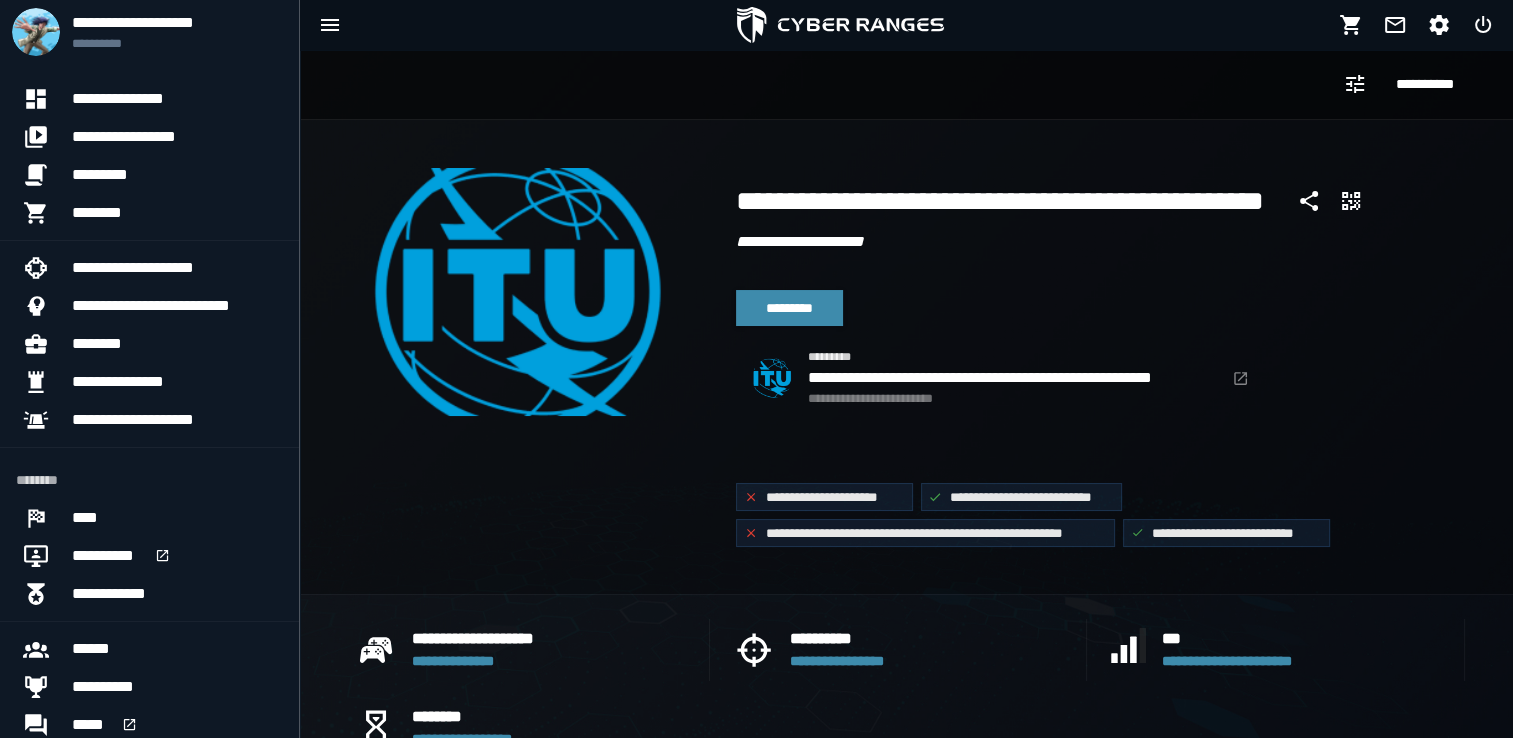 click on "*********" at bounding box center (789, 308) 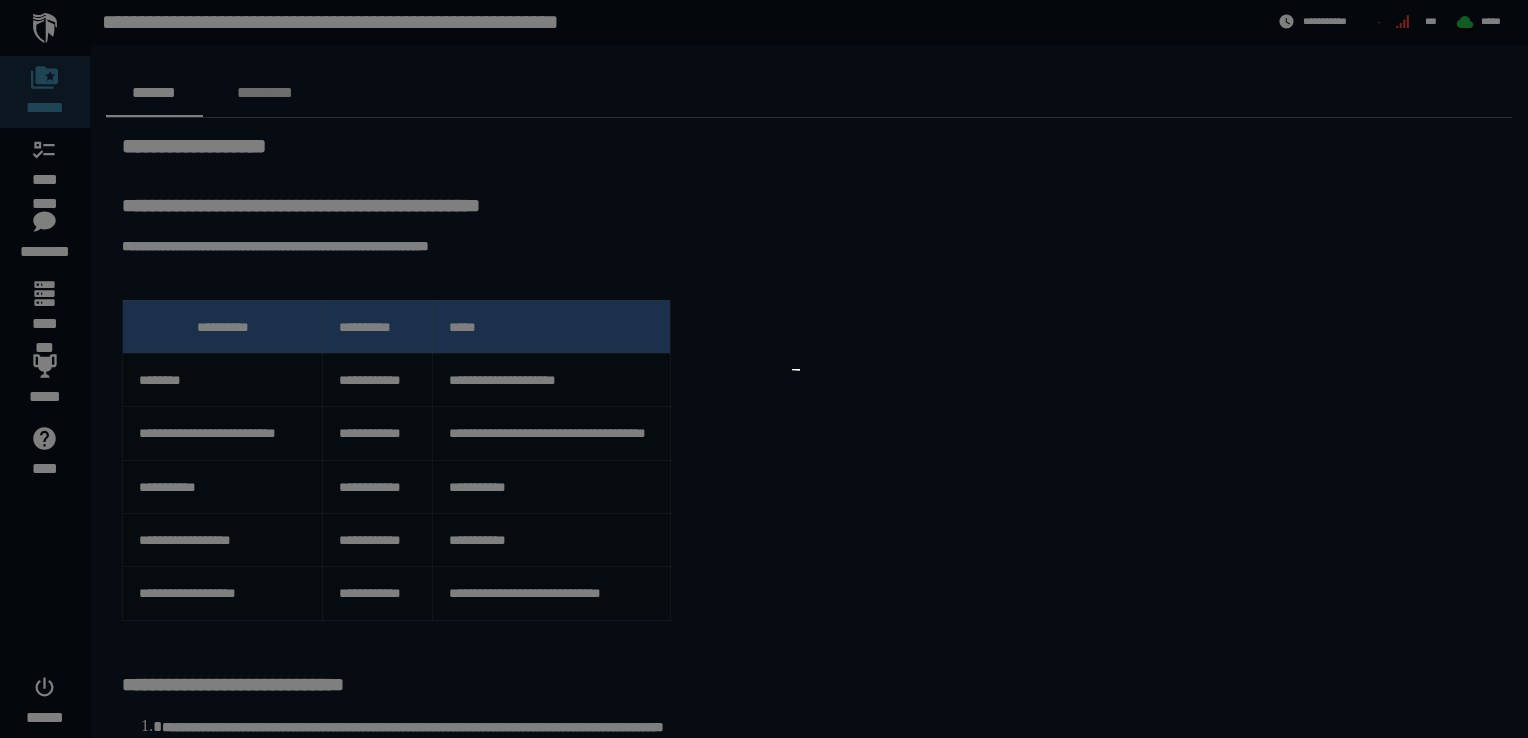 click at bounding box center [764, 369] 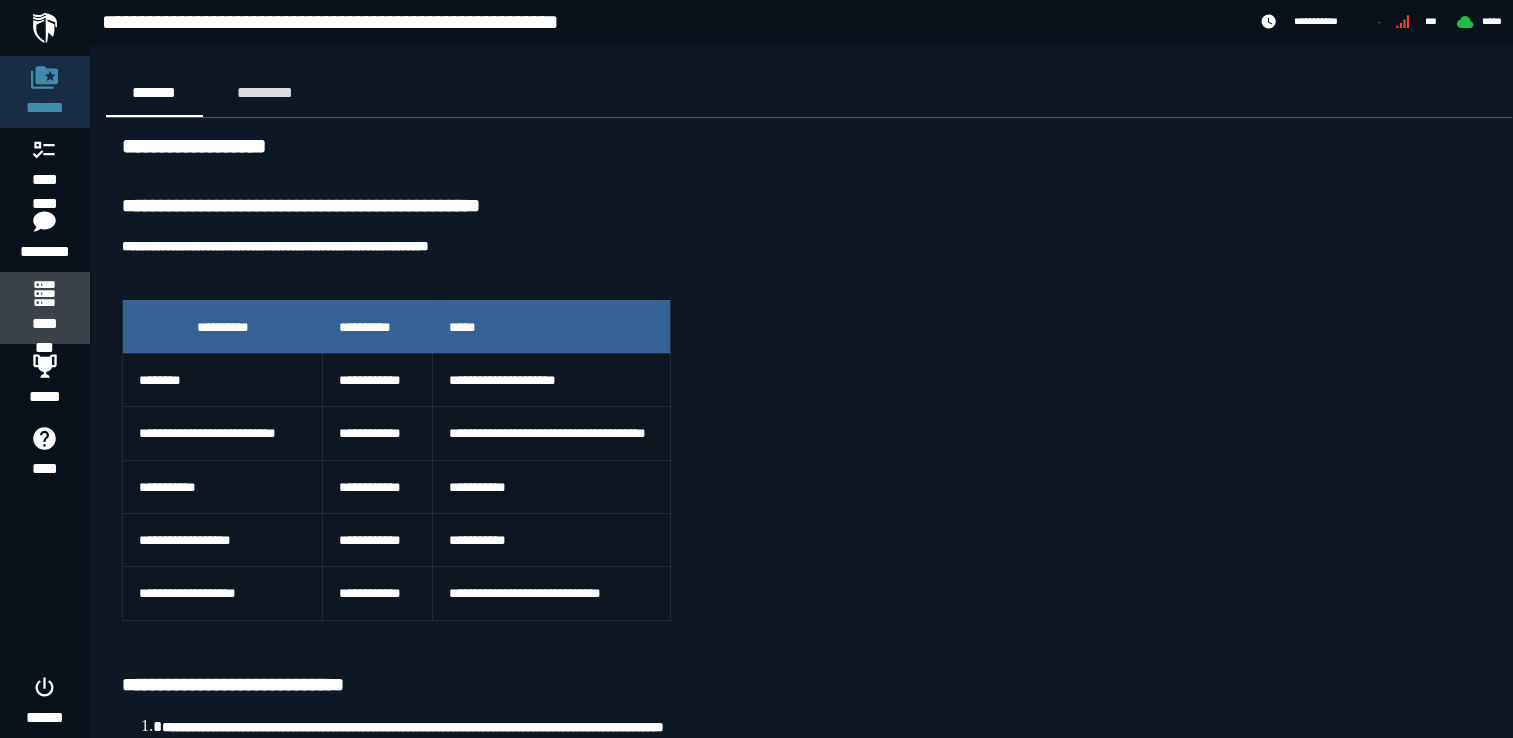 click on "********" at bounding box center [45, 324] 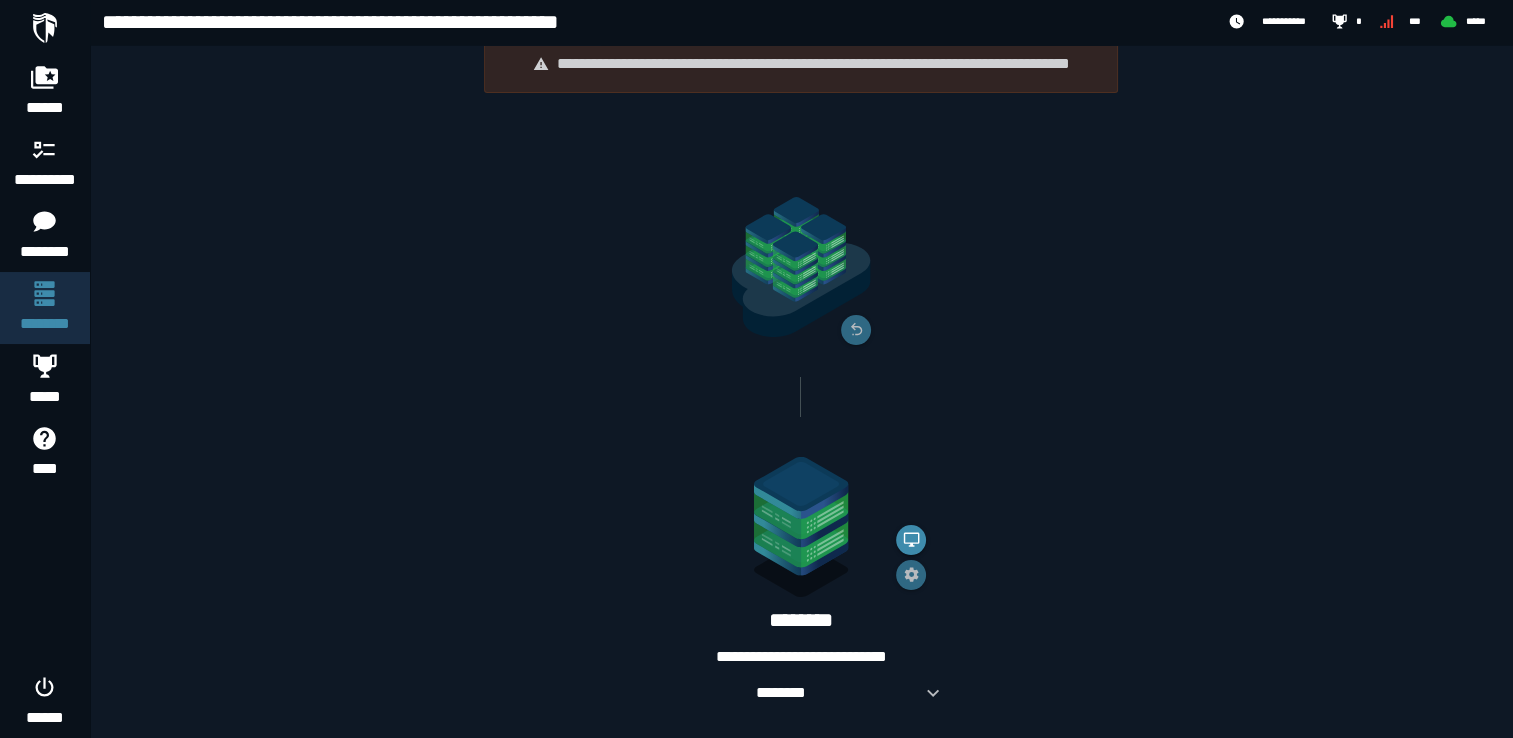 scroll, scrollTop: 72, scrollLeft: 0, axis: vertical 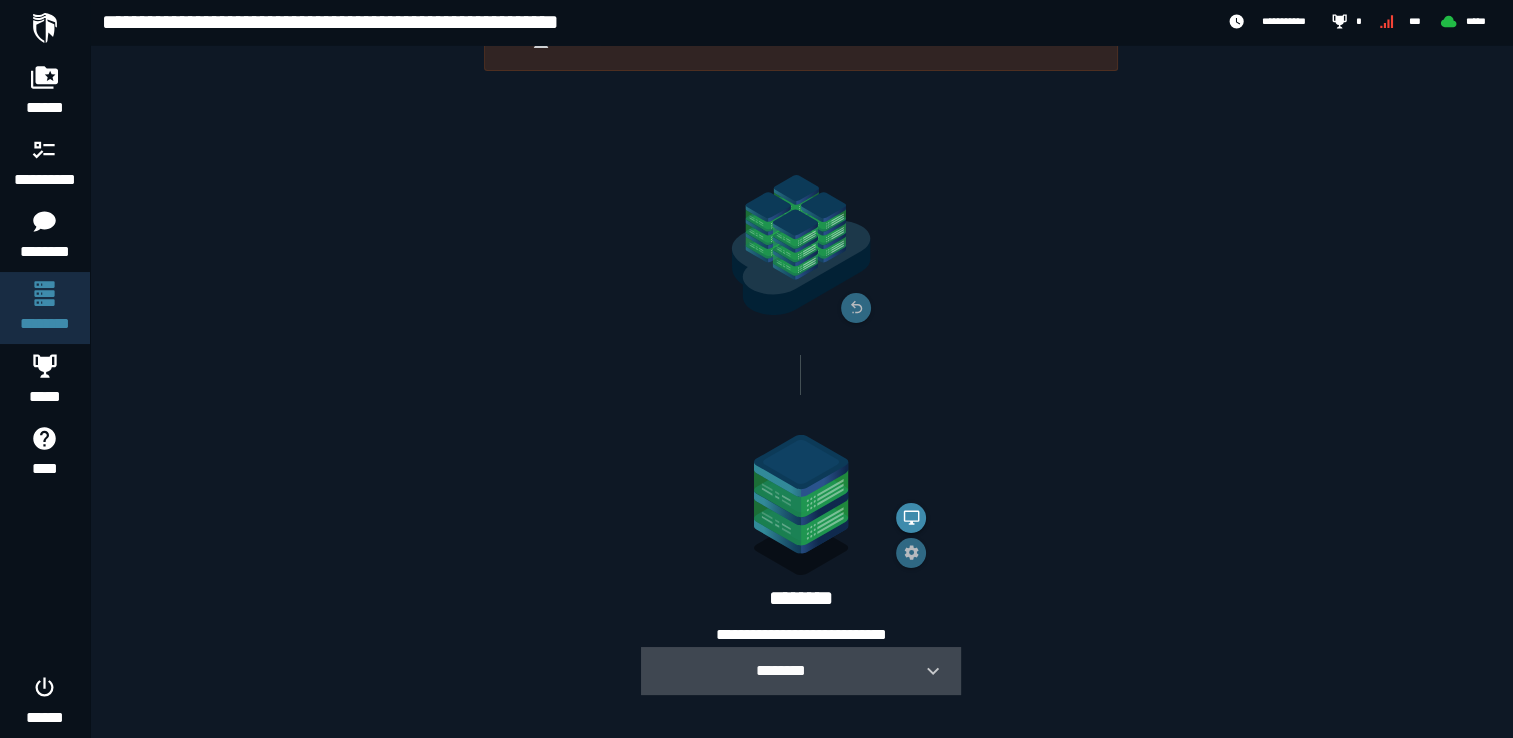 click 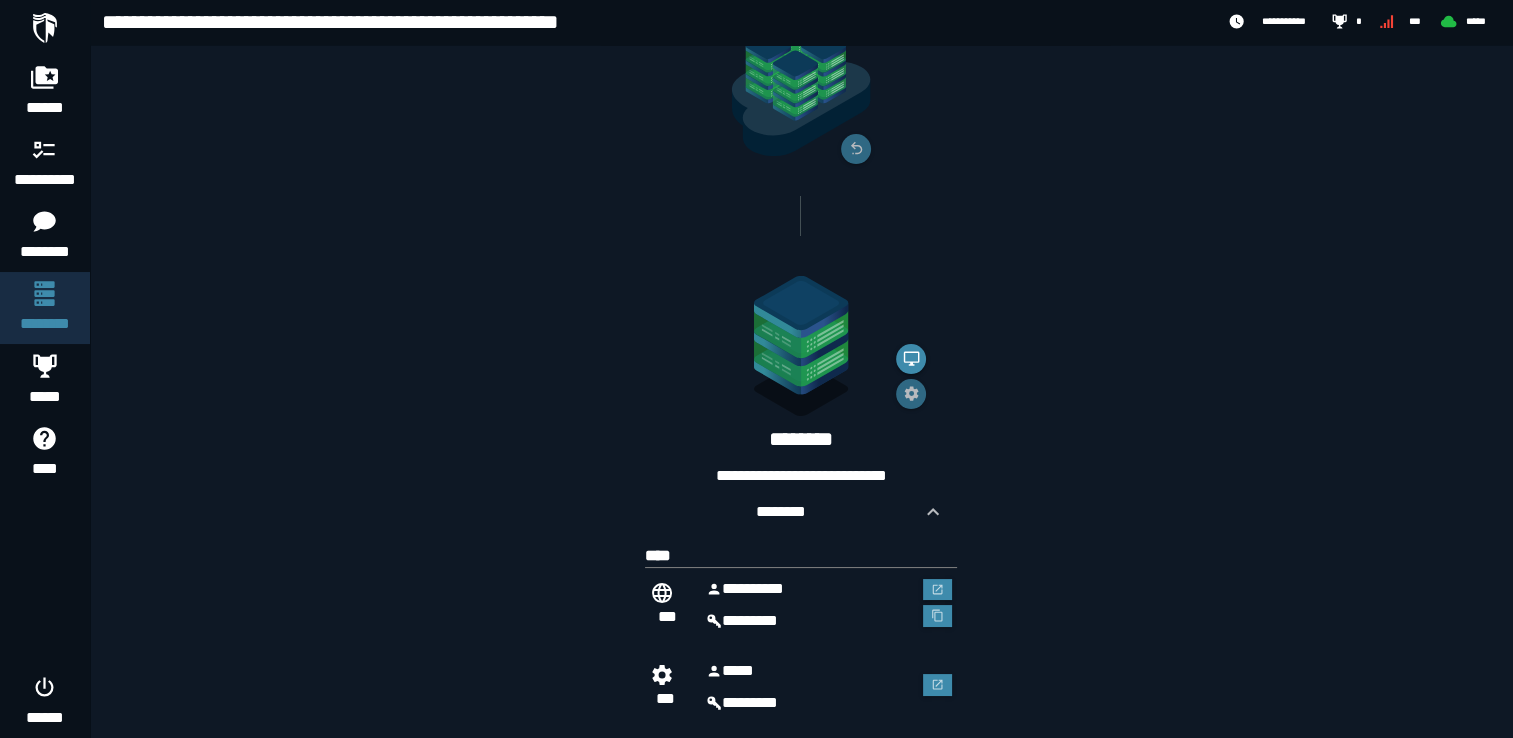 scroll, scrollTop: 265, scrollLeft: 0, axis: vertical 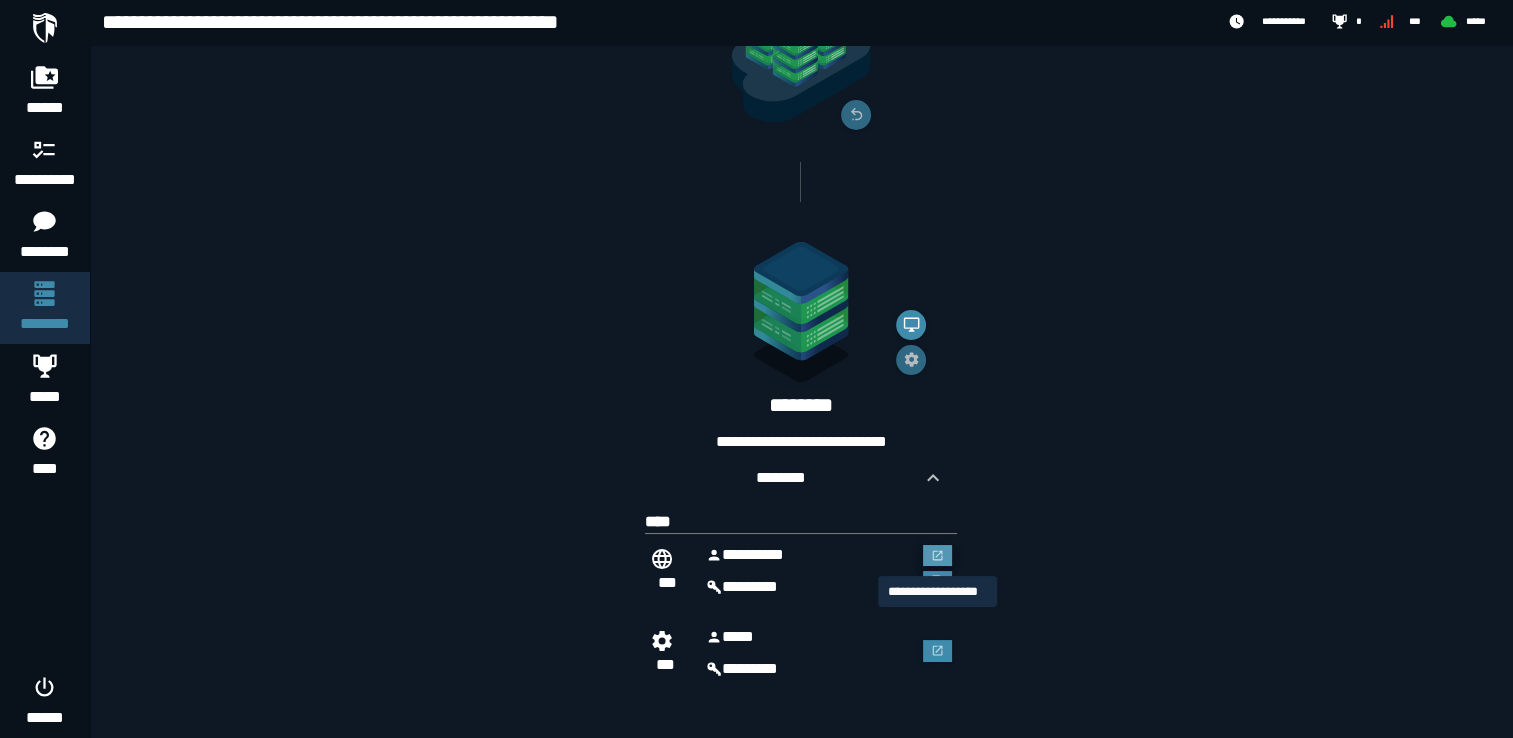click 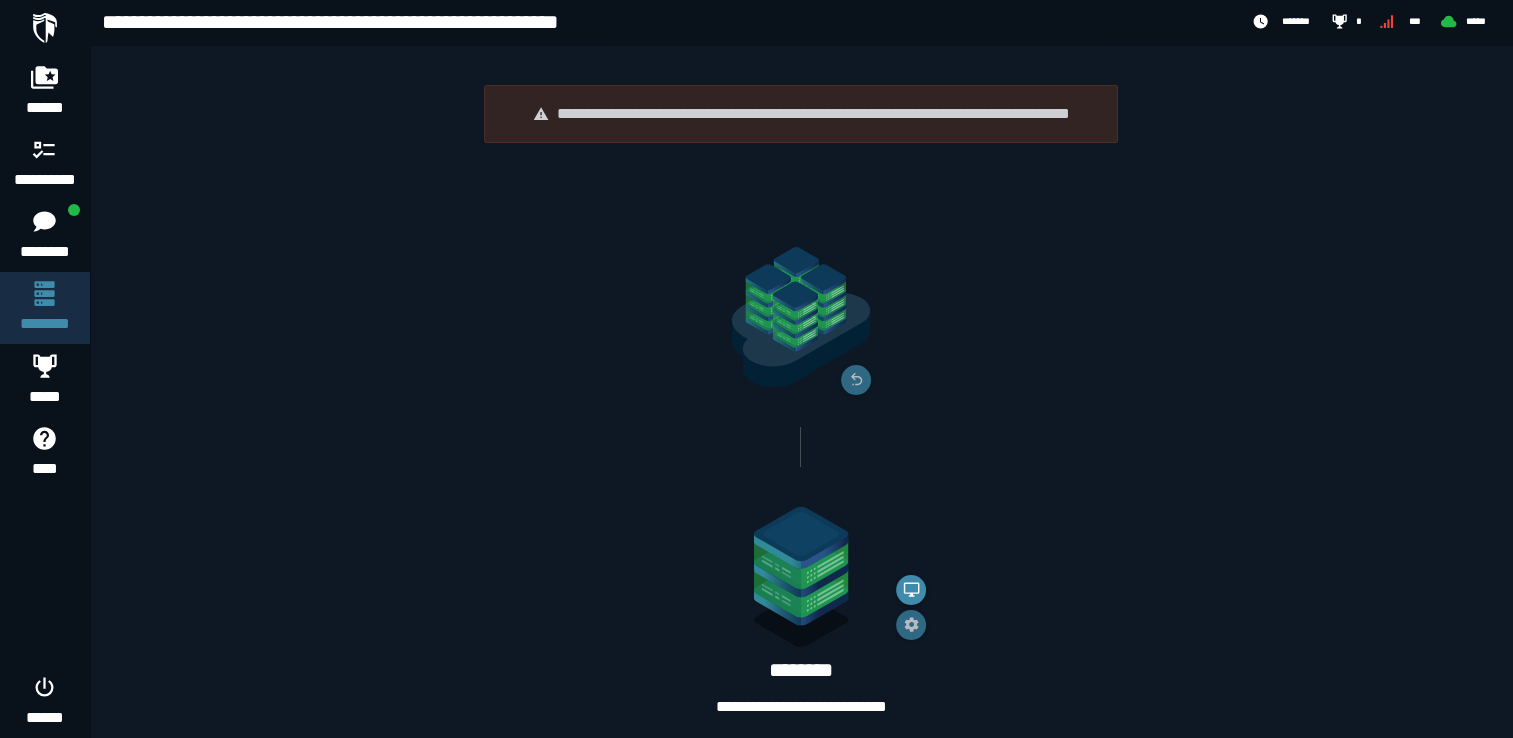 scroll, scrollTop: 265, scrollLeft: 0, axis: vertical 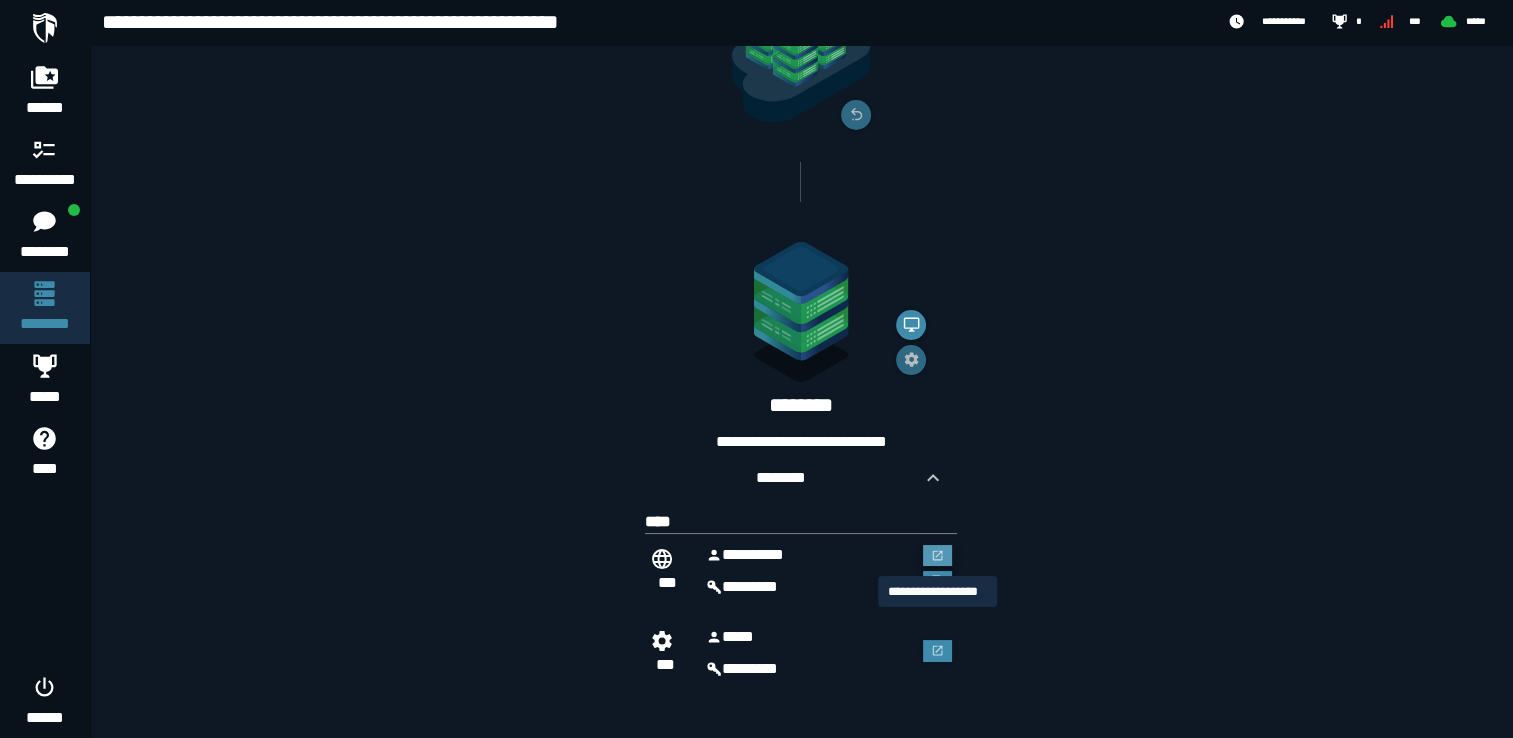 click 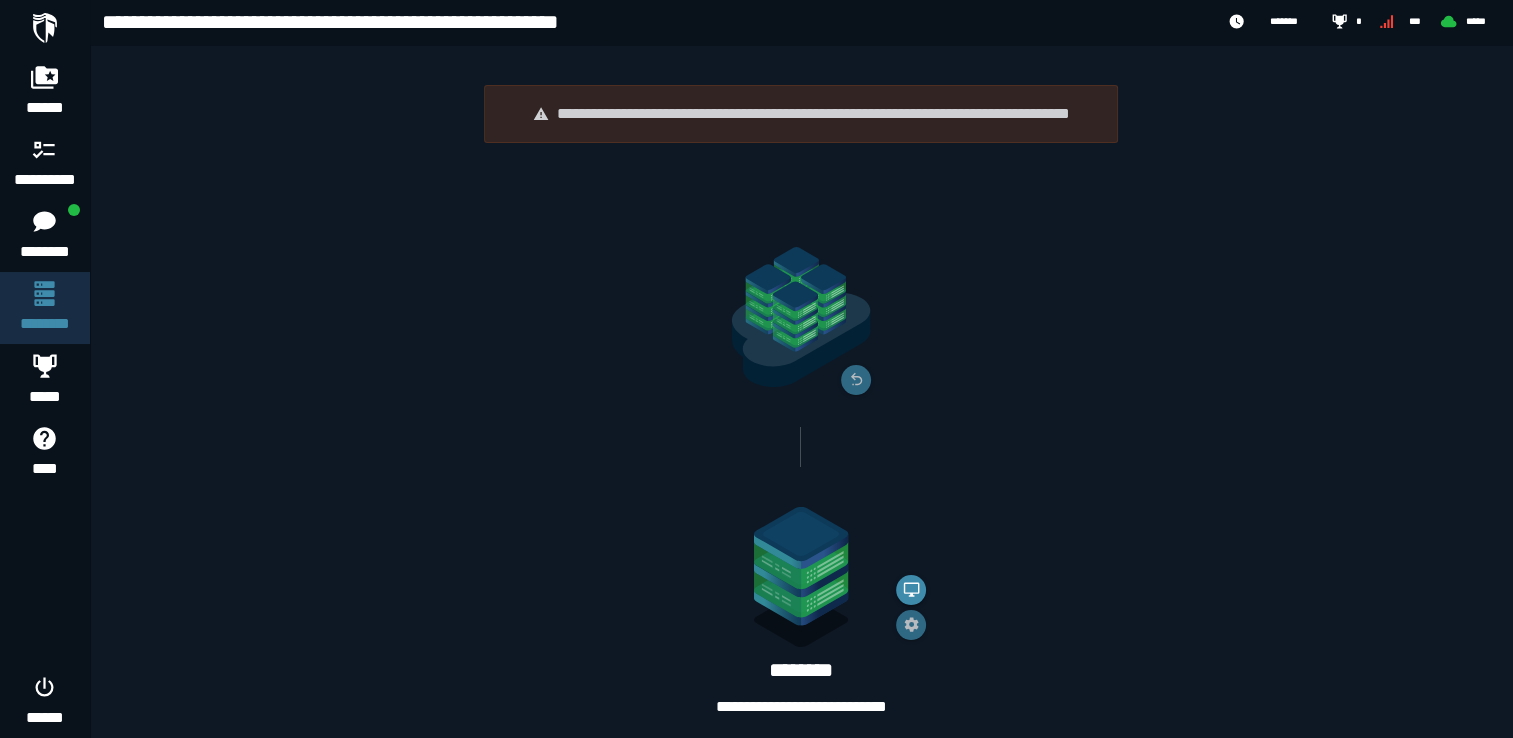 scroll, scrollTop: 265, scrollLeft: 0, axis: vertical 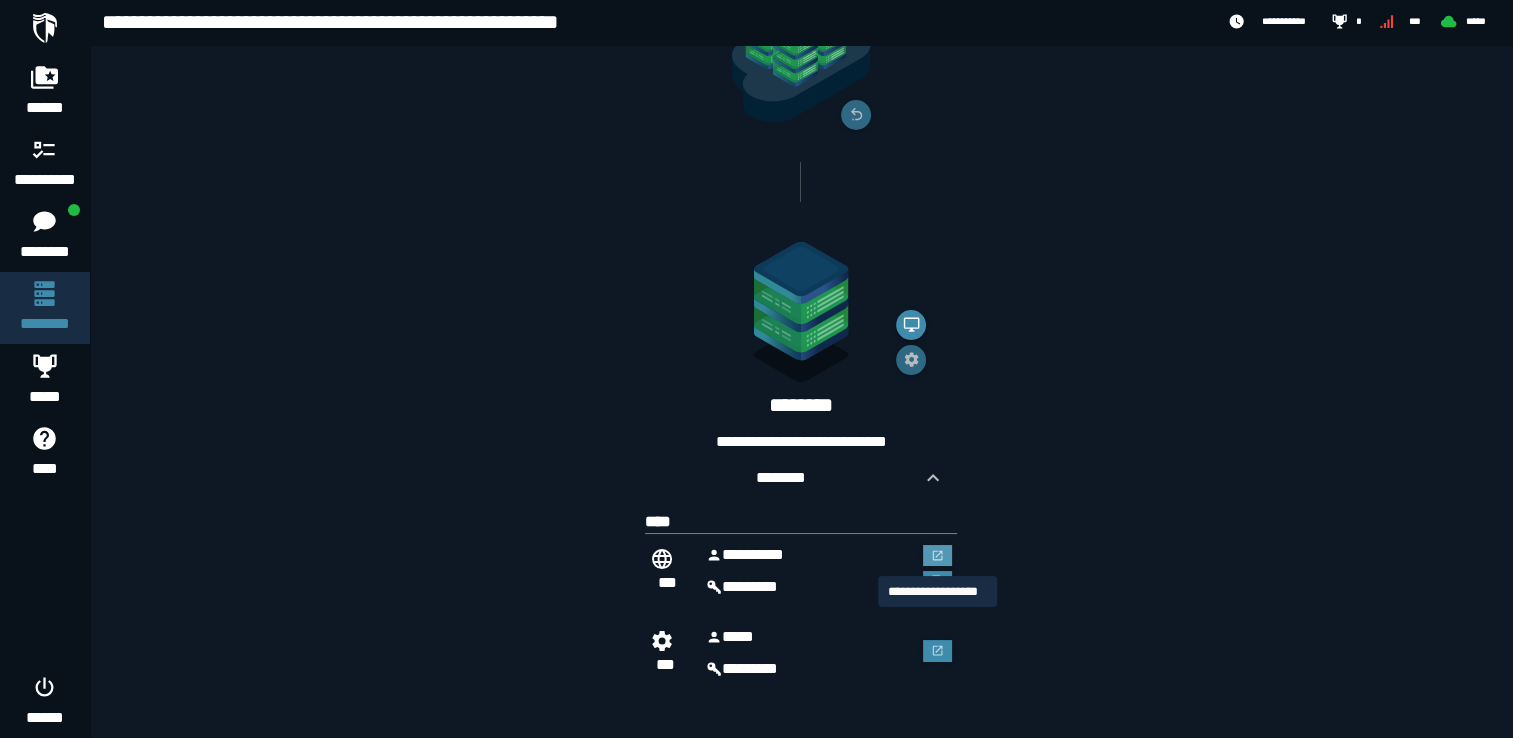 click 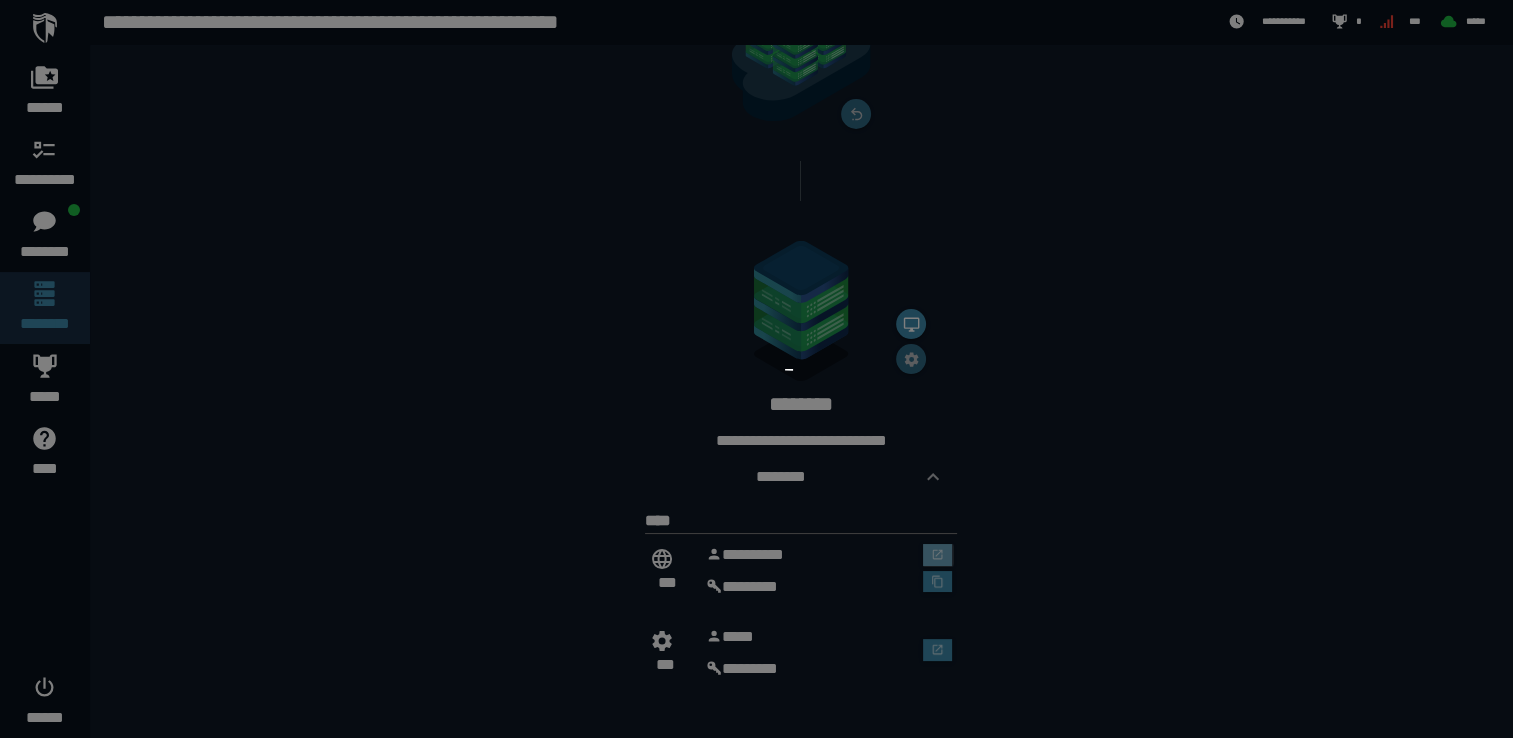 scroll, scrollTop: 0, scrollLeft: 0, axis: both 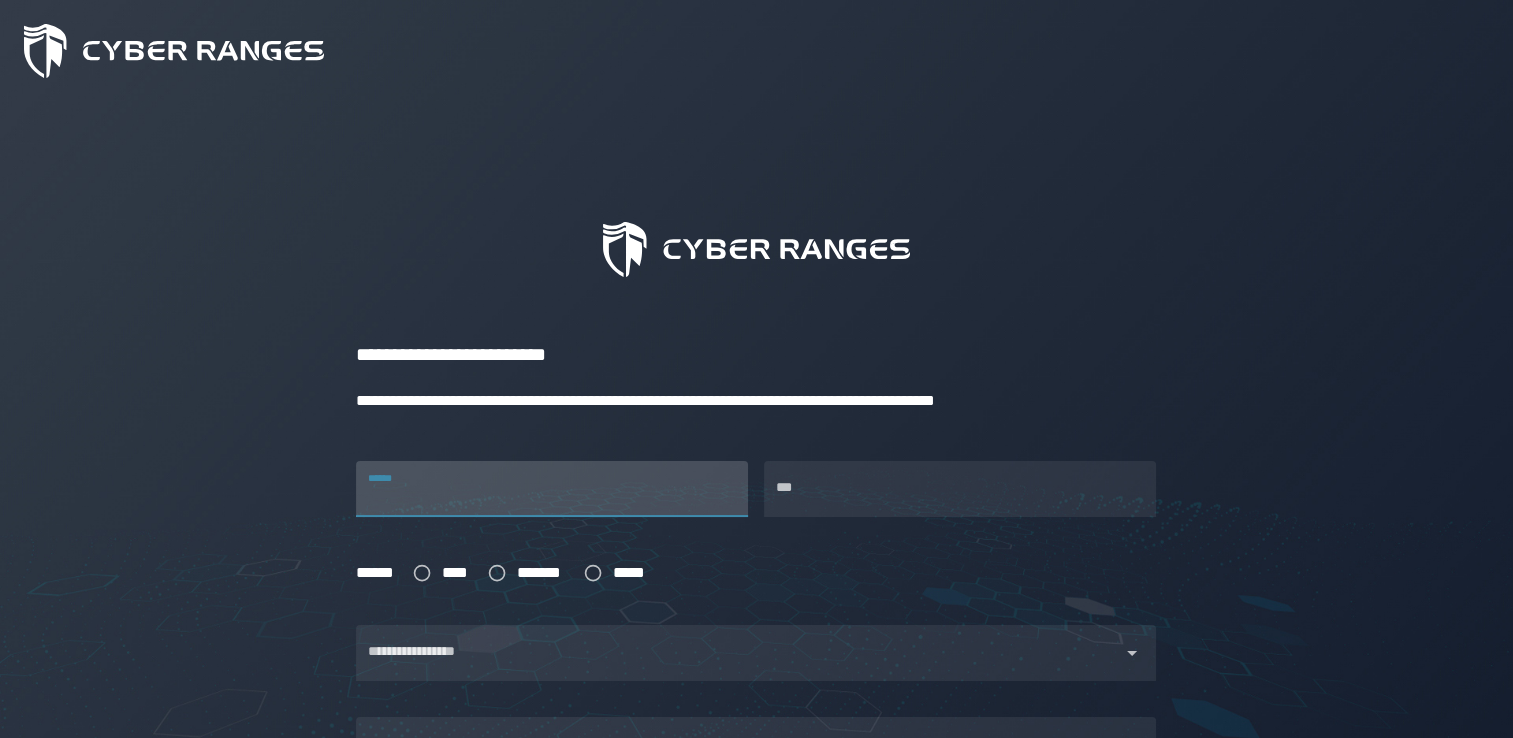 click on "******" at bounding box center (552, 489) 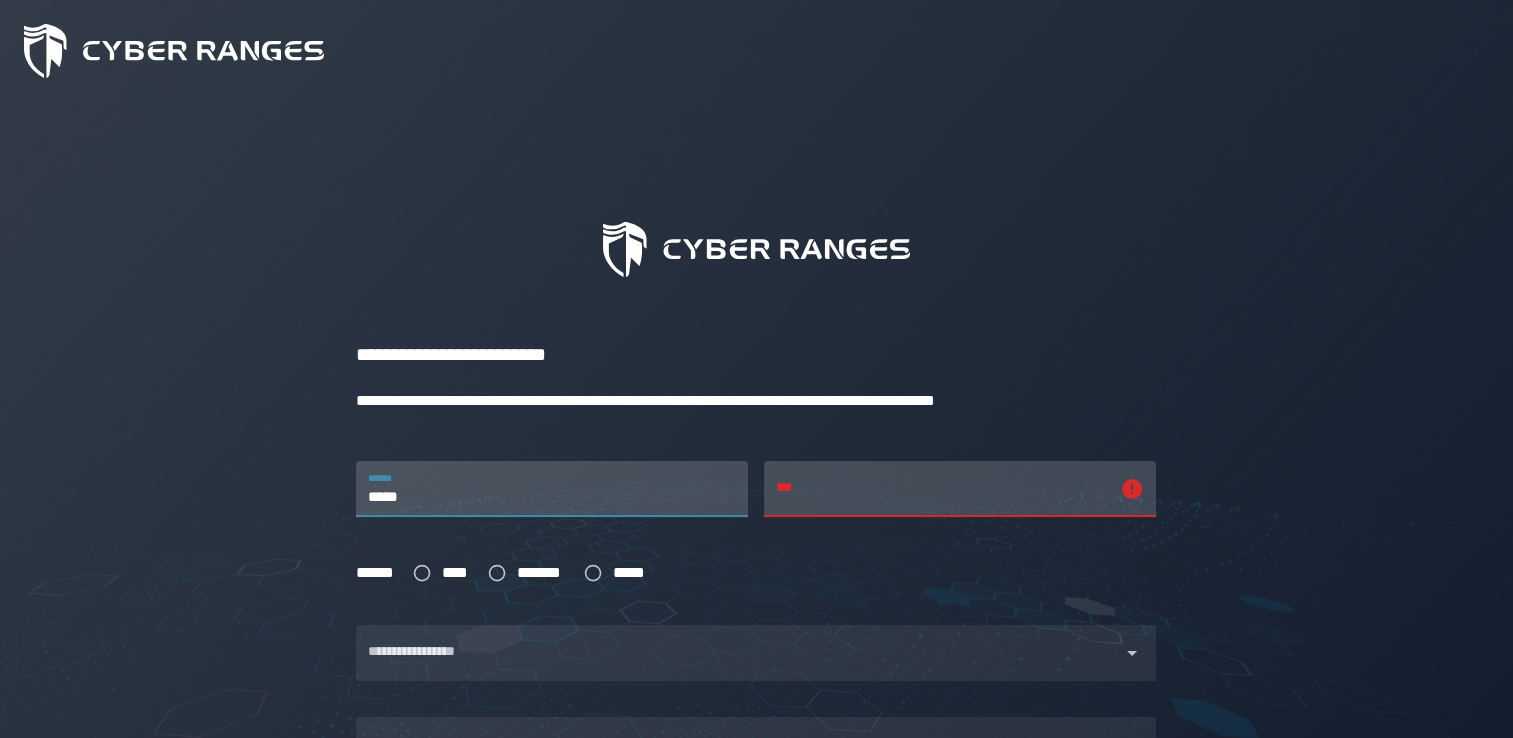 click on "*****" at bounding box center (552, 489) 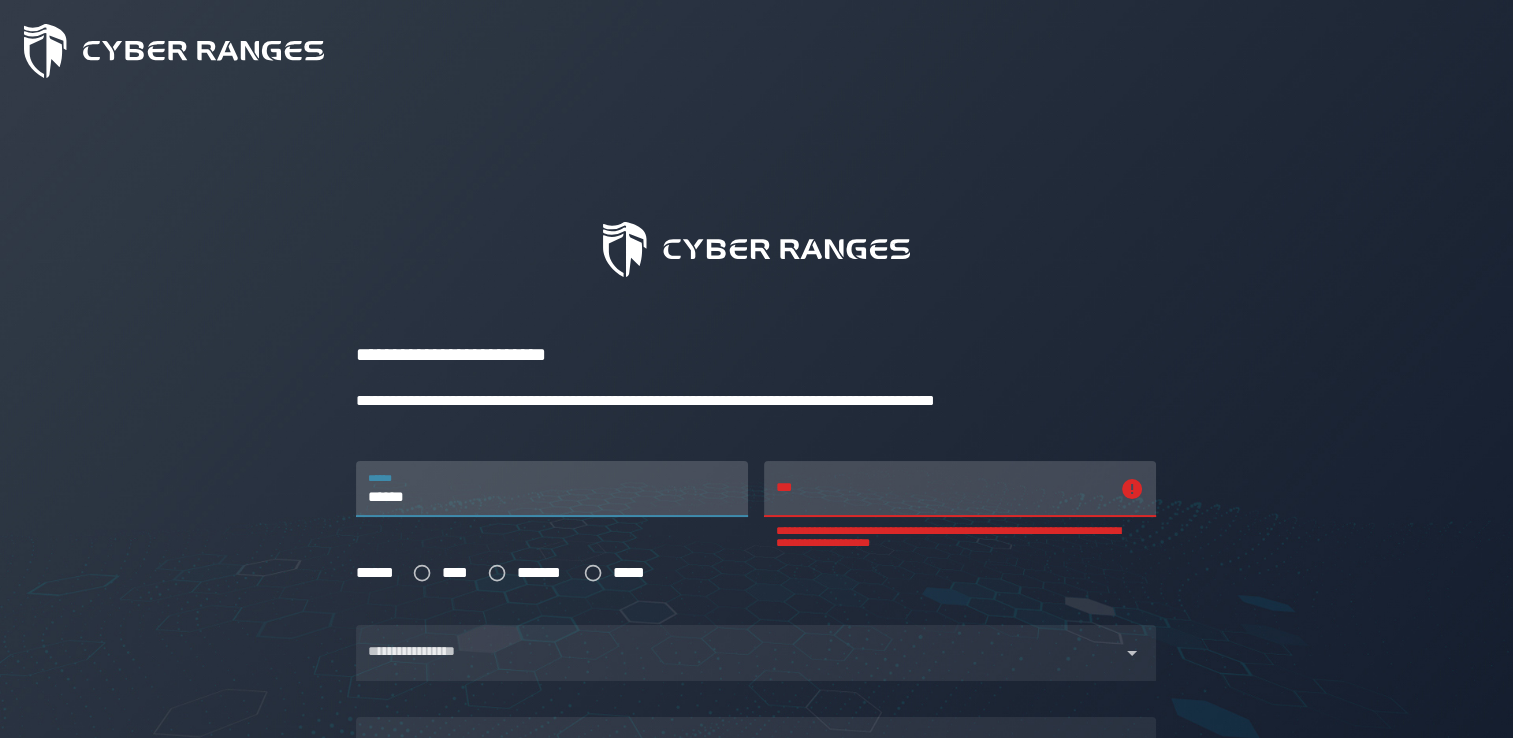 type on "*****" 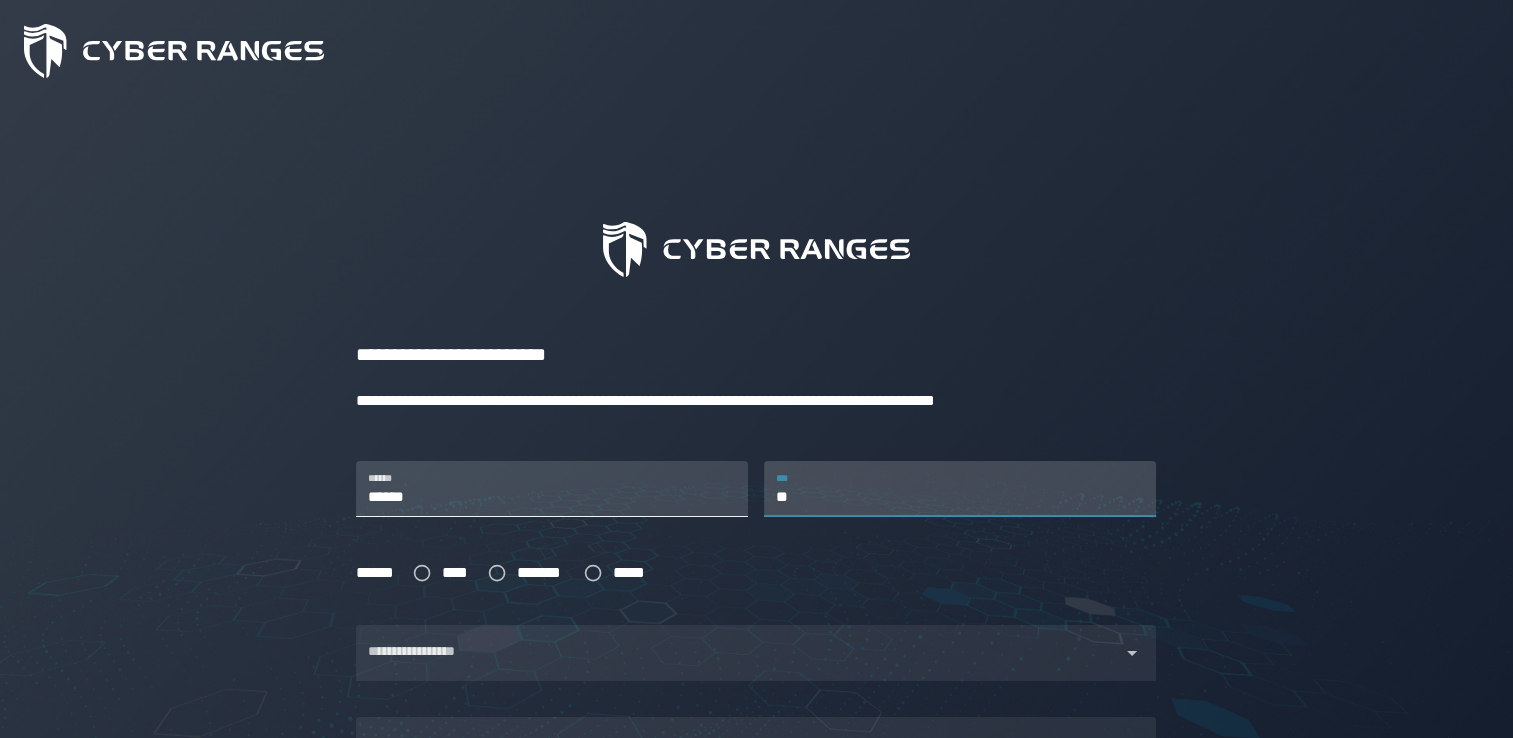 type on "**********" 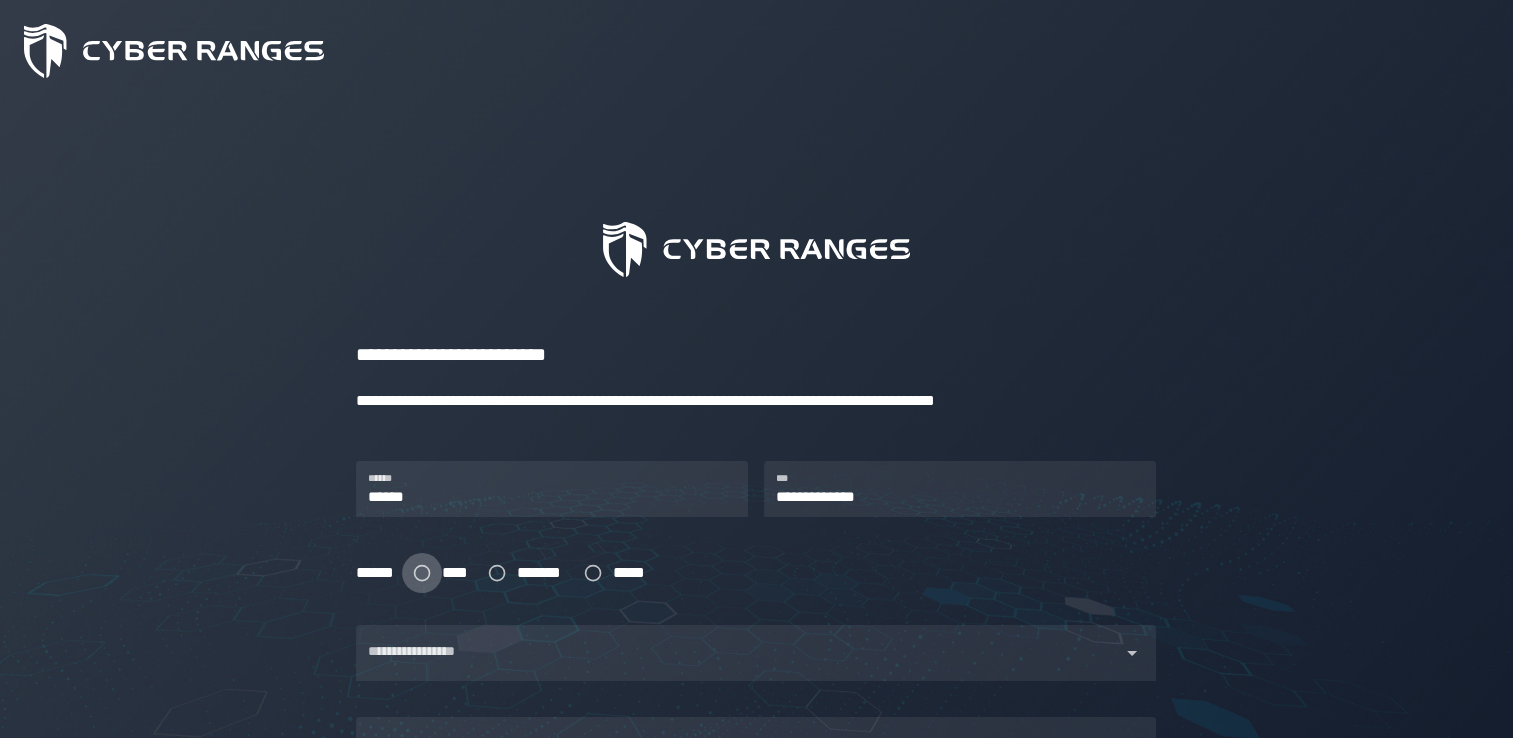 click 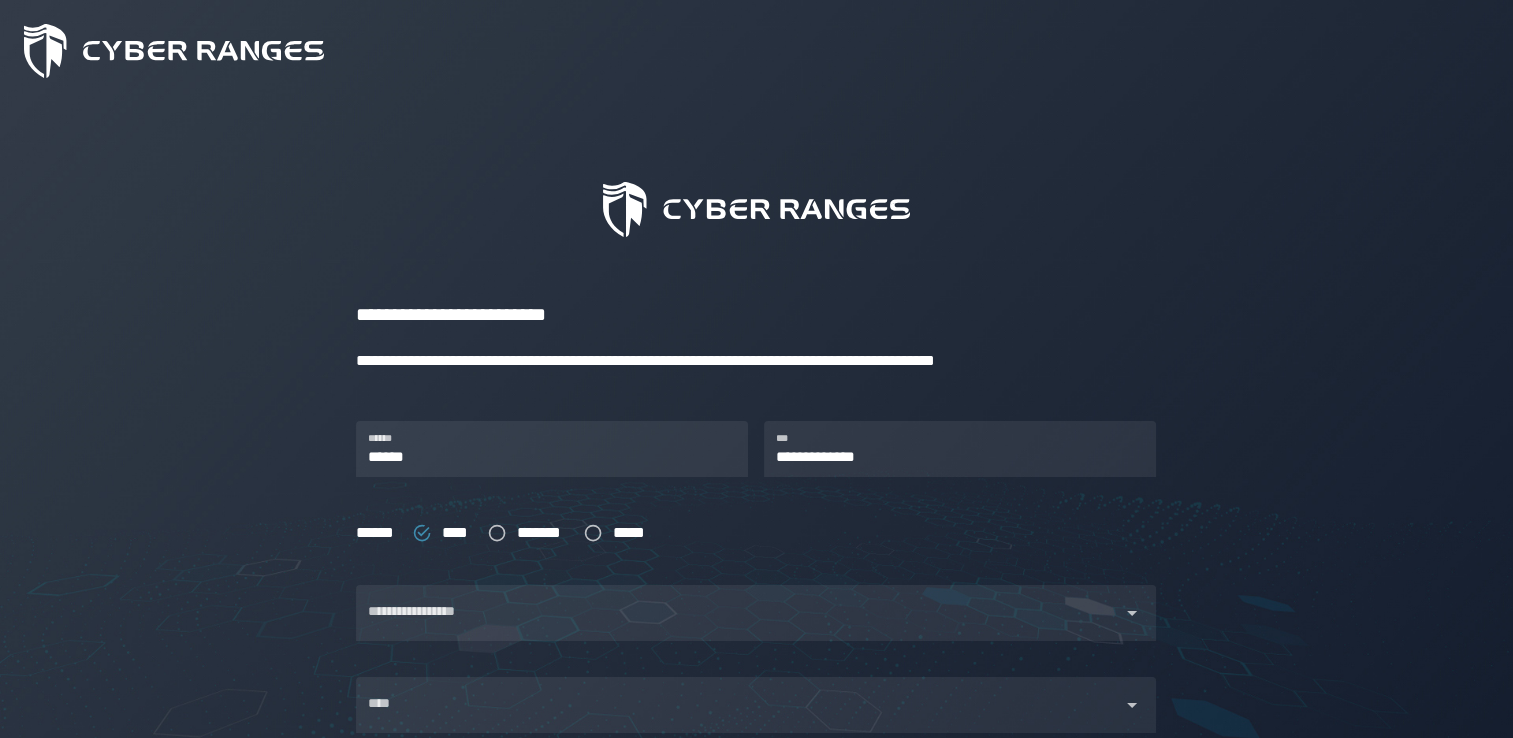 scroll, scrollTop: 80, scrollLeft: 0, axis: vertical 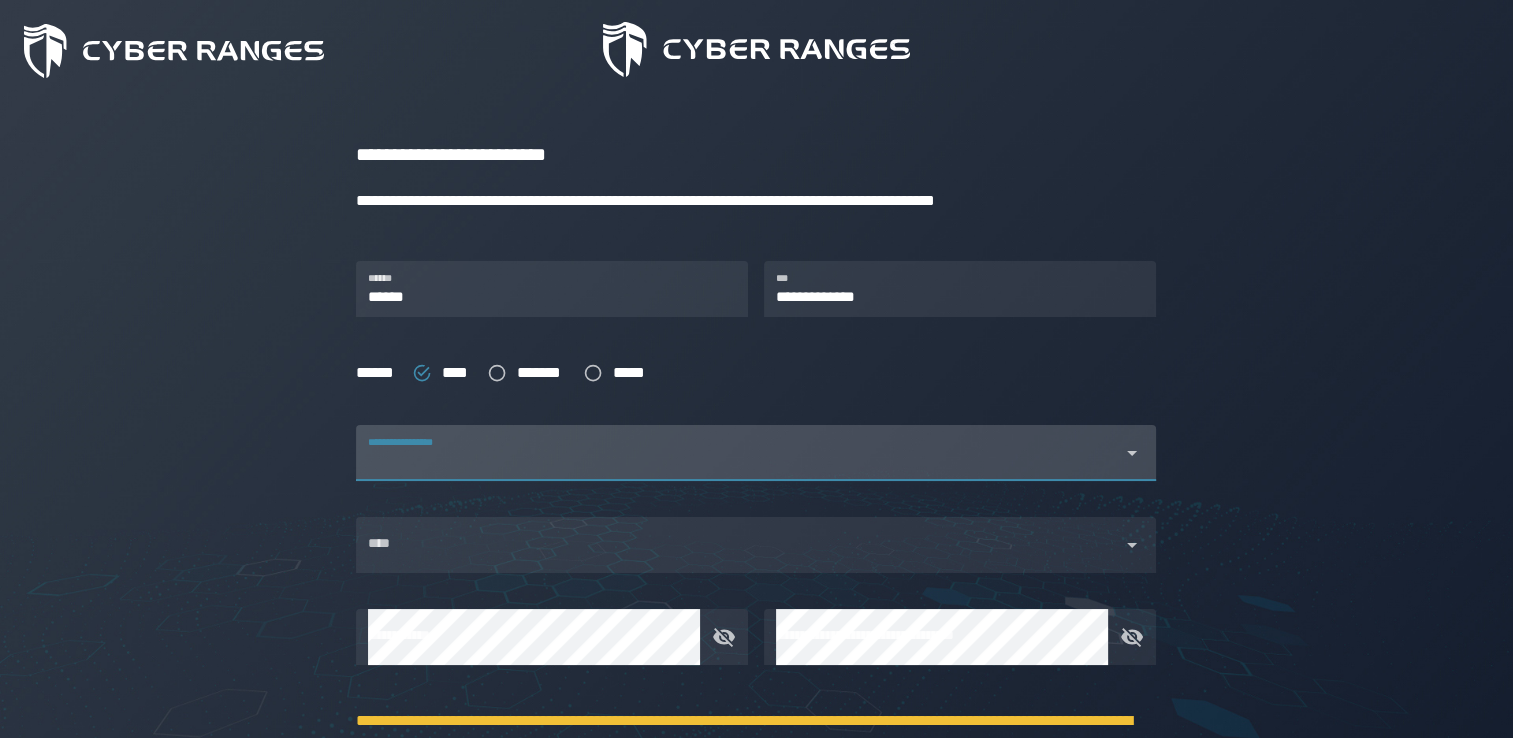 click 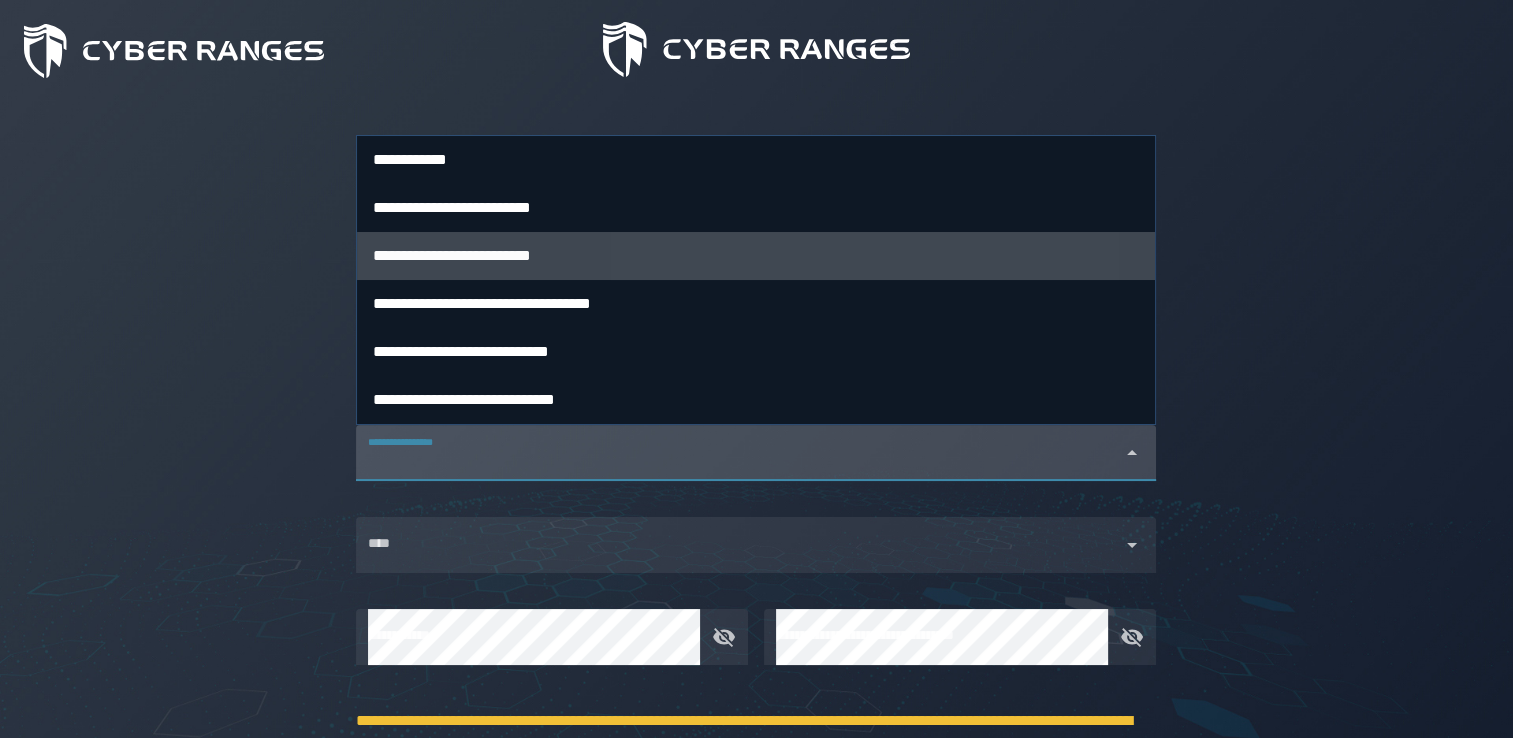 click on "**********" at bounding box center [452, 255] 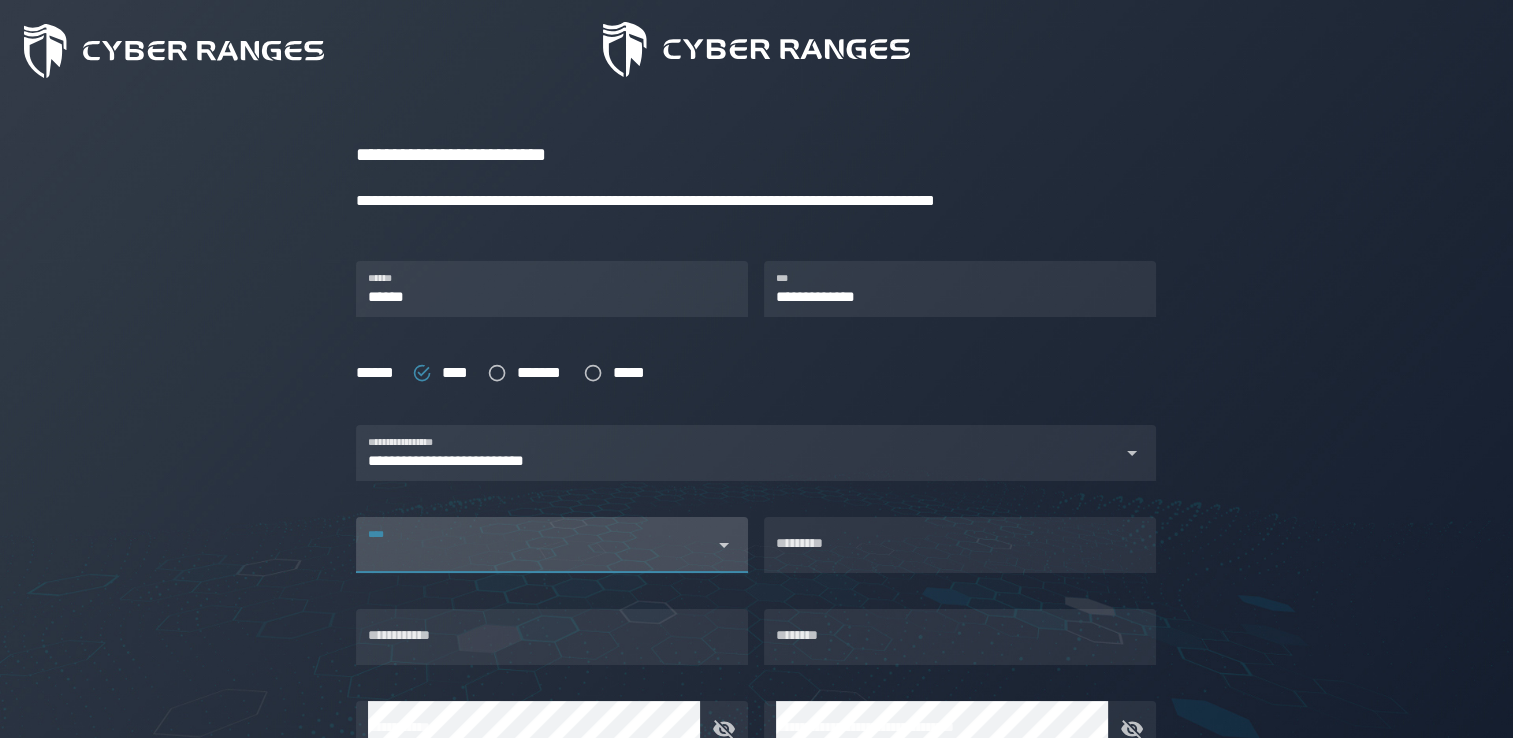 click 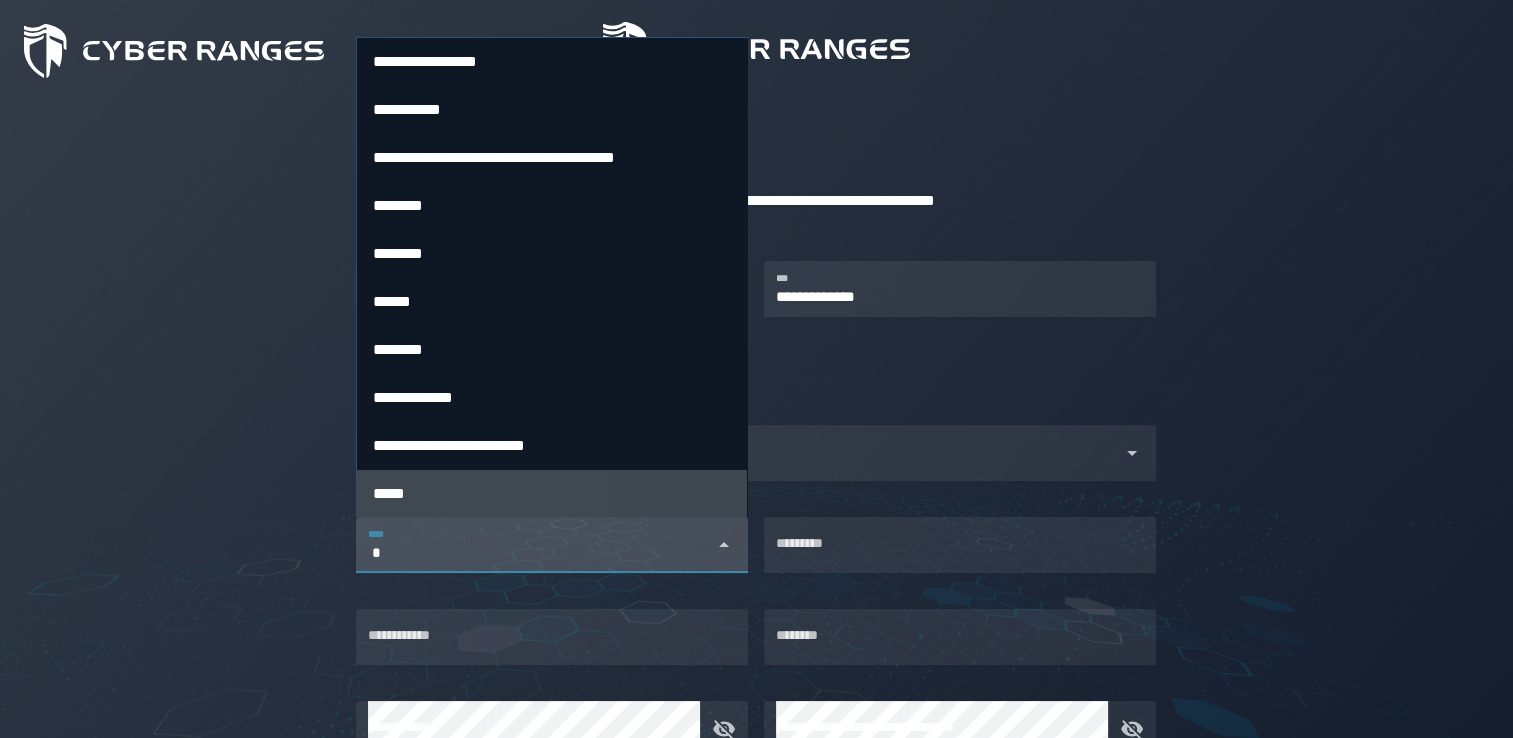 type on "*" 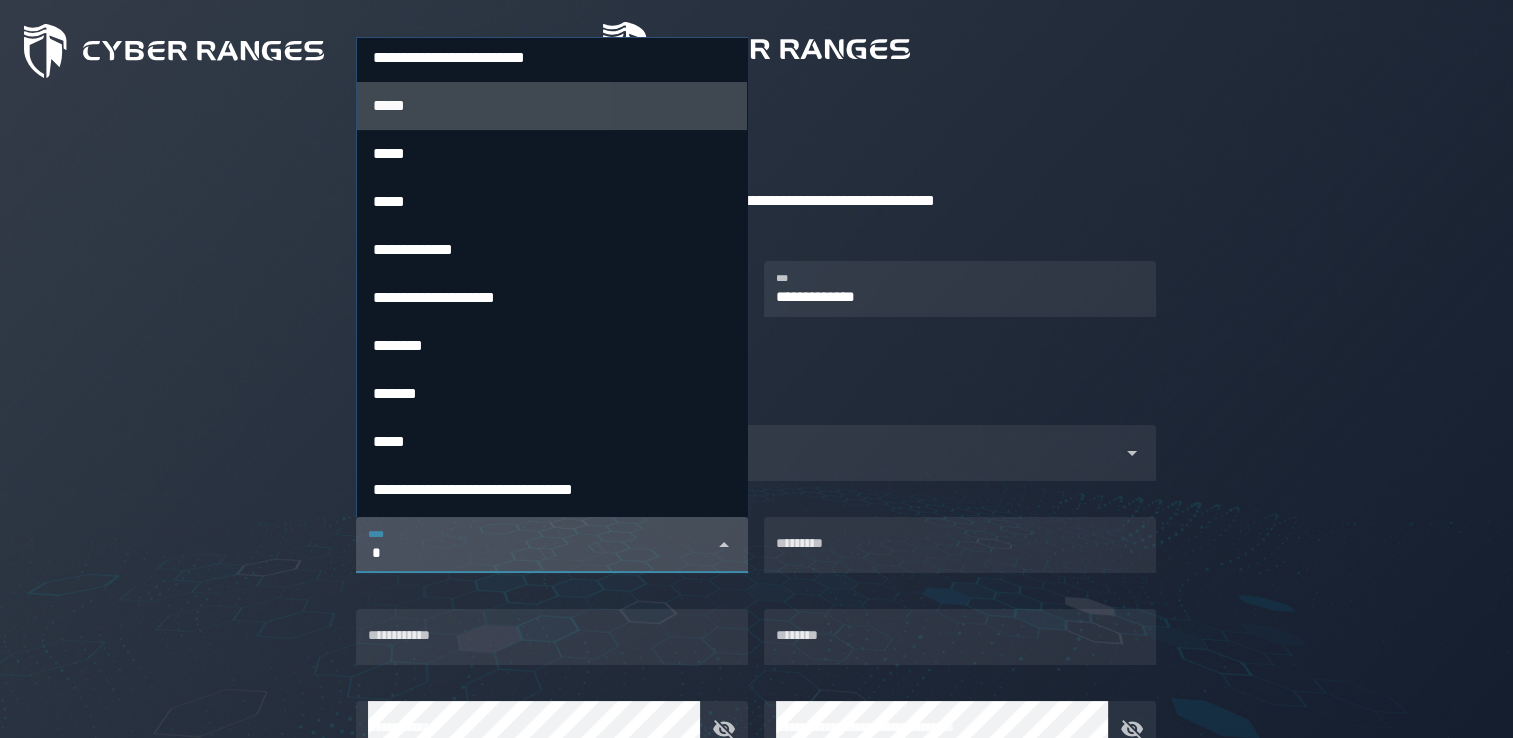 scroll, scrollTop: 400, scrollLeft: 0, axis: vertical 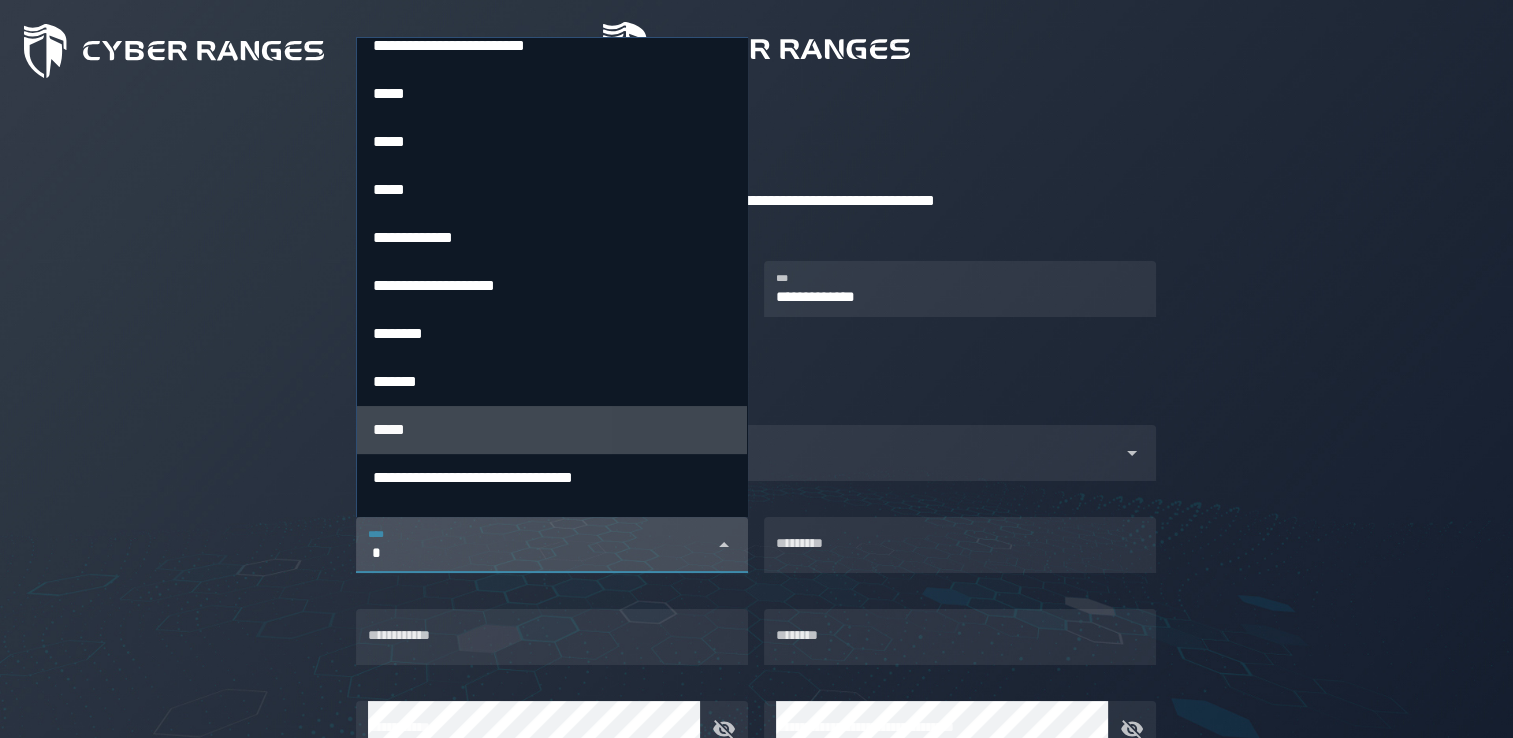 click on "*****" at bounding box center (552, 429) 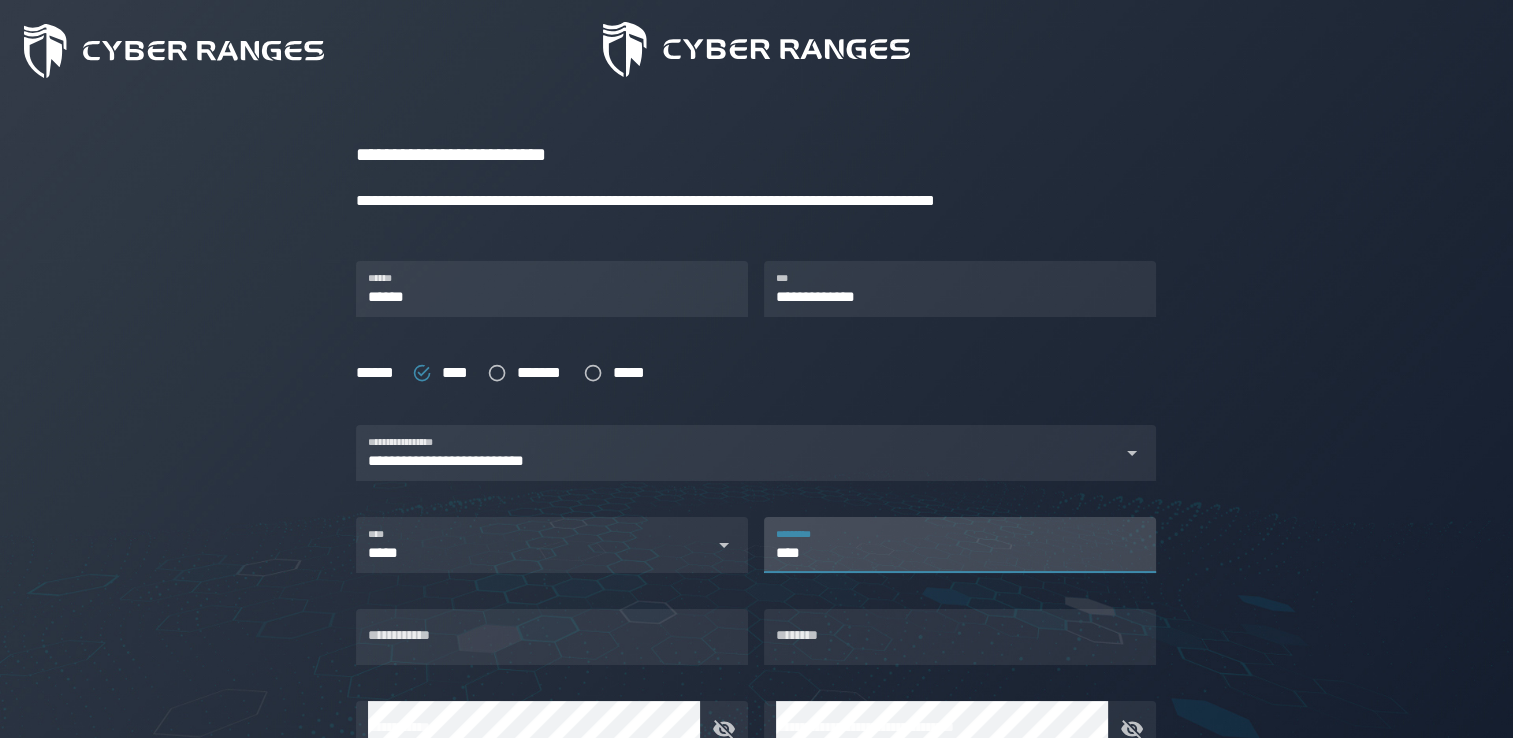 click on "****" at bounding box center [960, 545] 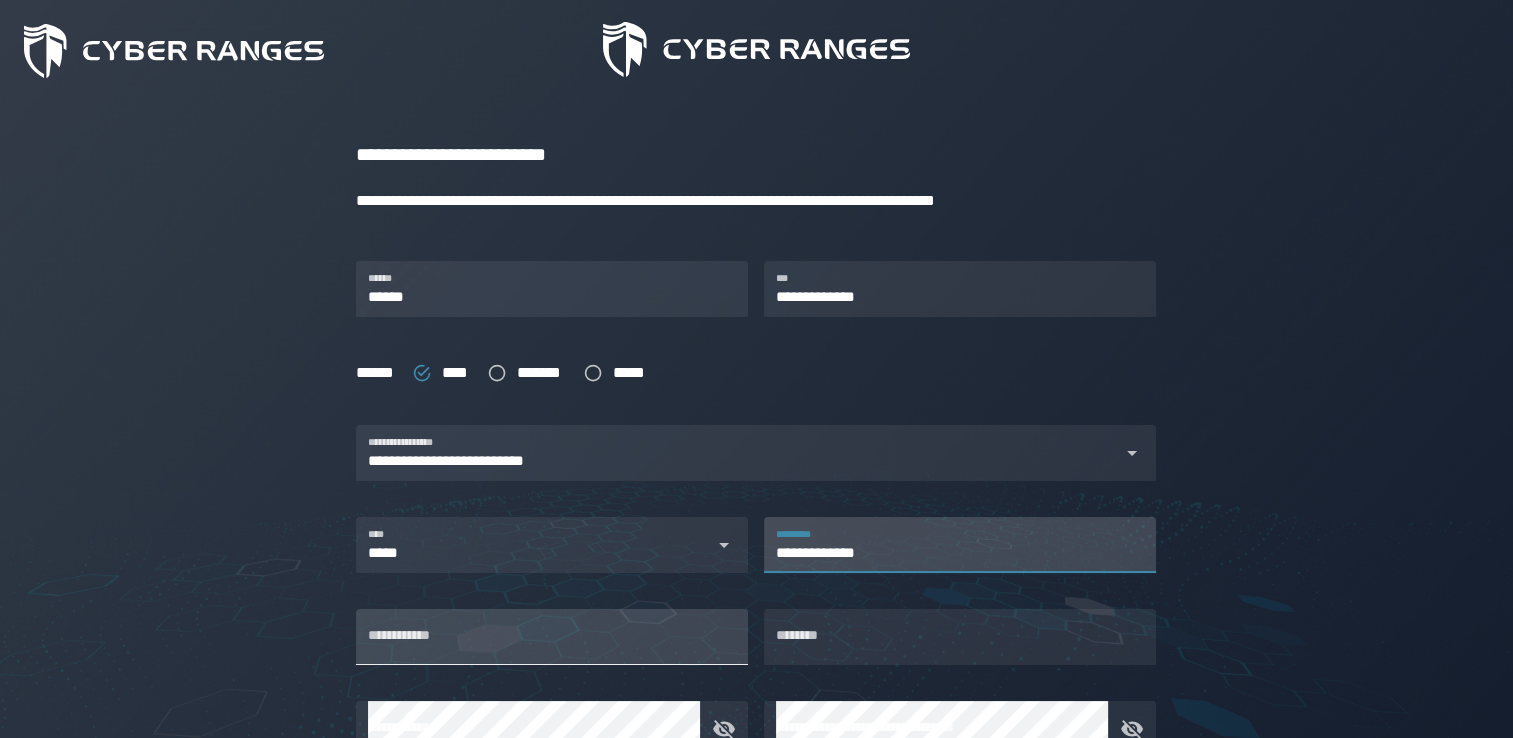 type on "**********" 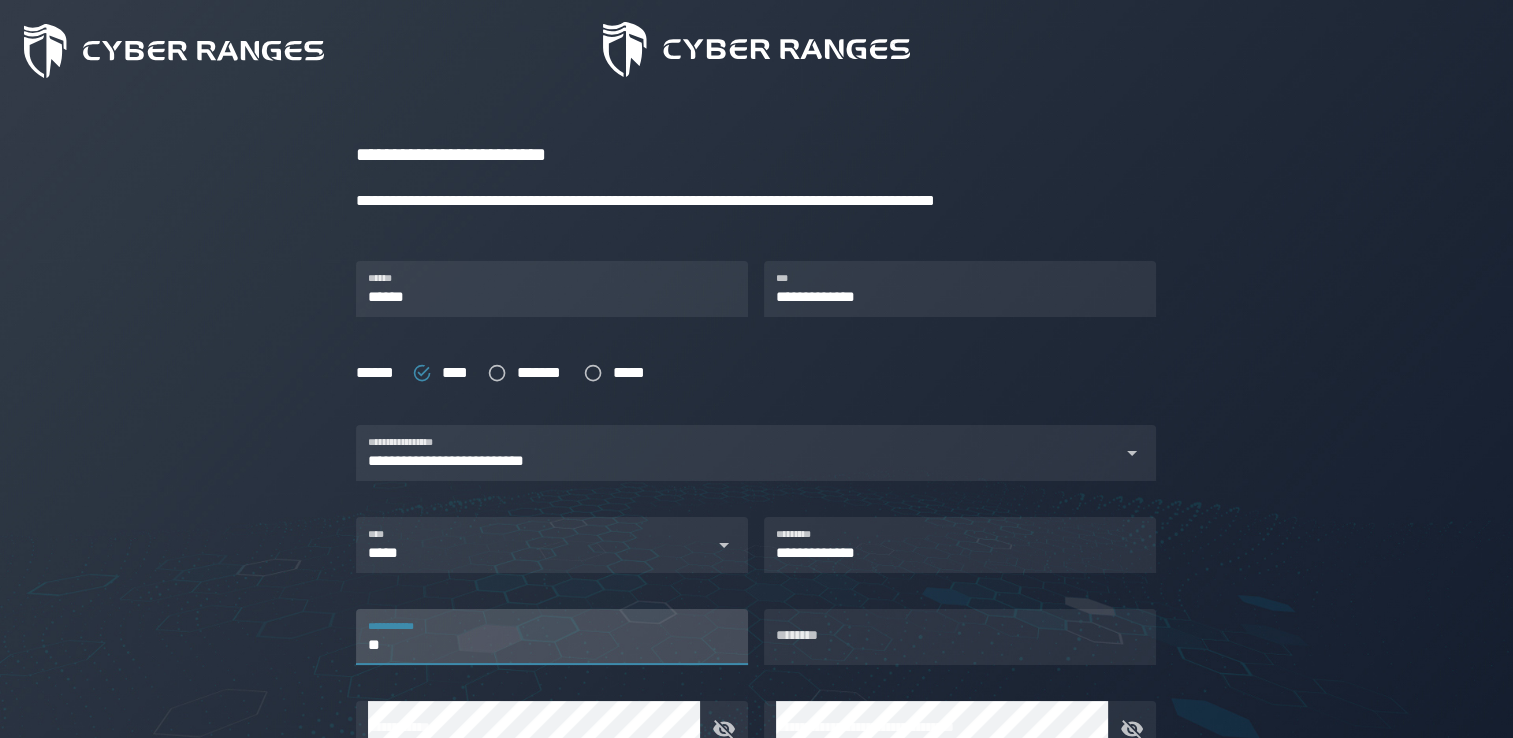 type on "*" 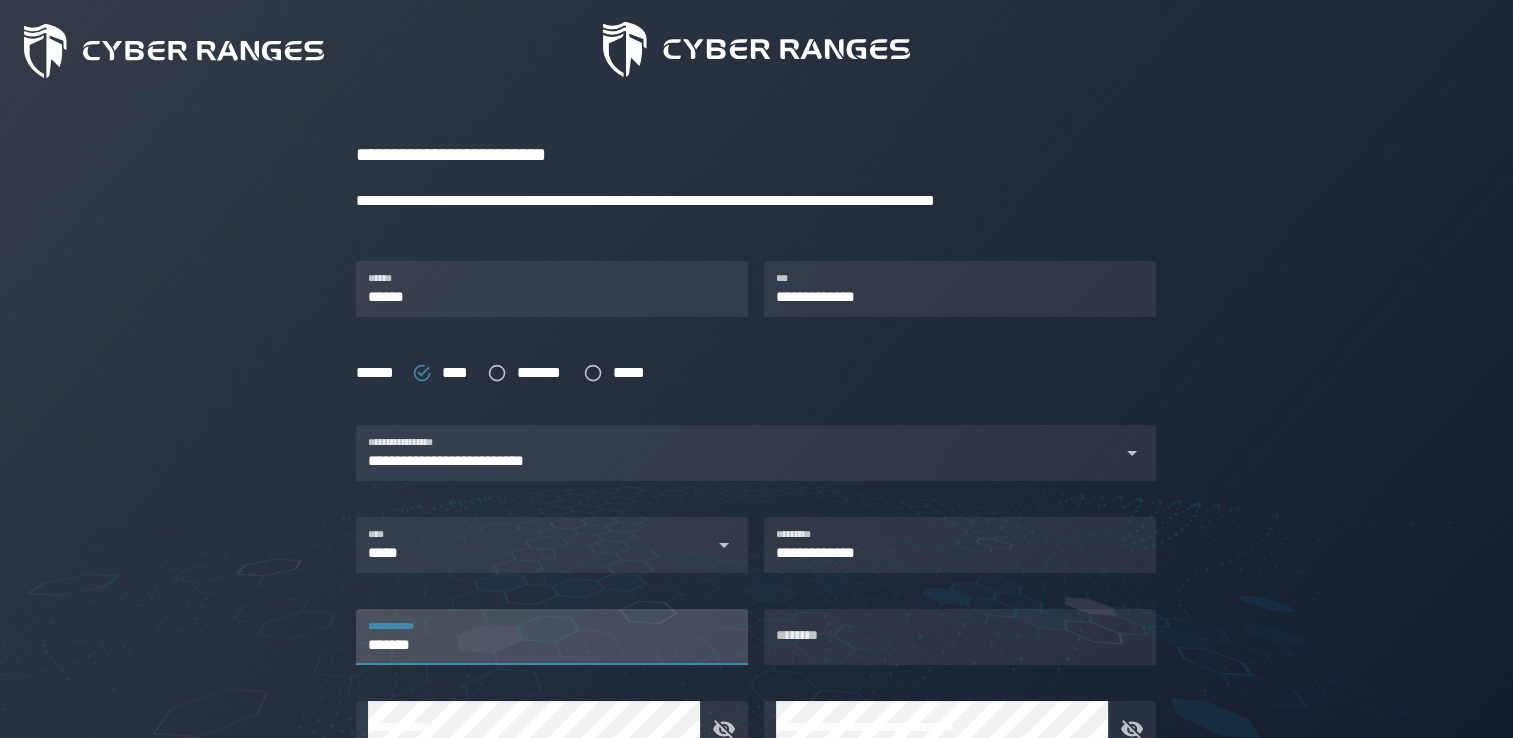 type on "*******" 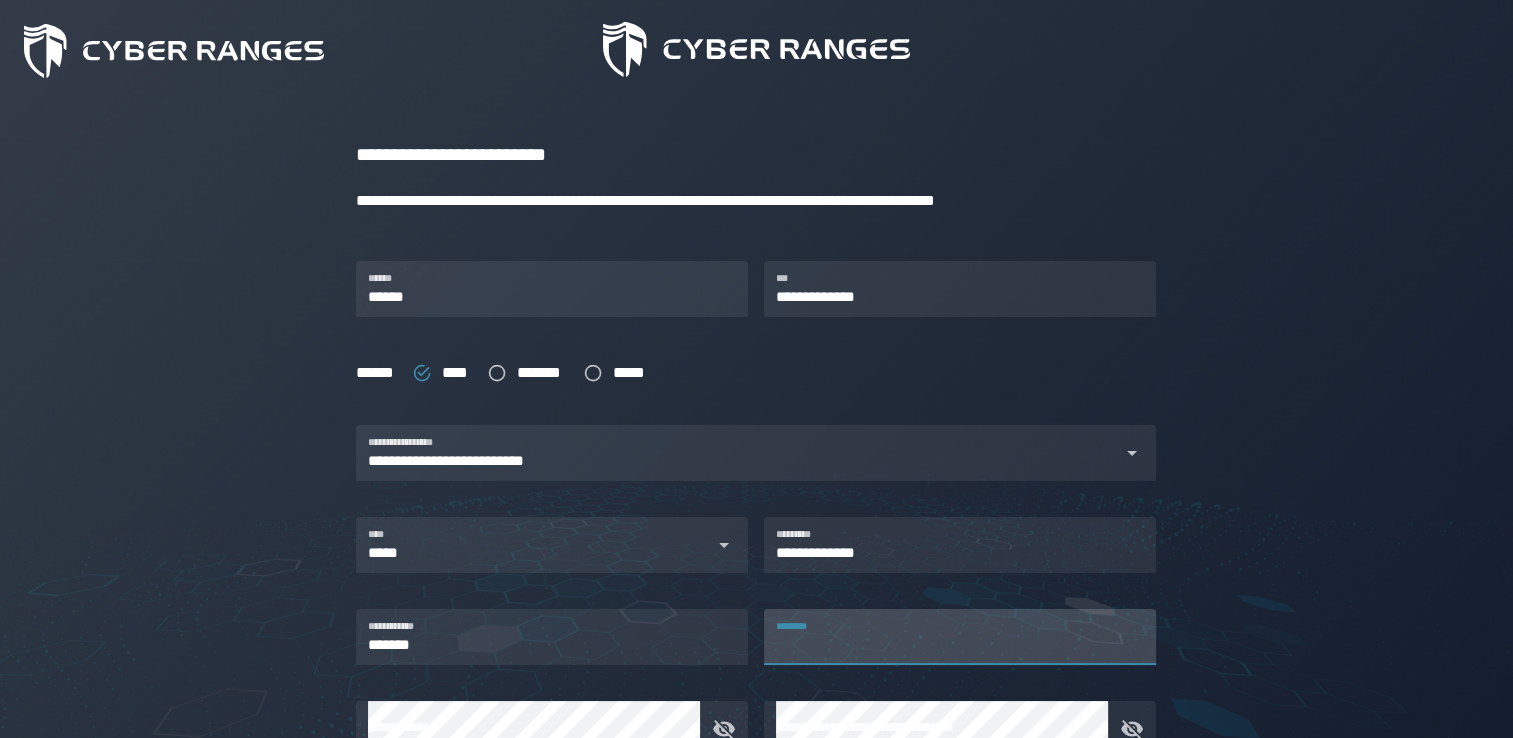 click on "********" at bounding box center [960, 637] 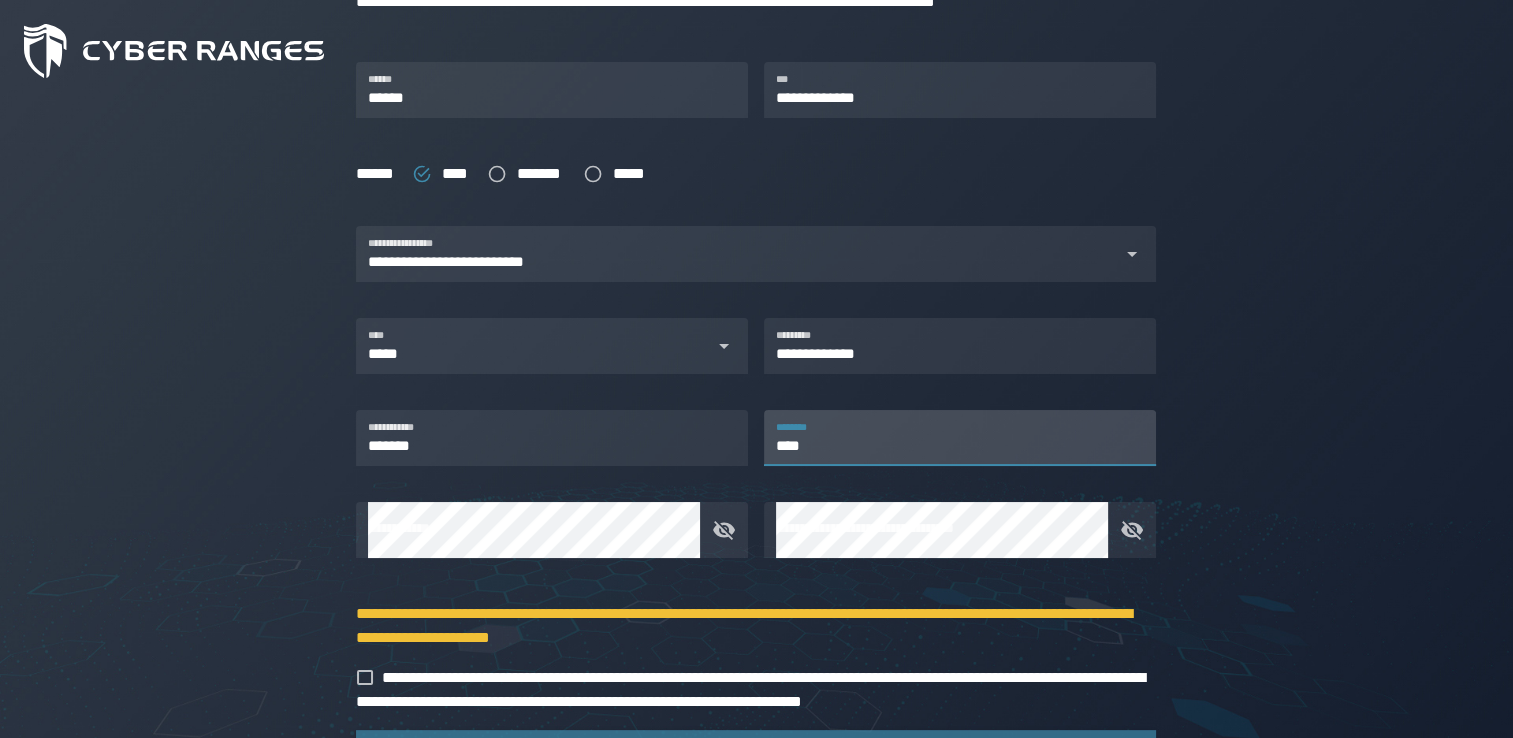 scroll, scrollTop: 400, scrollLeft: 0, axis: vertical 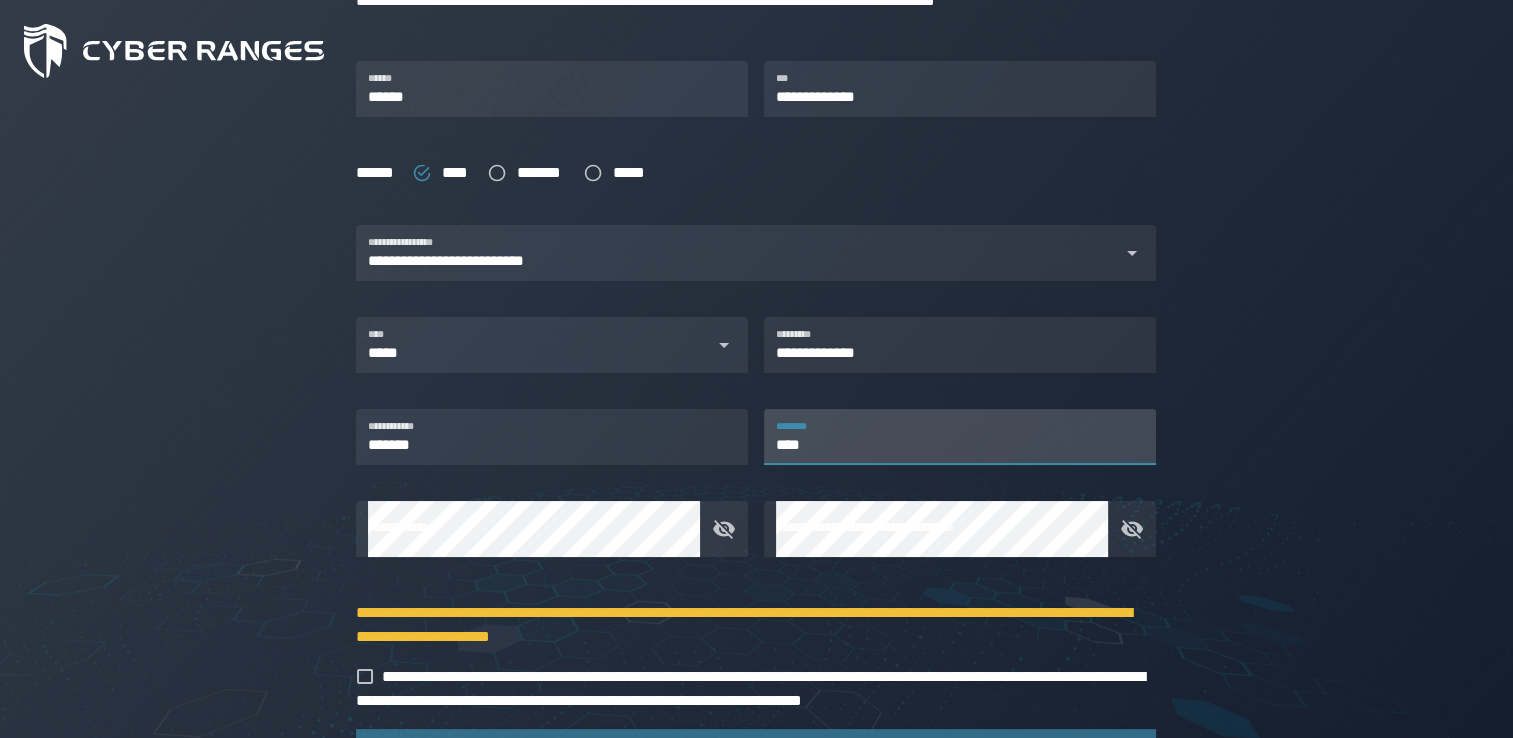 type on "****" 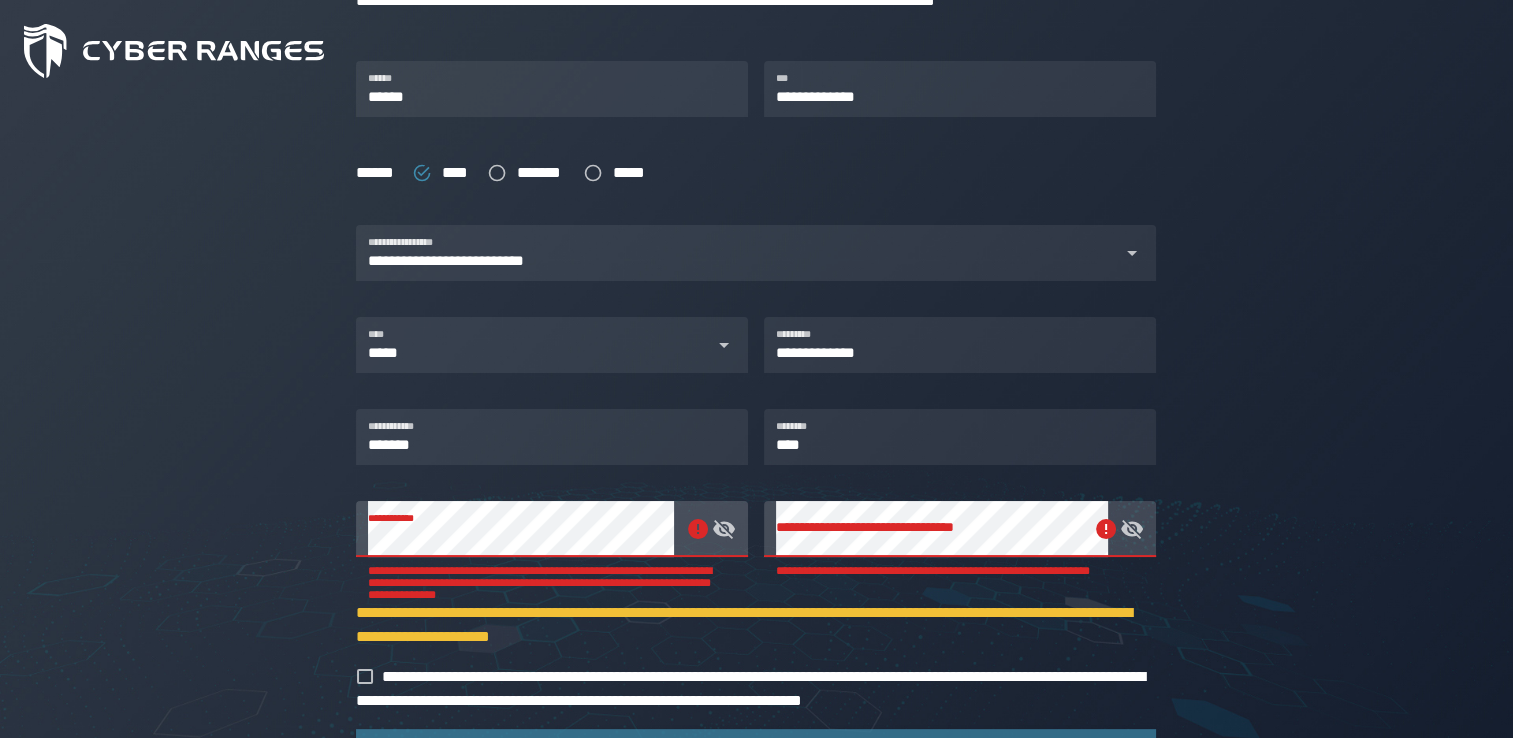 click 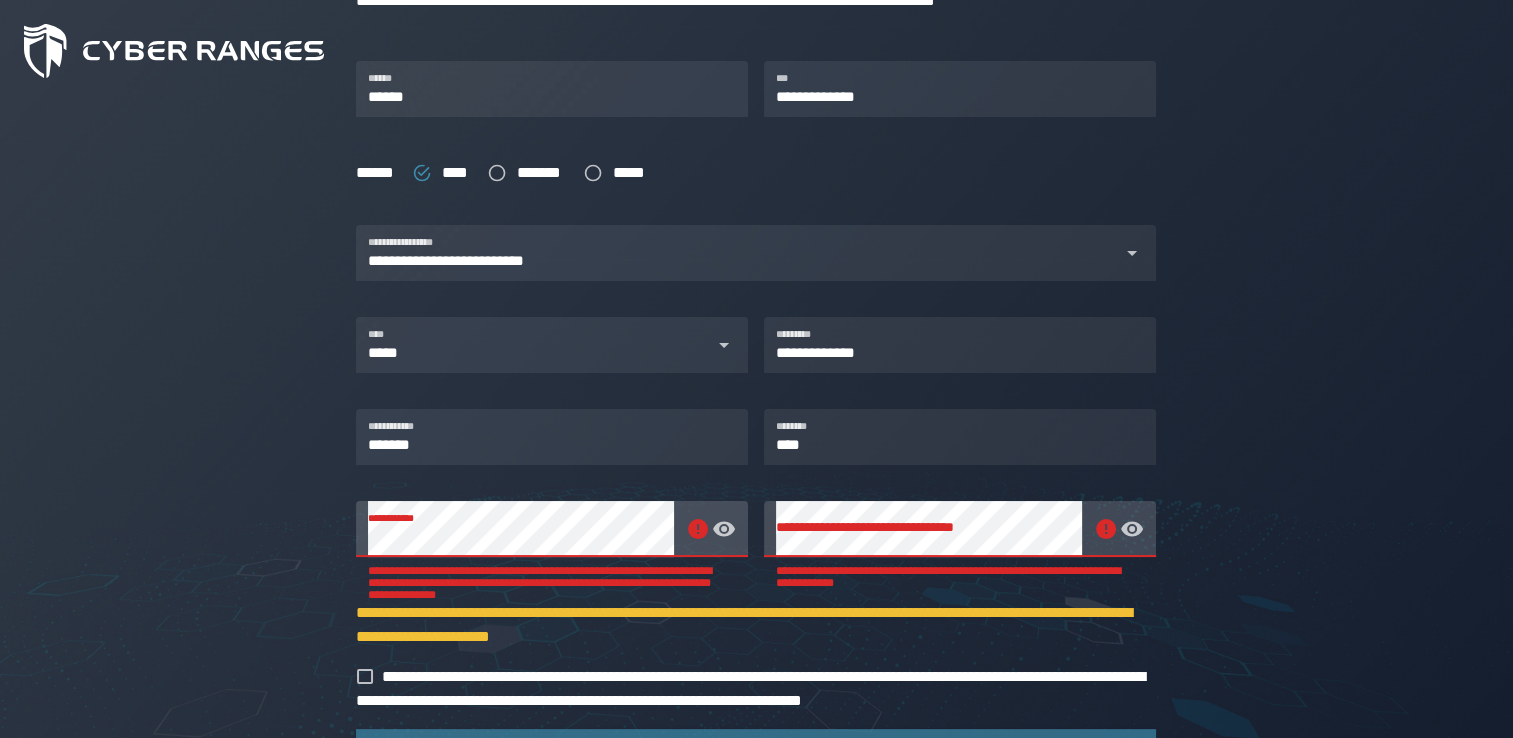 click 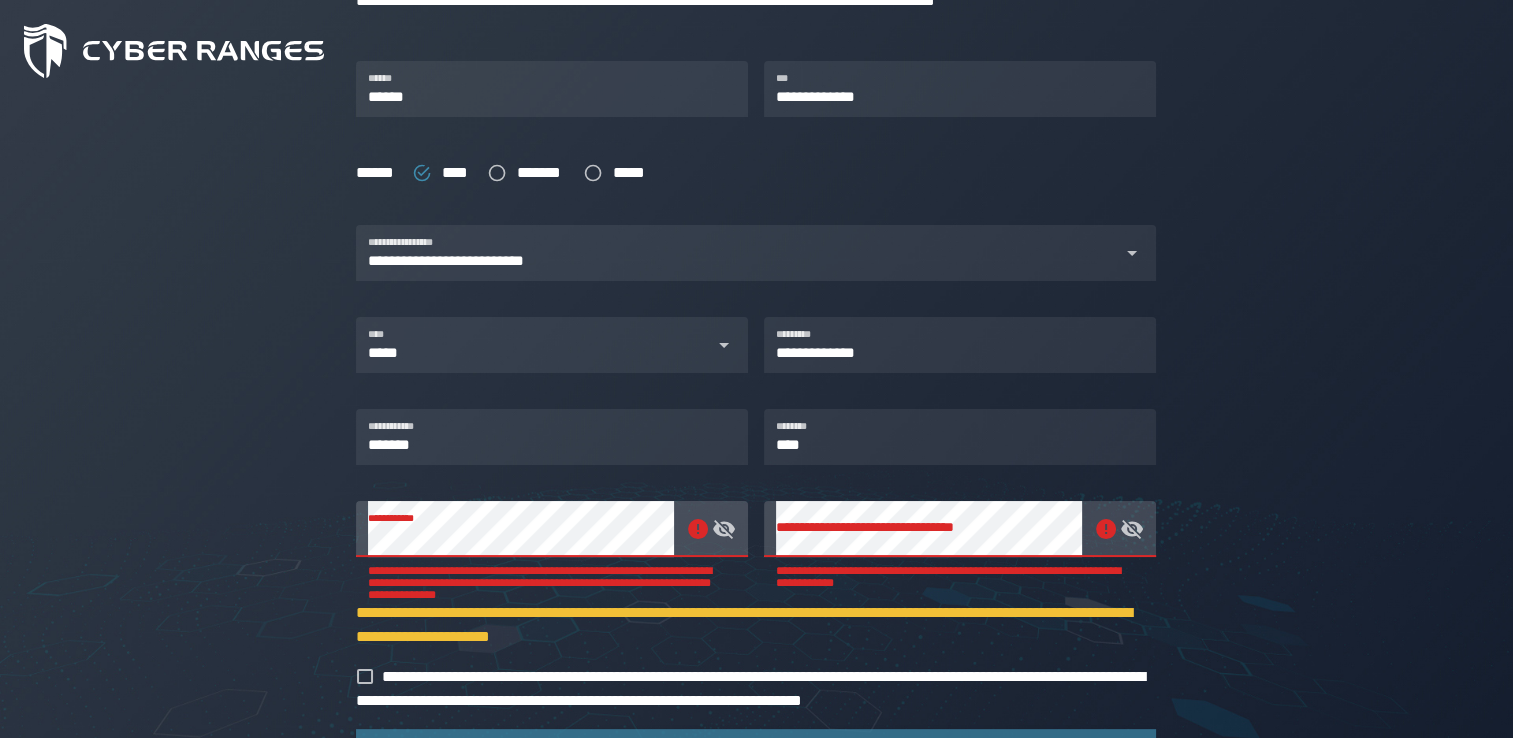 click 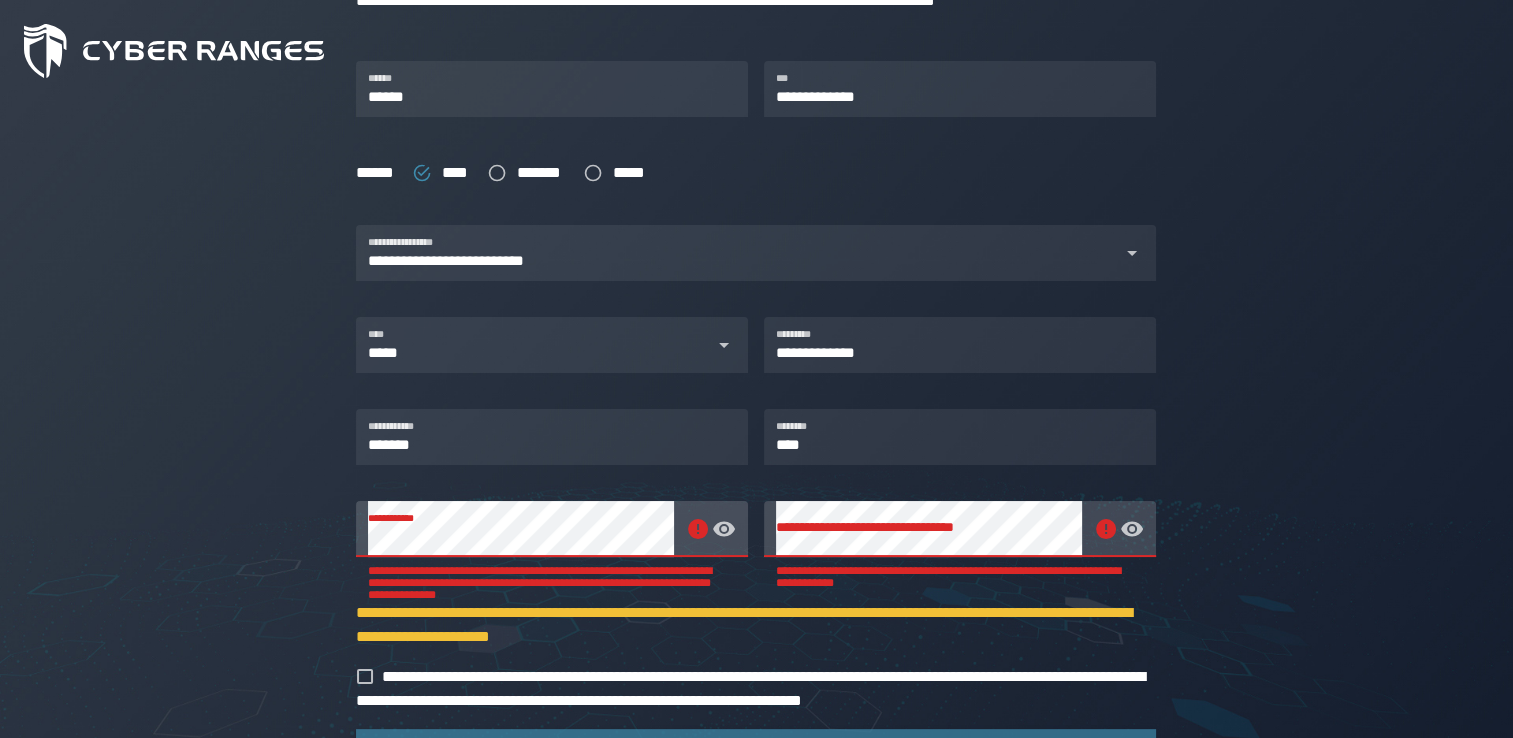 click 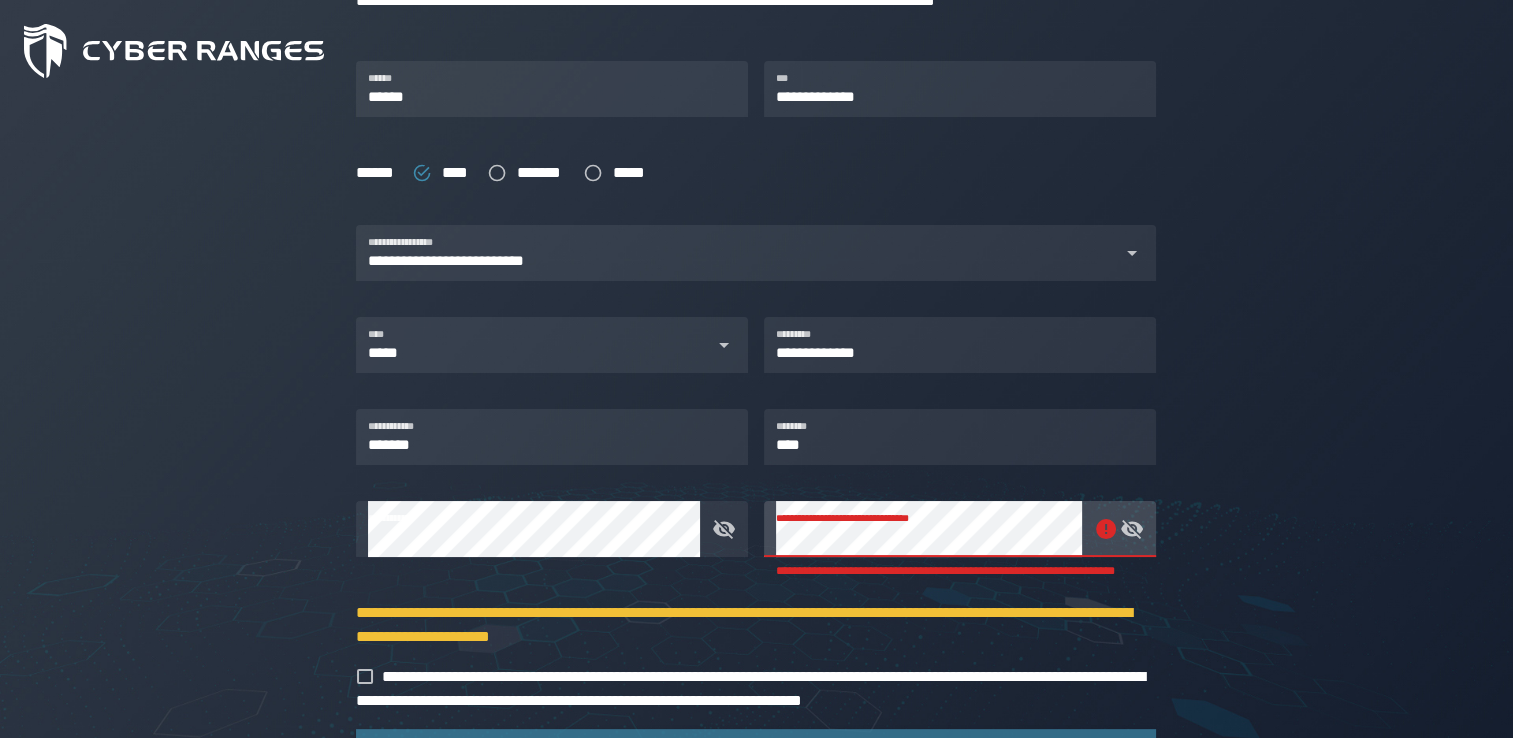 click 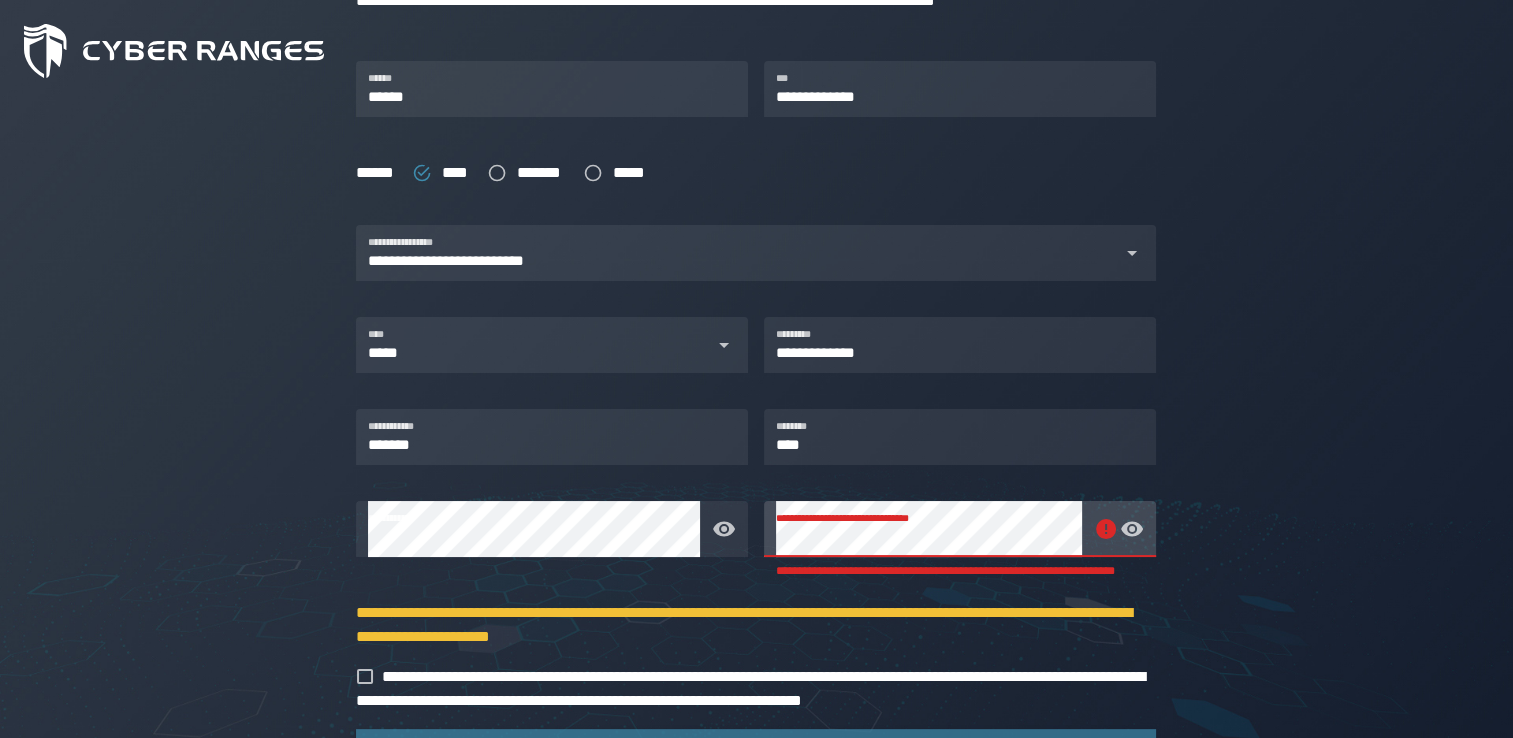 click 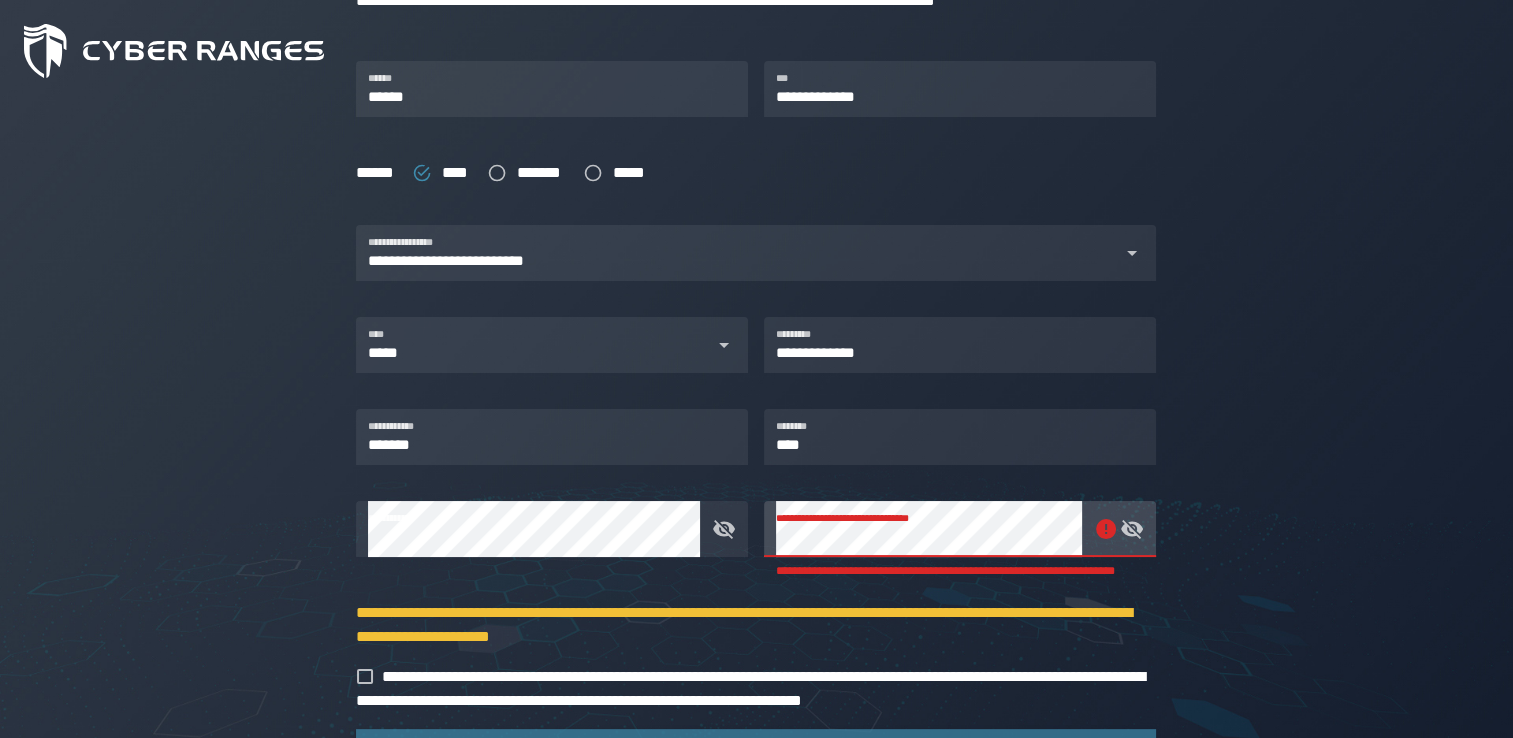 click on "**********" 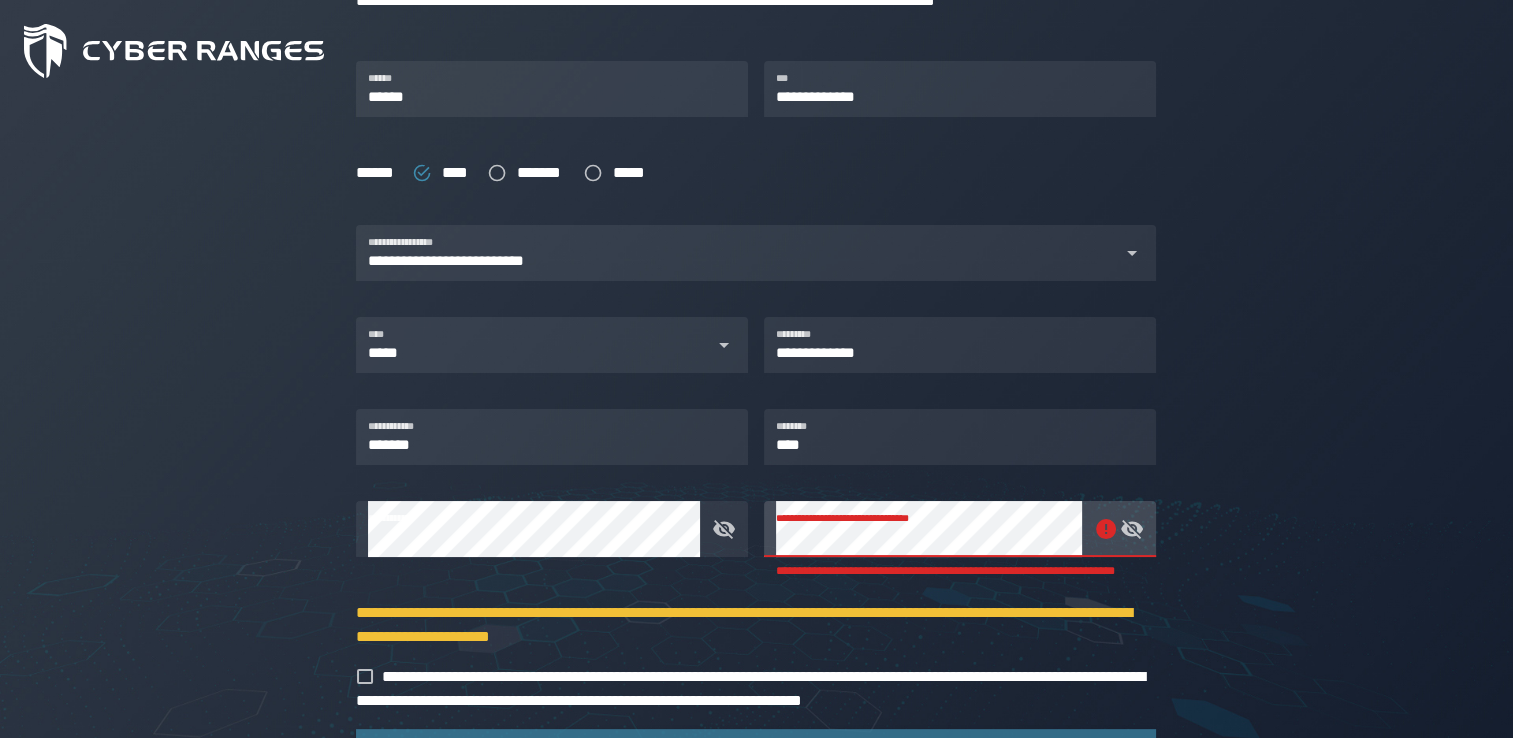 click 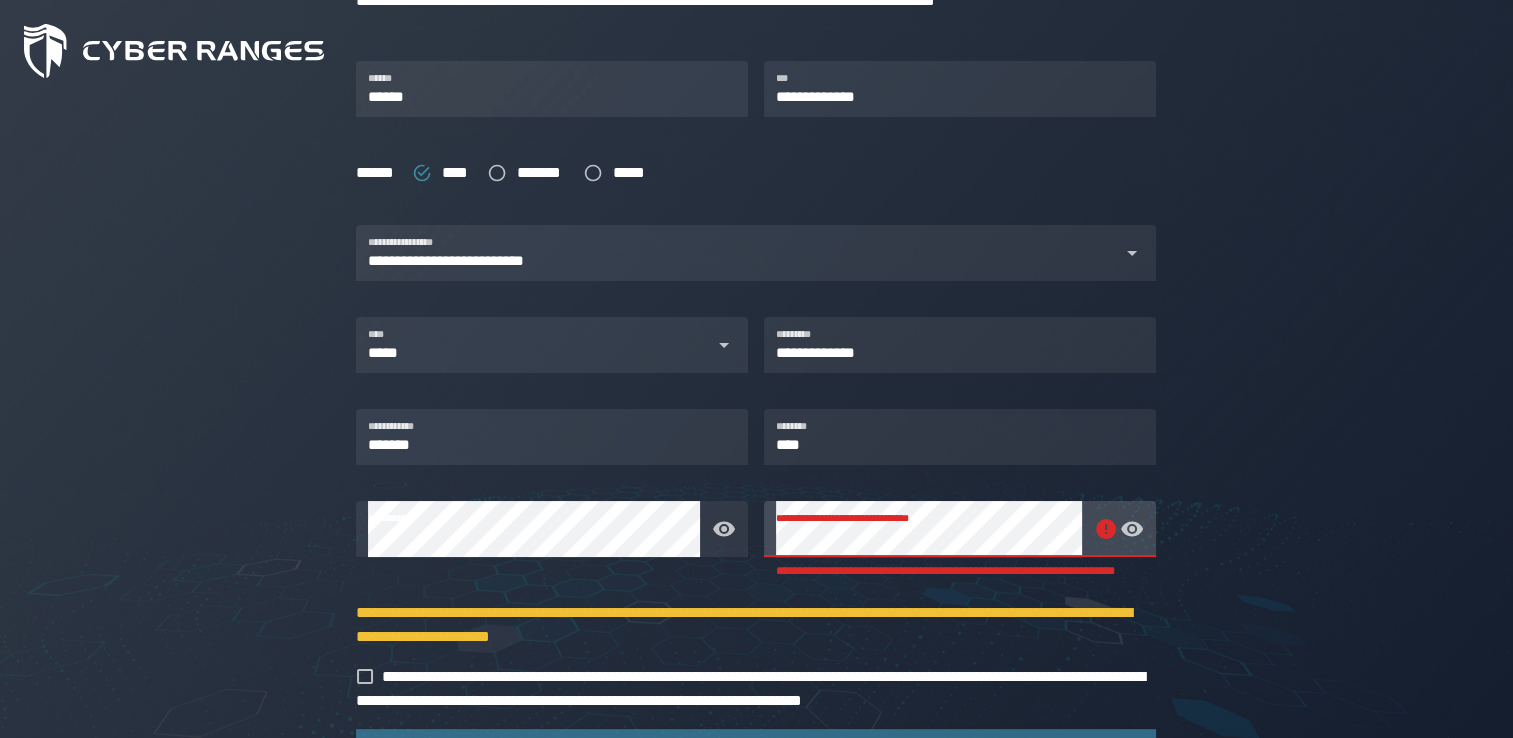 click 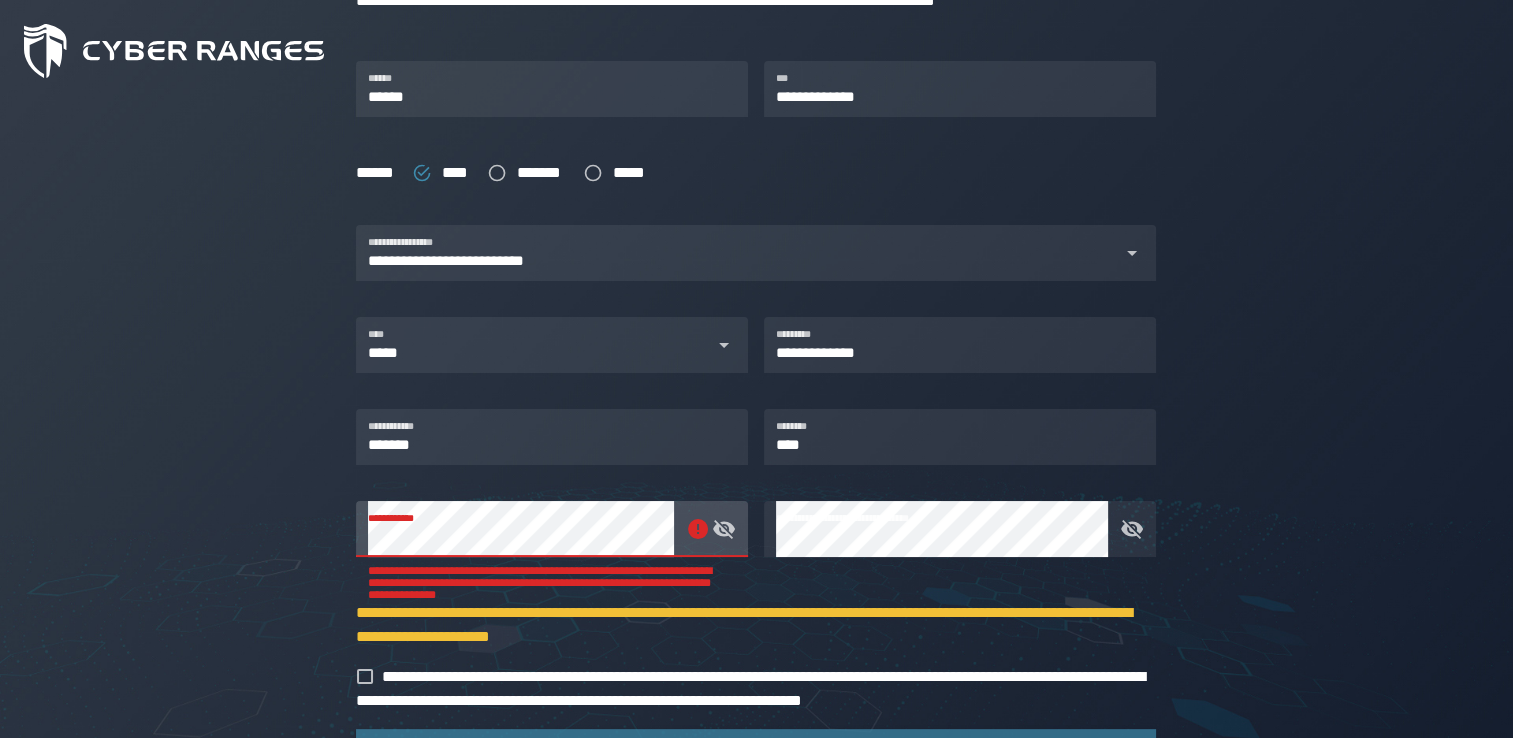 click 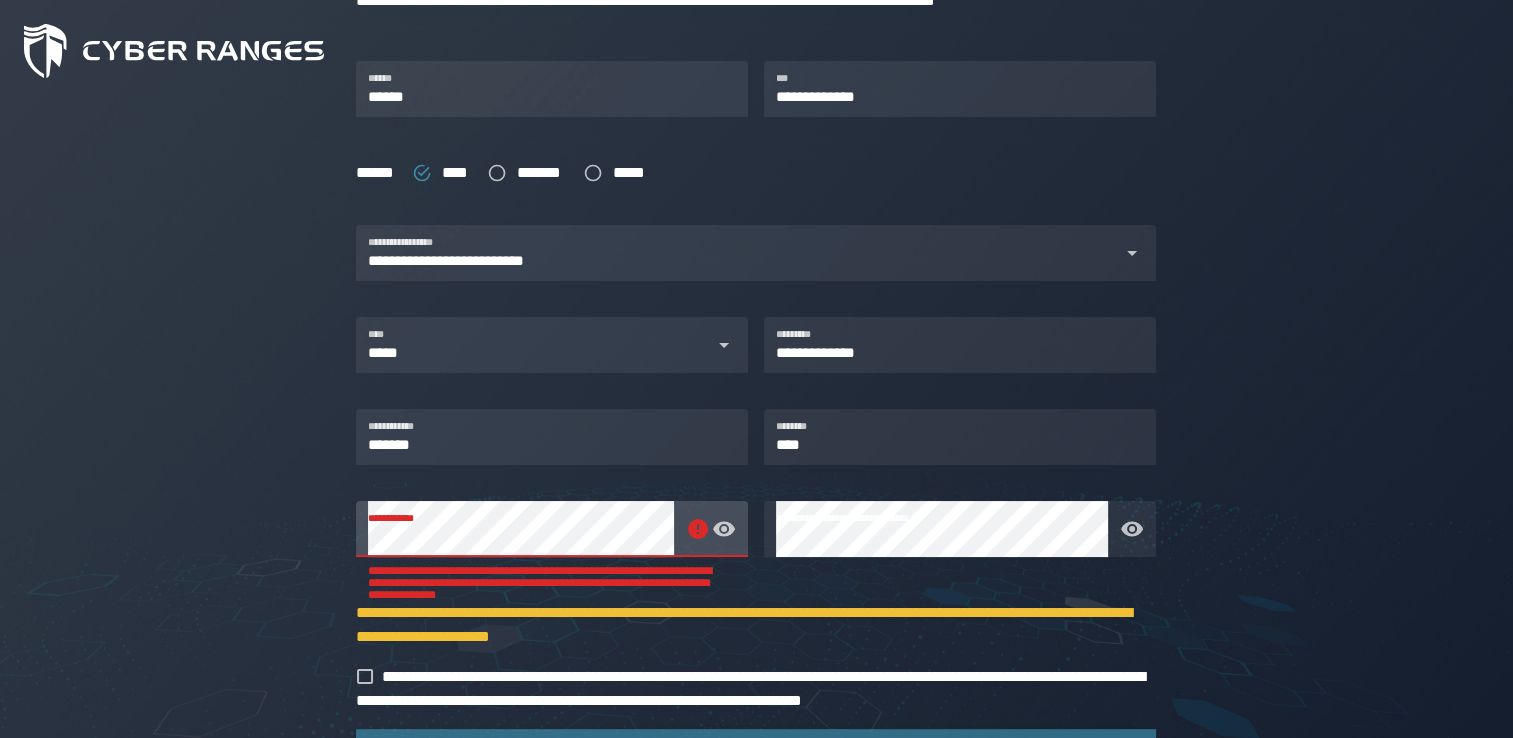 click 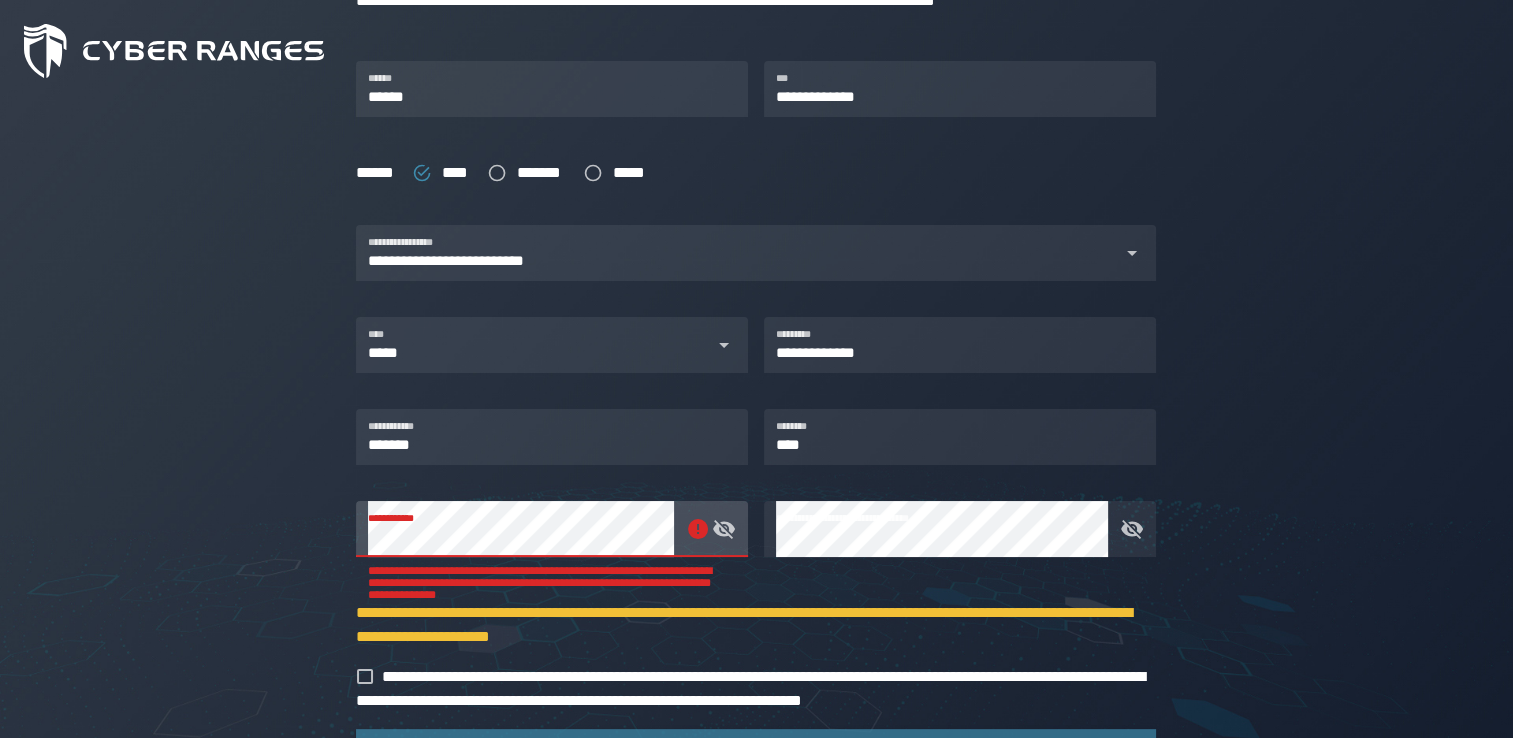 click 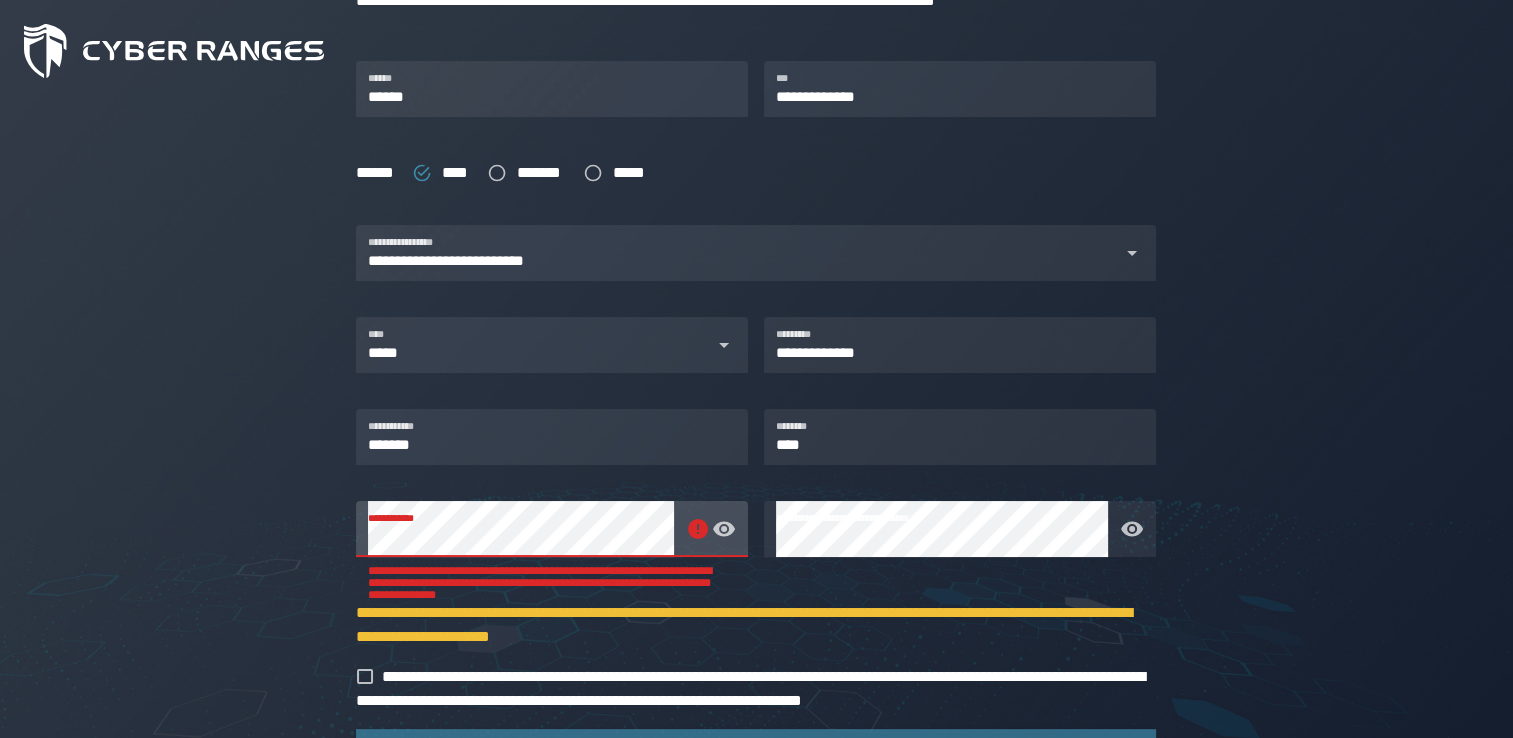 click 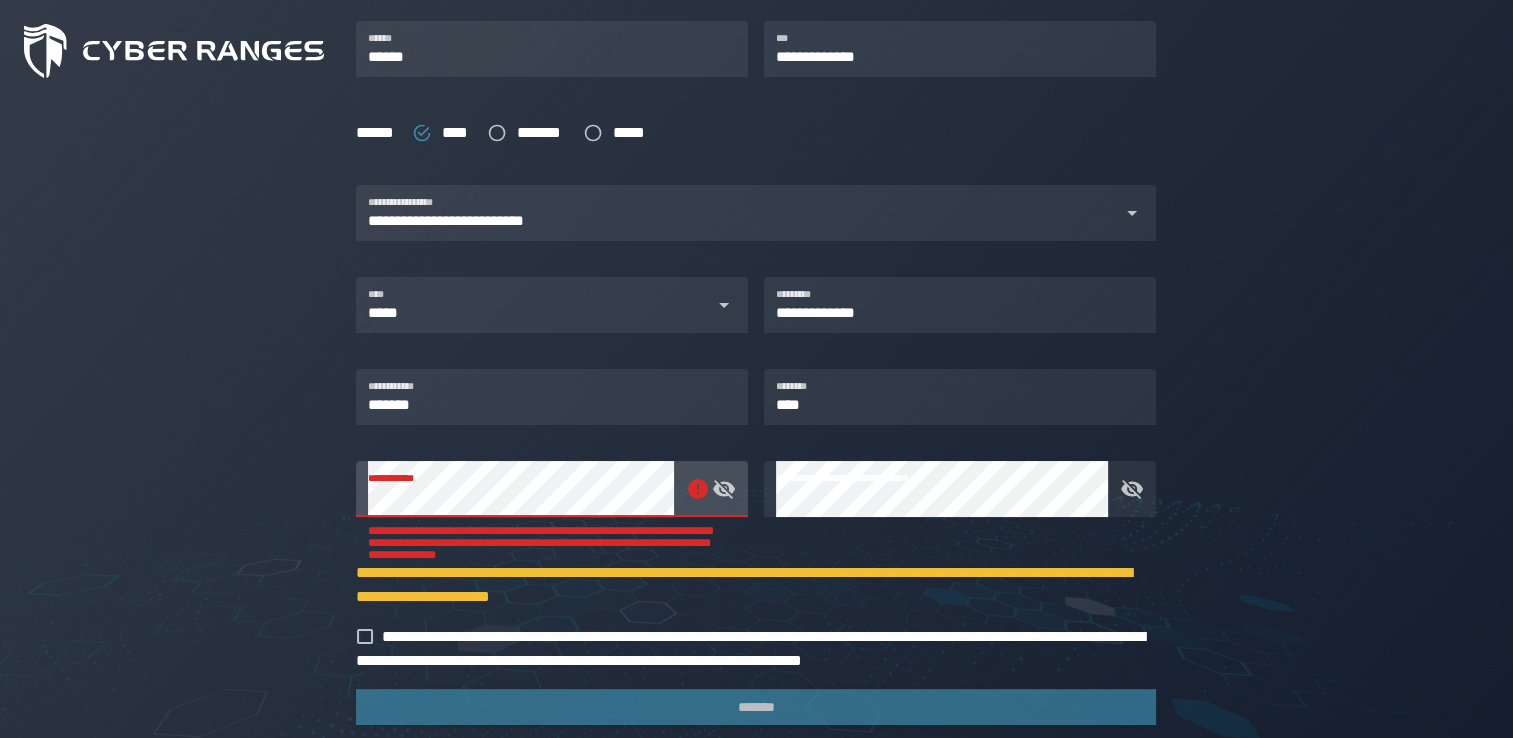 scroll, scrollTop: 490, scrollLeft: 0, axis: vertical 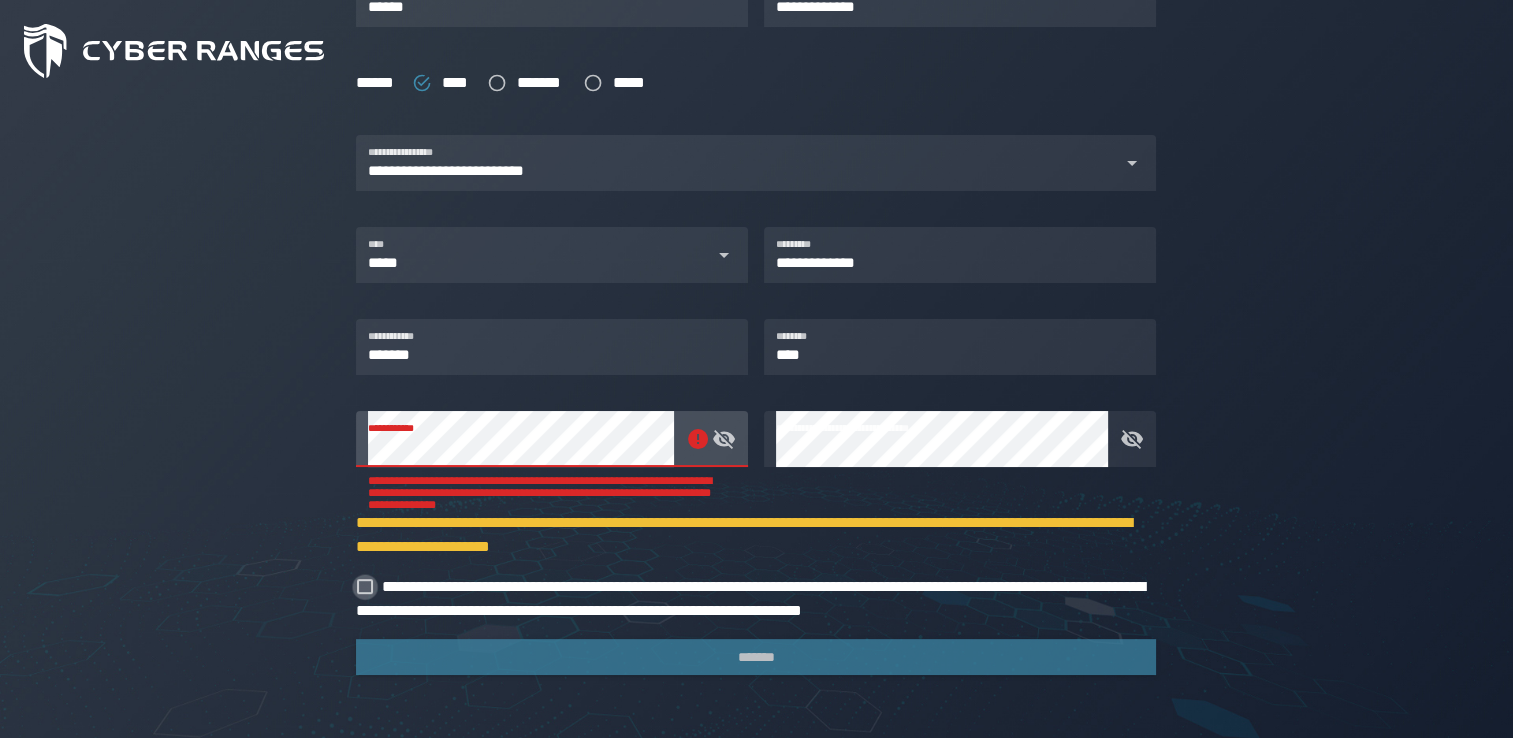 click 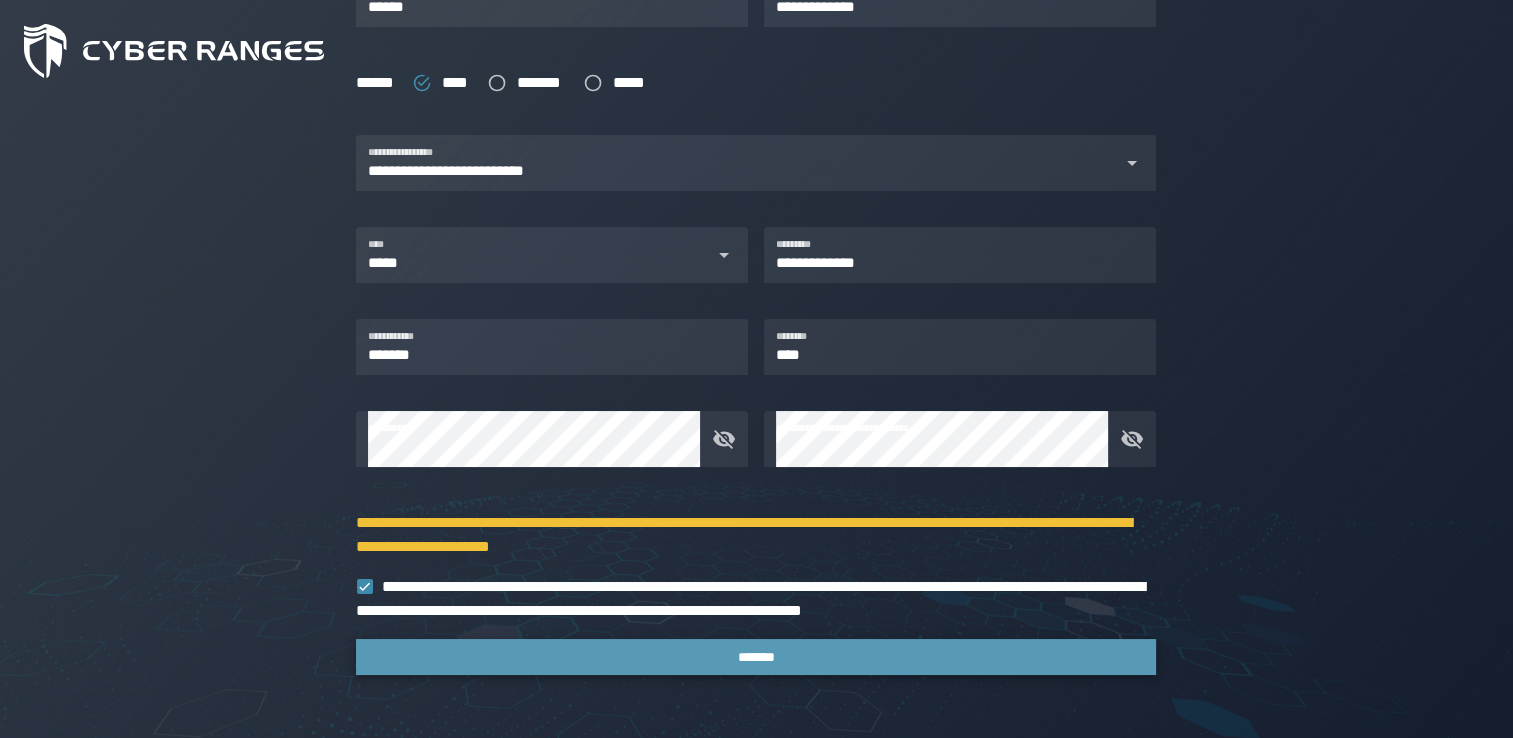click on "*******" at bounding box center (756, 657) 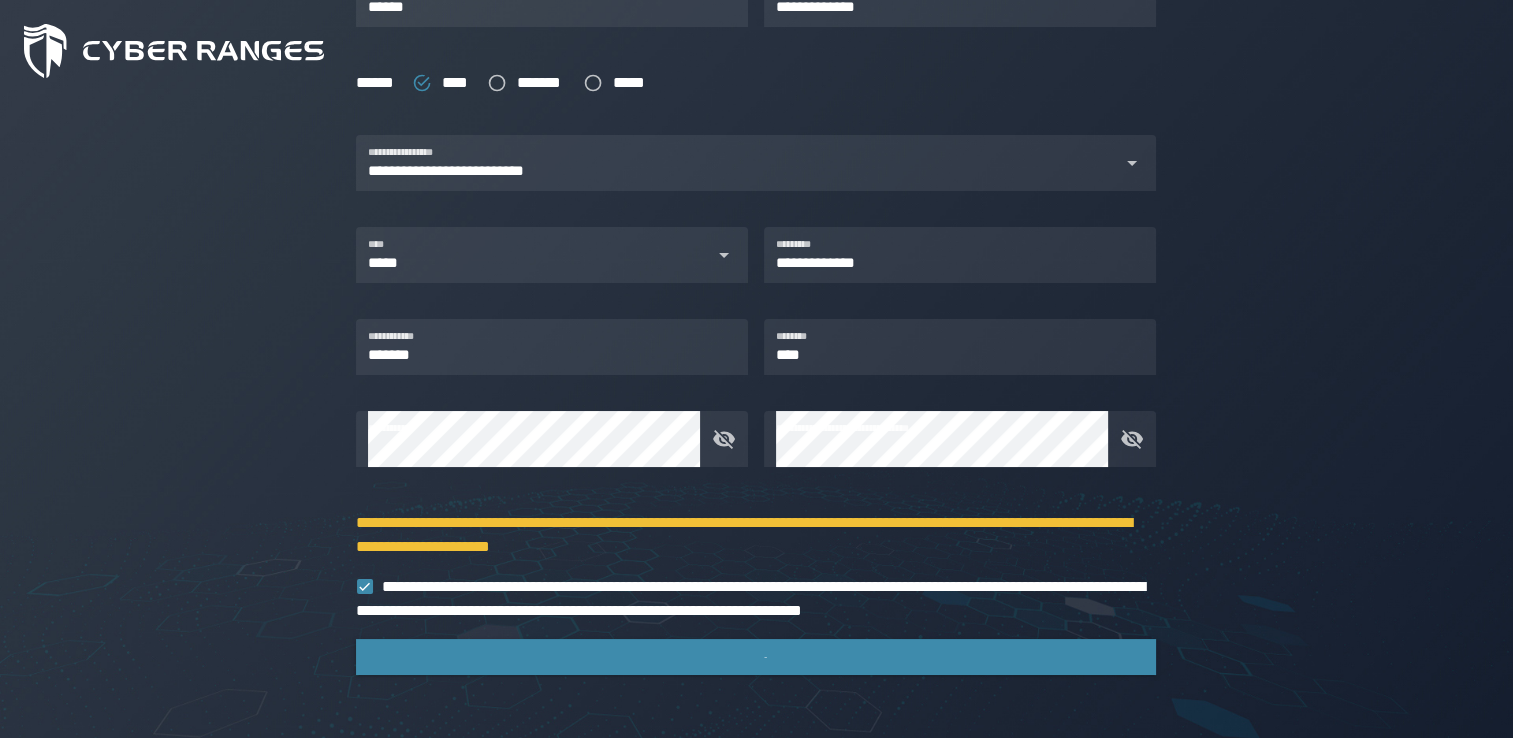 scroll, scrollTop: 0, scrollLeft: 0, axis: both 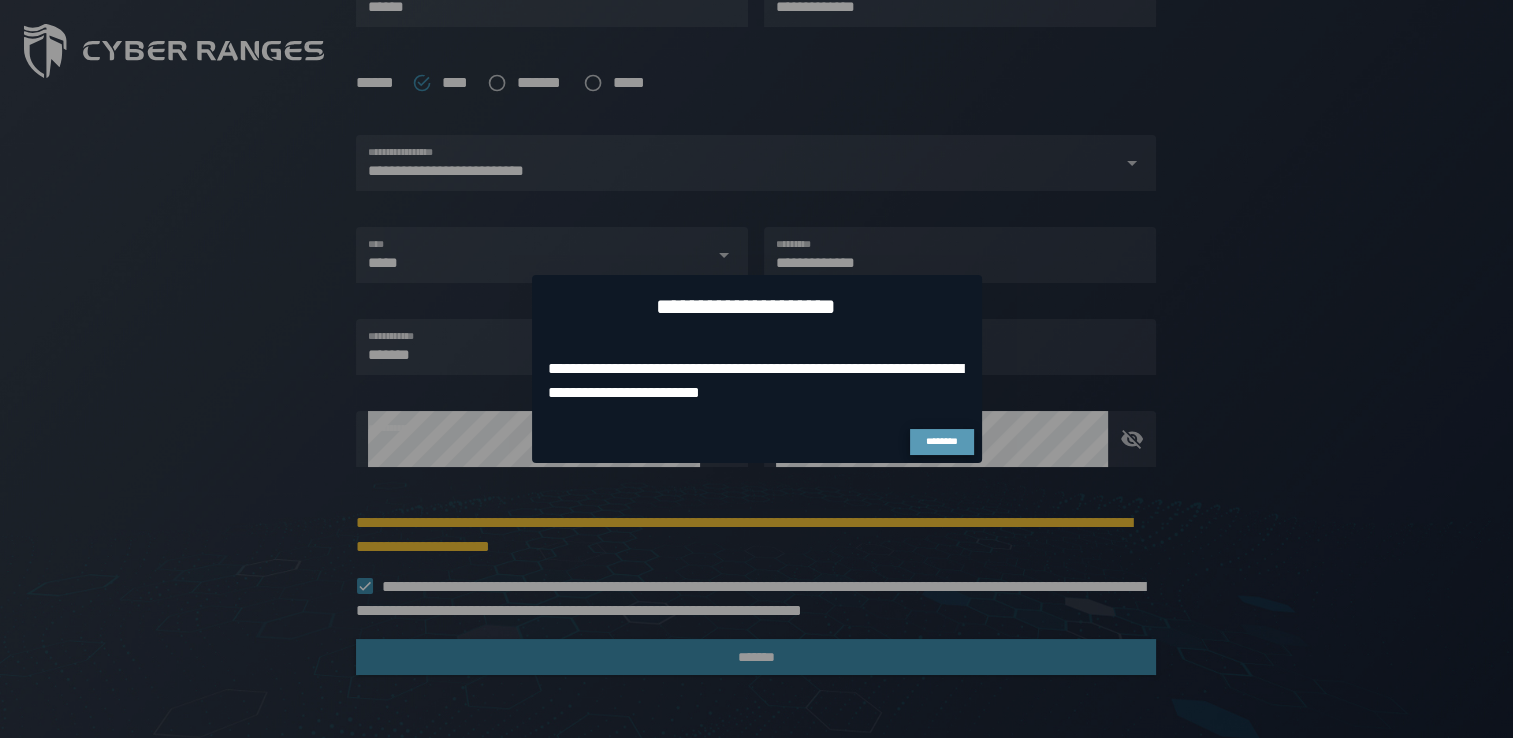 click on "********" at bounding box center (941, 441) 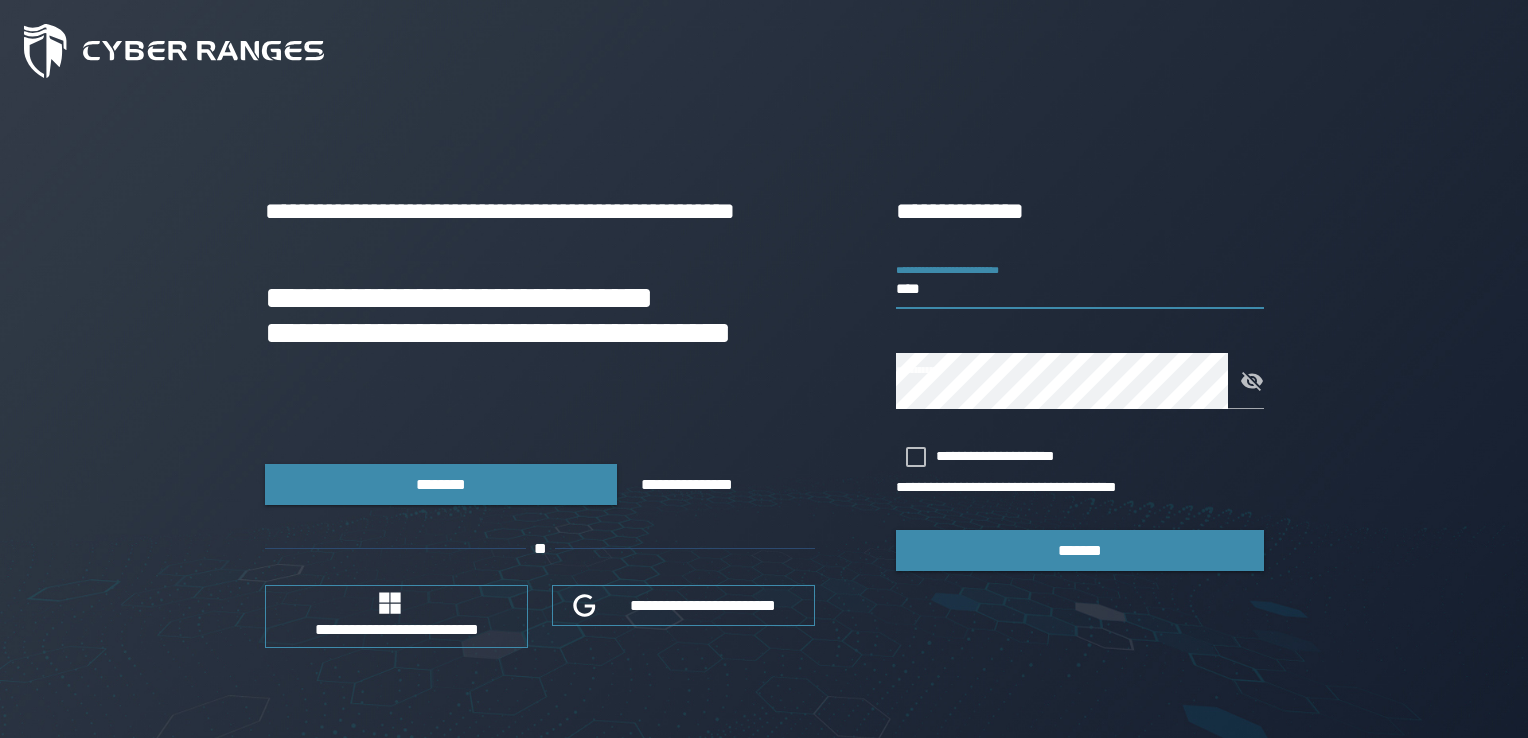 click on "****" at bounding box center [1080, 281] 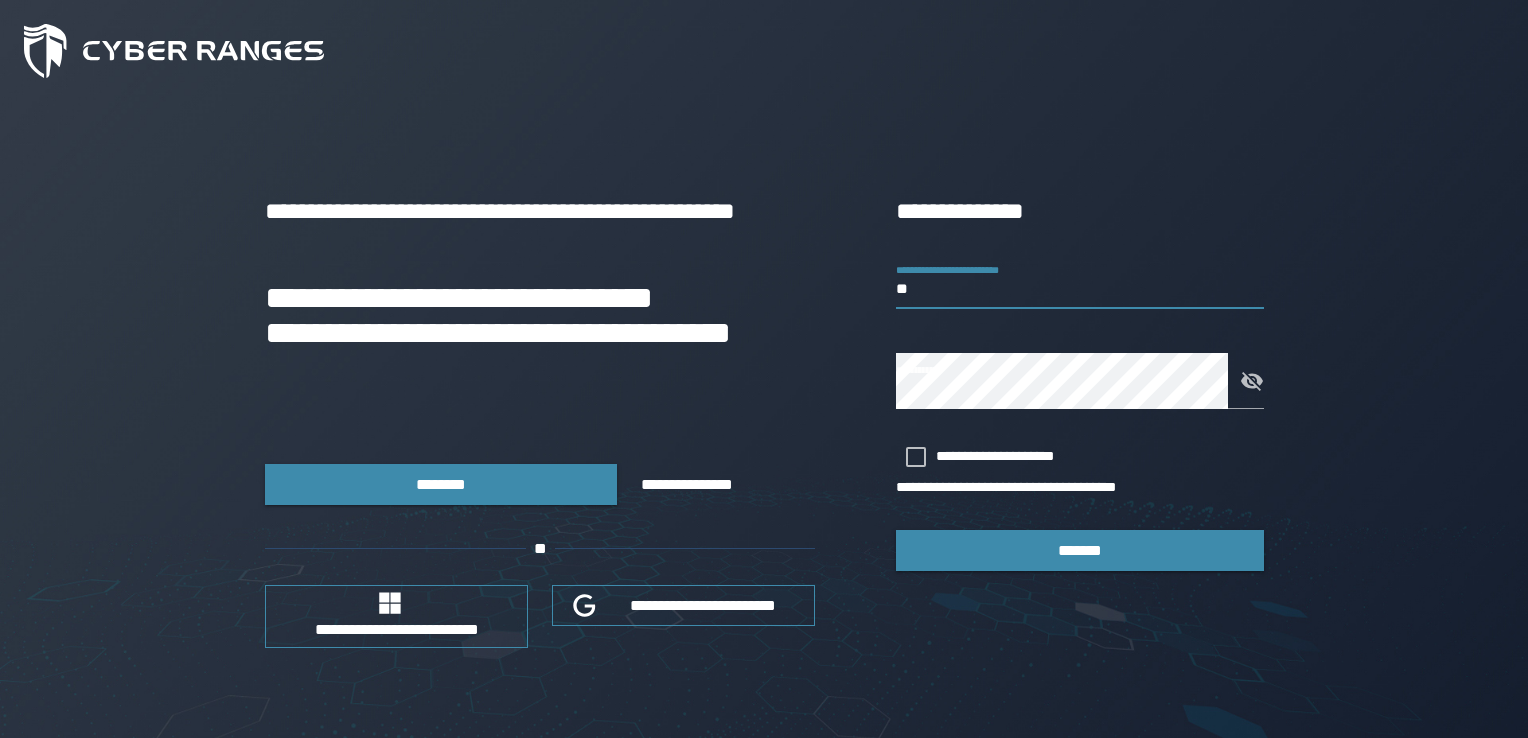 type on "*" 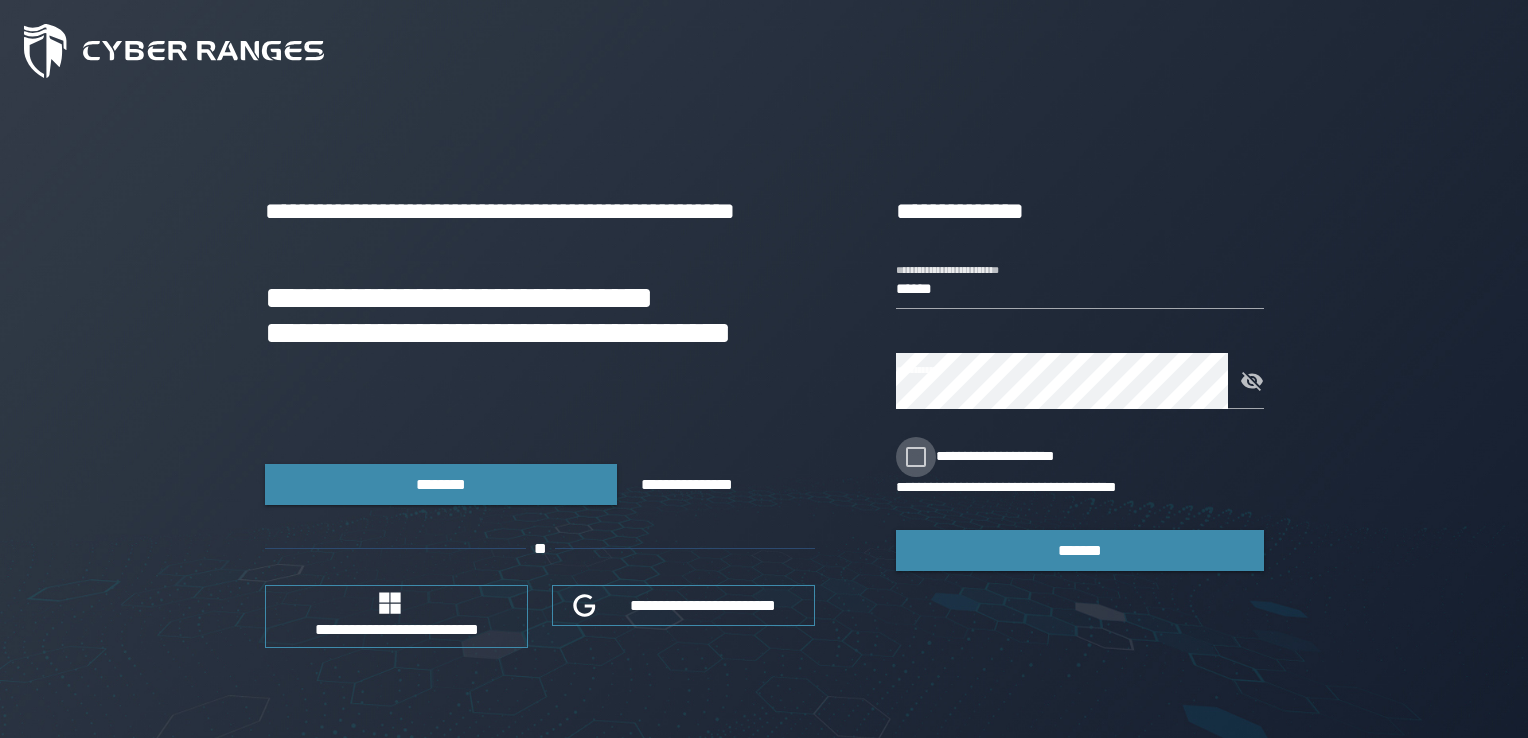 click at bounding box center (916, 457) 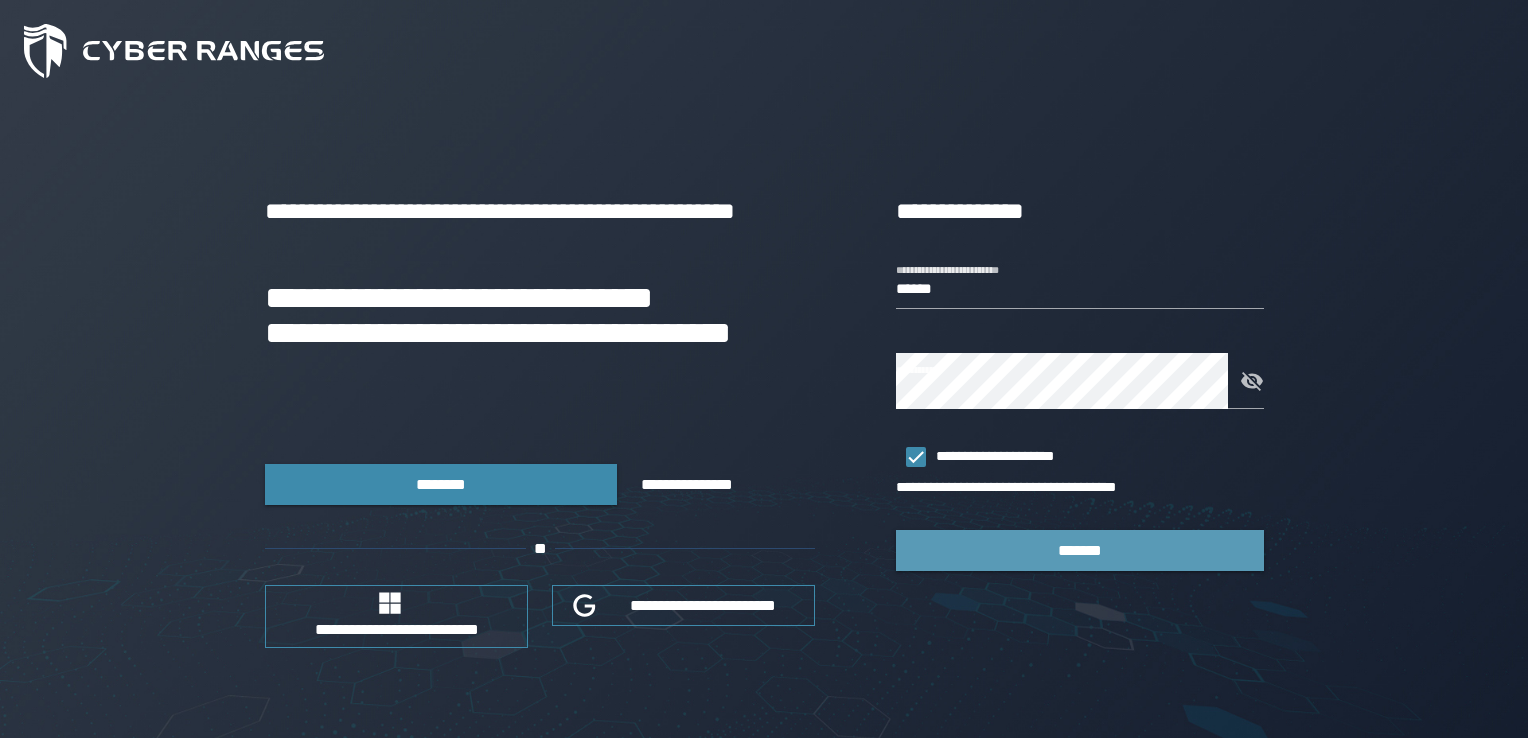 click on "*******" at bounding box center [1080, 550] 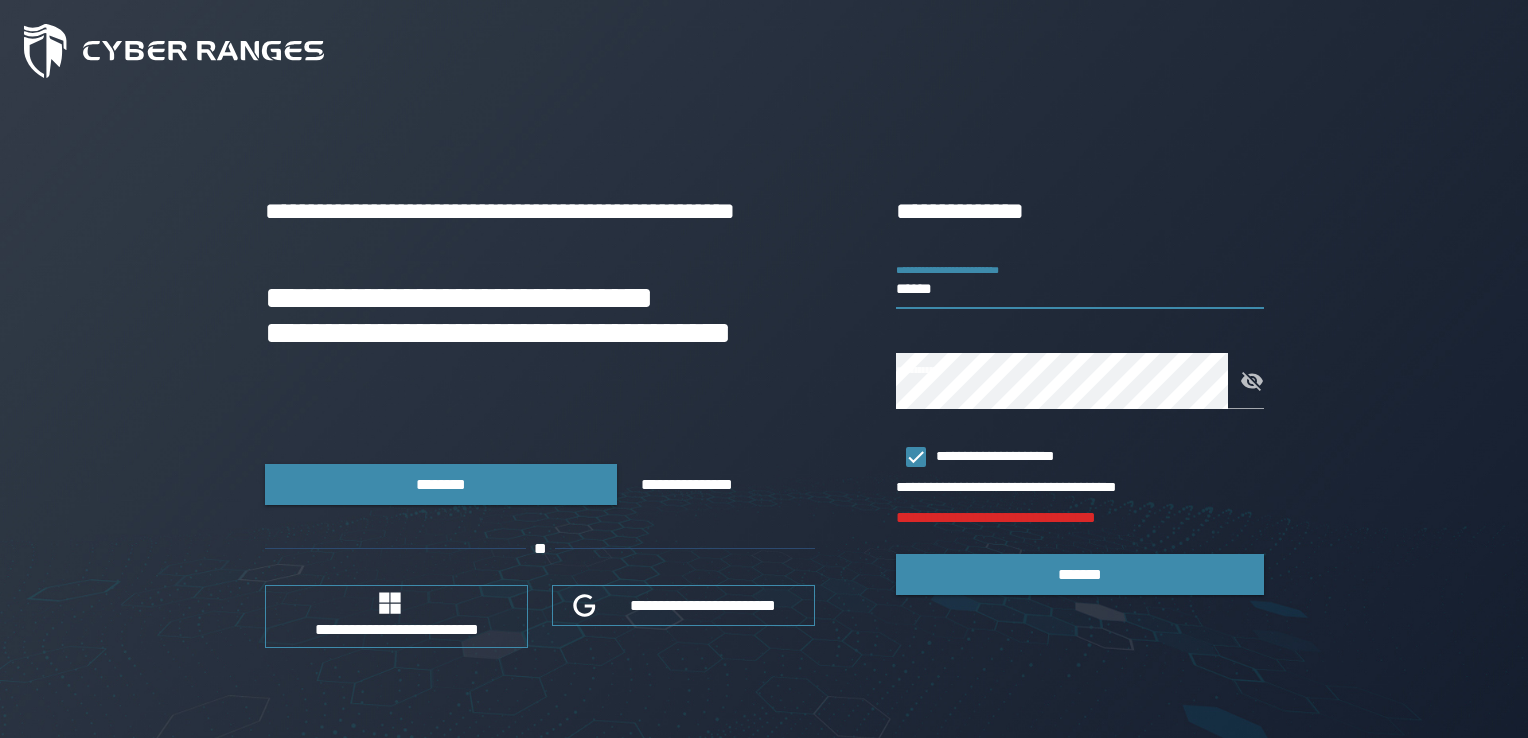 click on "******" at bounding box center [1080, 281] 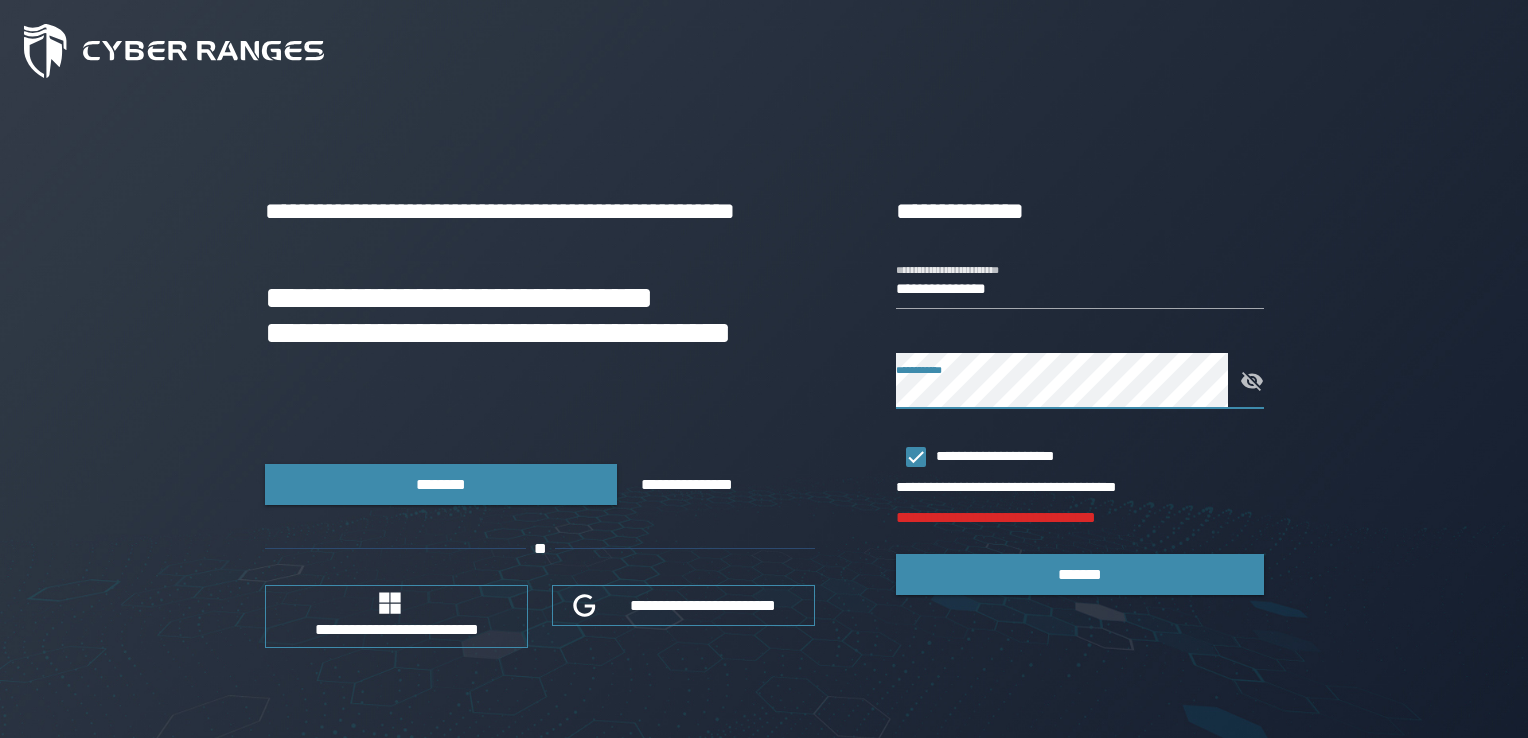 click 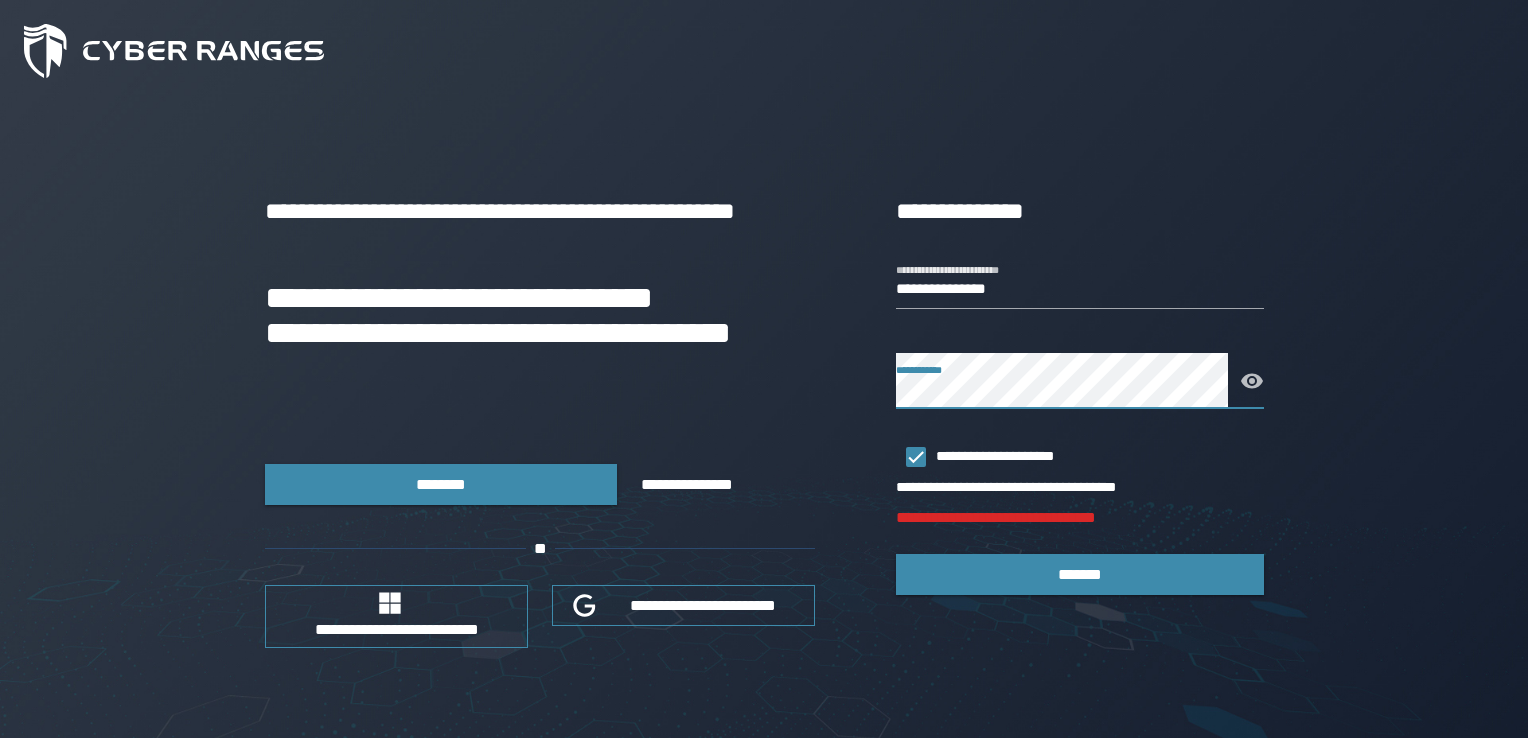 click 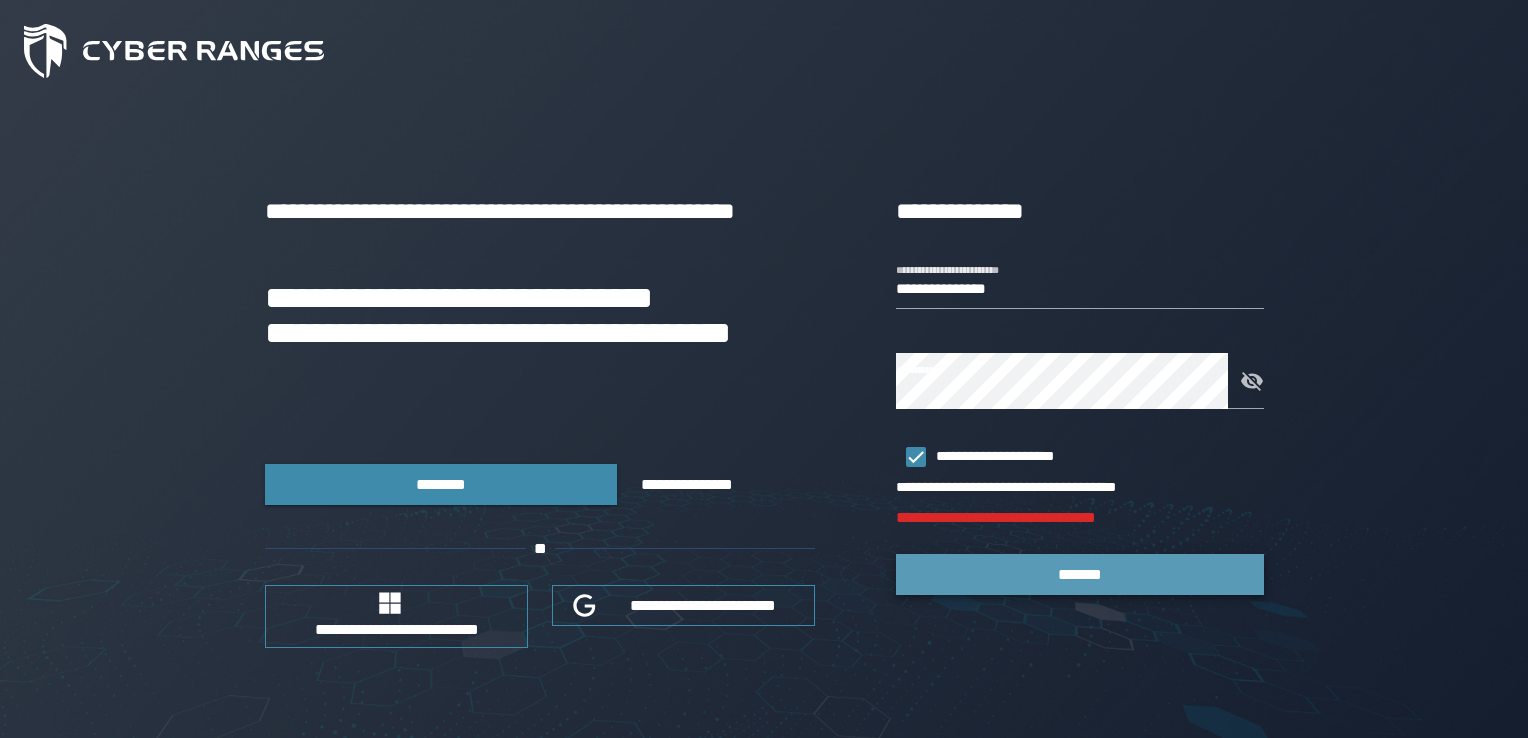 click on "*******" at bounding box center (1080, 574) 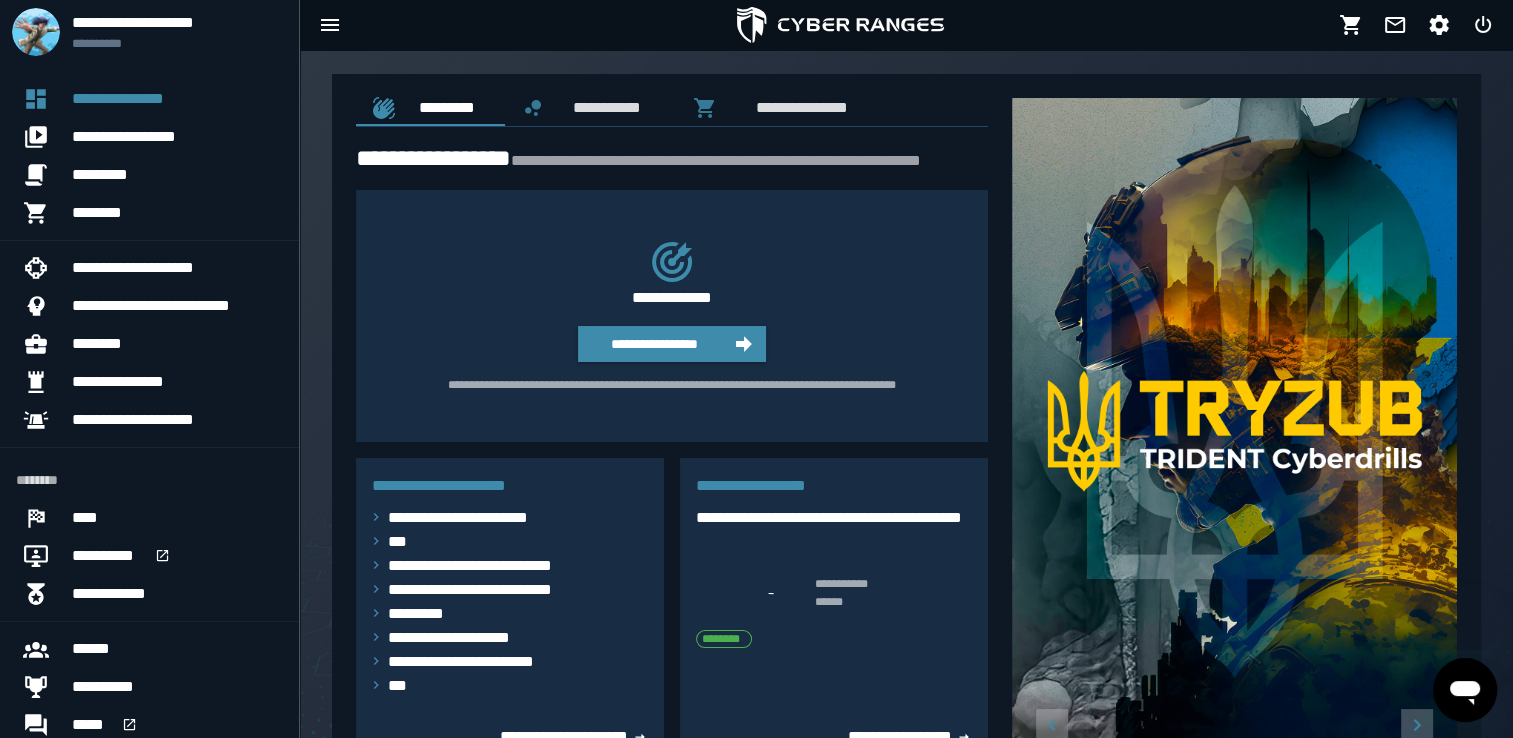 scroll, scrollTop: 0, scrollLeft: 0, axis: both 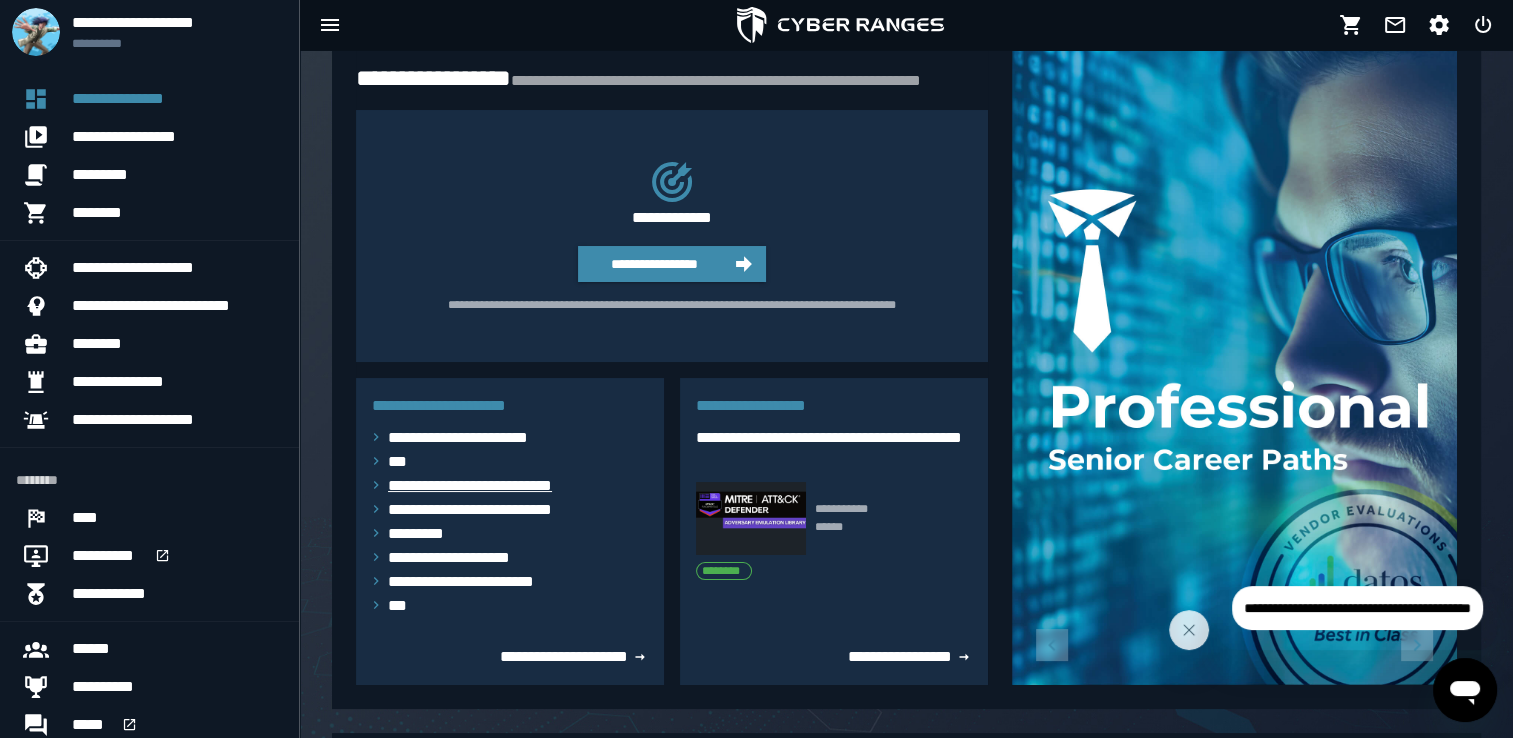 click on "**********" at bounding box center [480, 486] 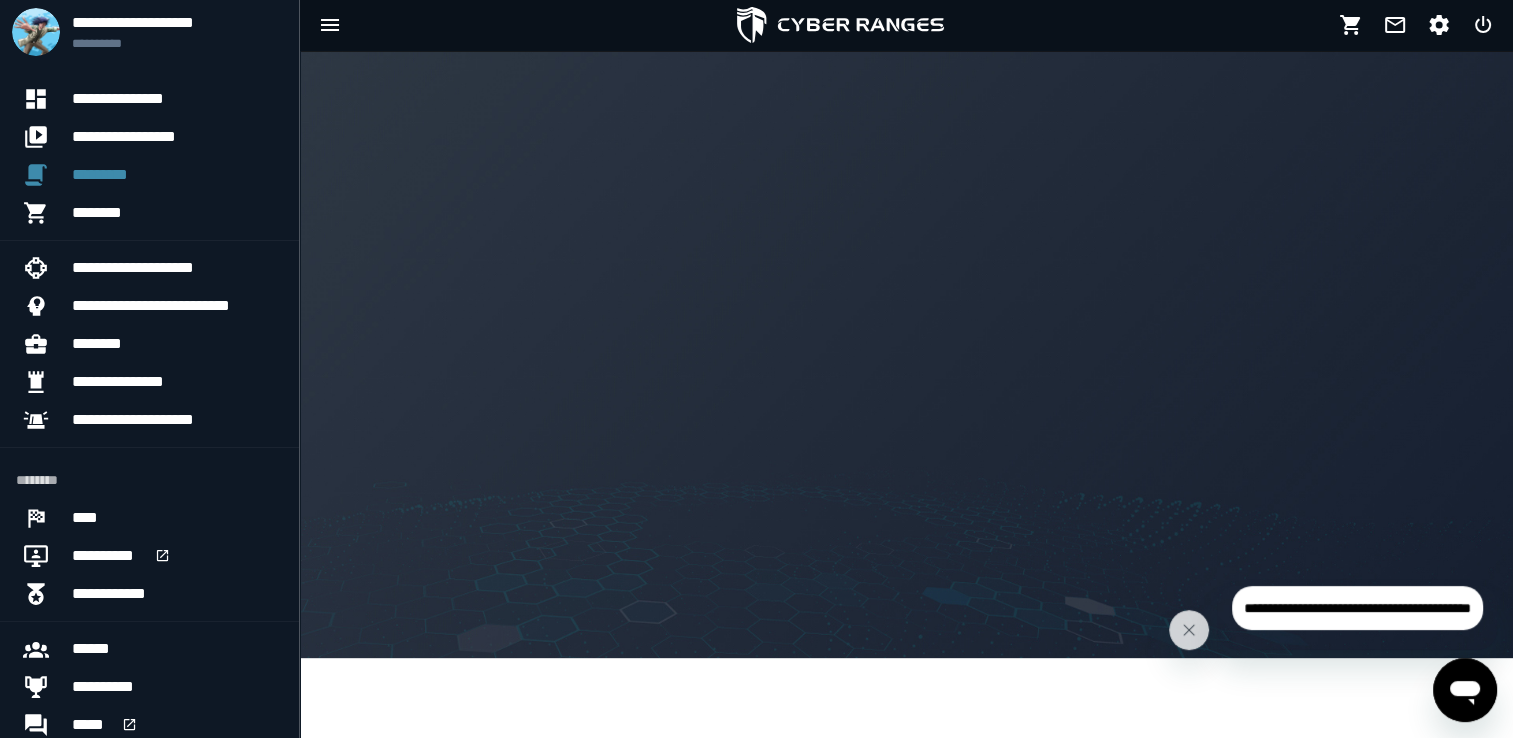 scroll, scrollTop: 0, scrollLeft: 0, axis: both 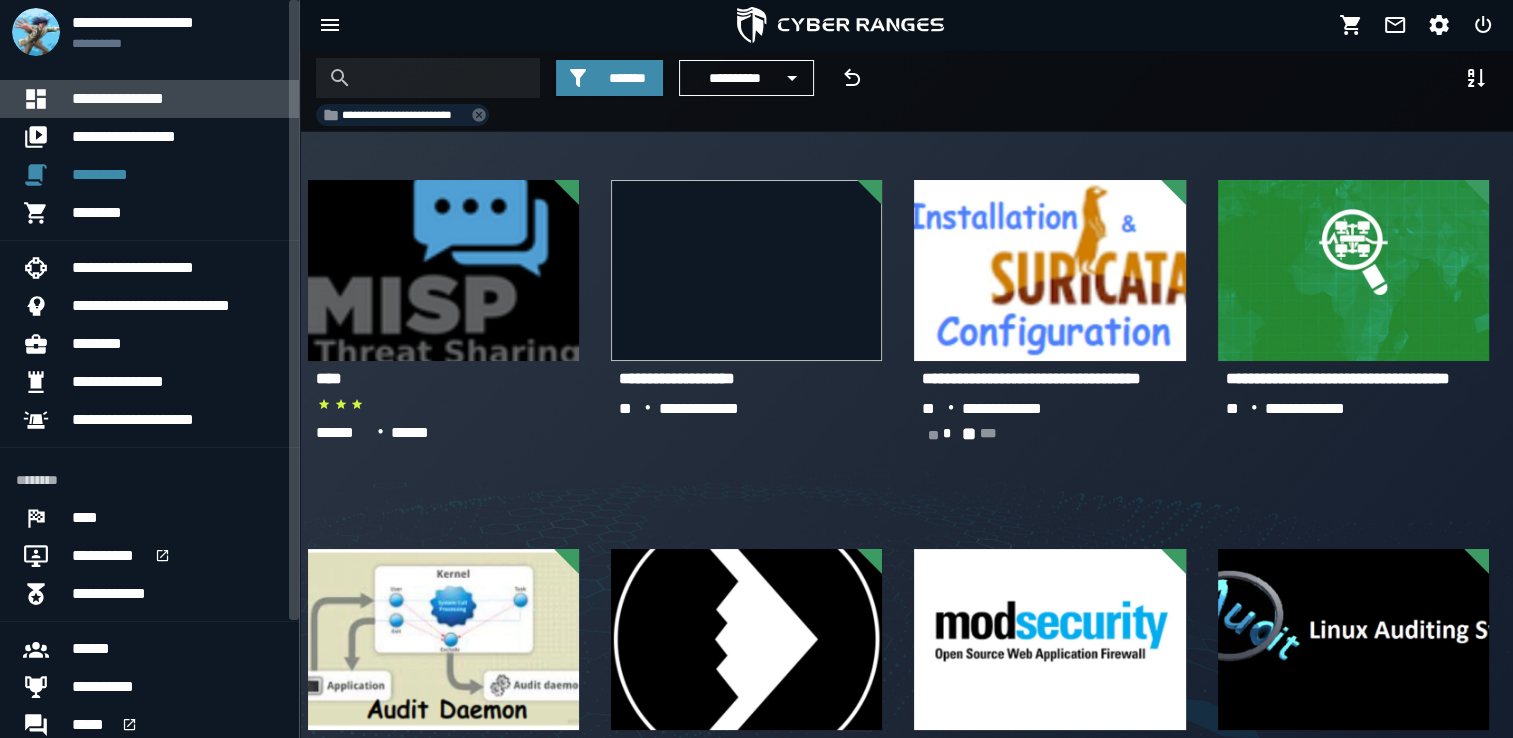 click on "**********" at bounding box center [129, 99] 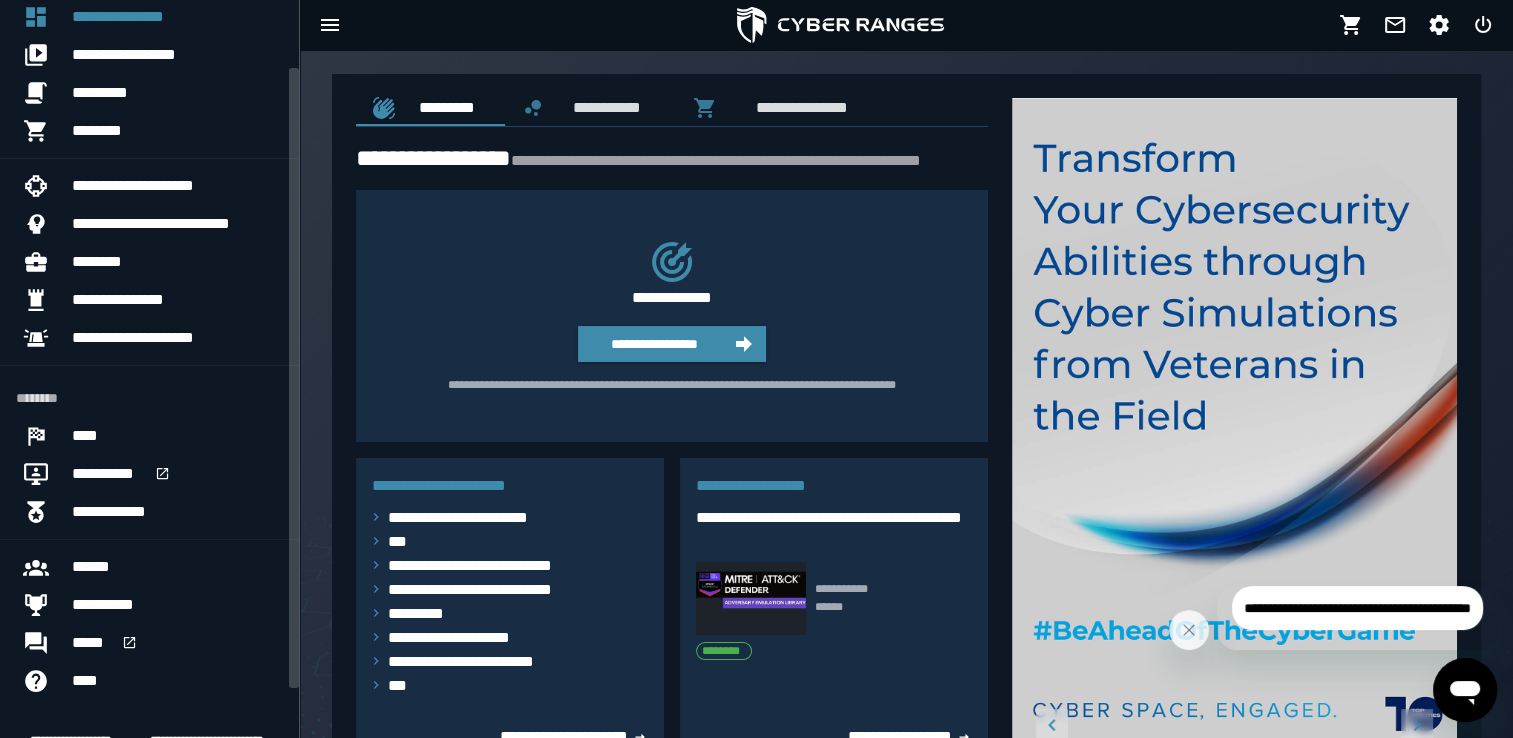 scroll, scrollTop: 81, scrollLeft: 0, axis: vertical 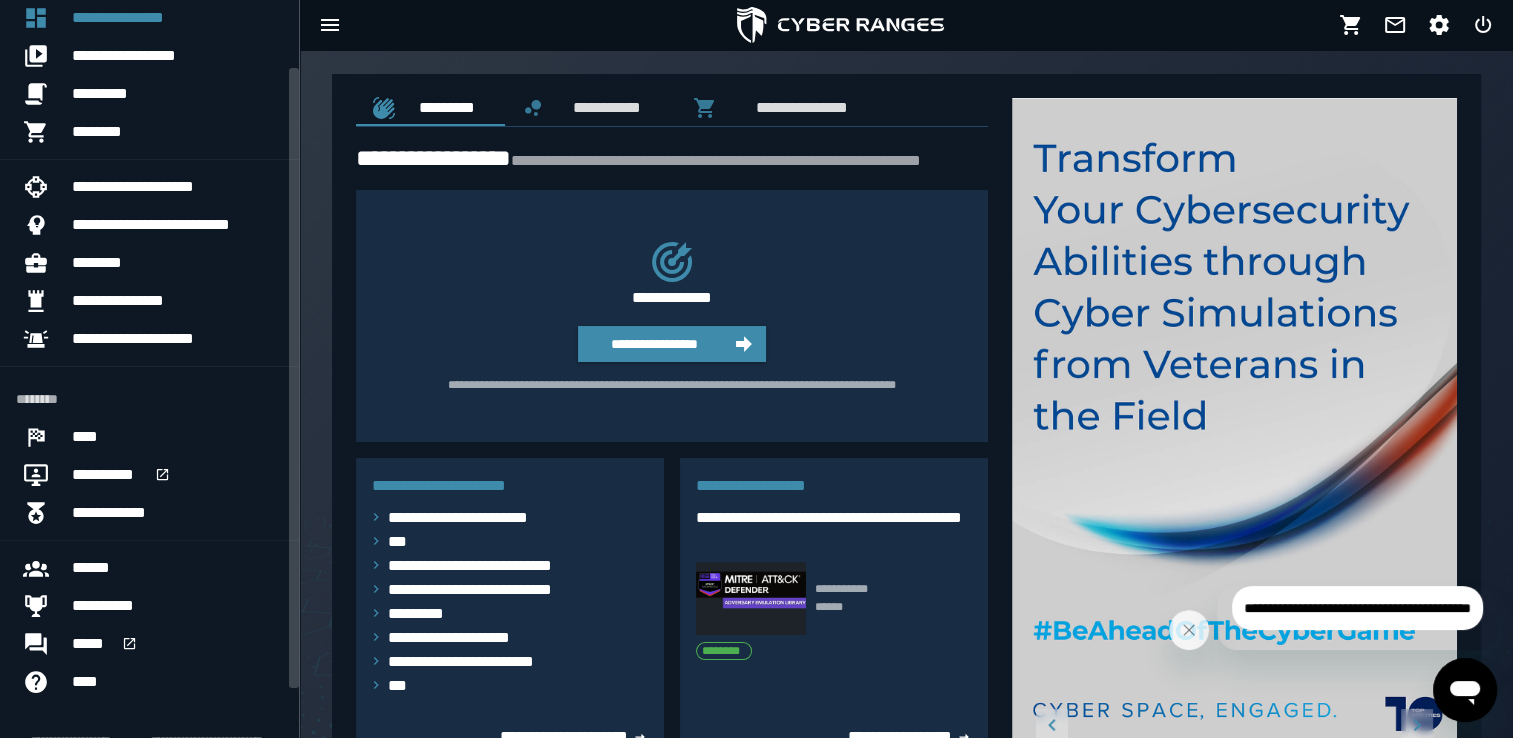 drag, startPoint x: 293, startPoint y: 611, endPoint x: 300, endPoint y: 679, distance: 68.359344 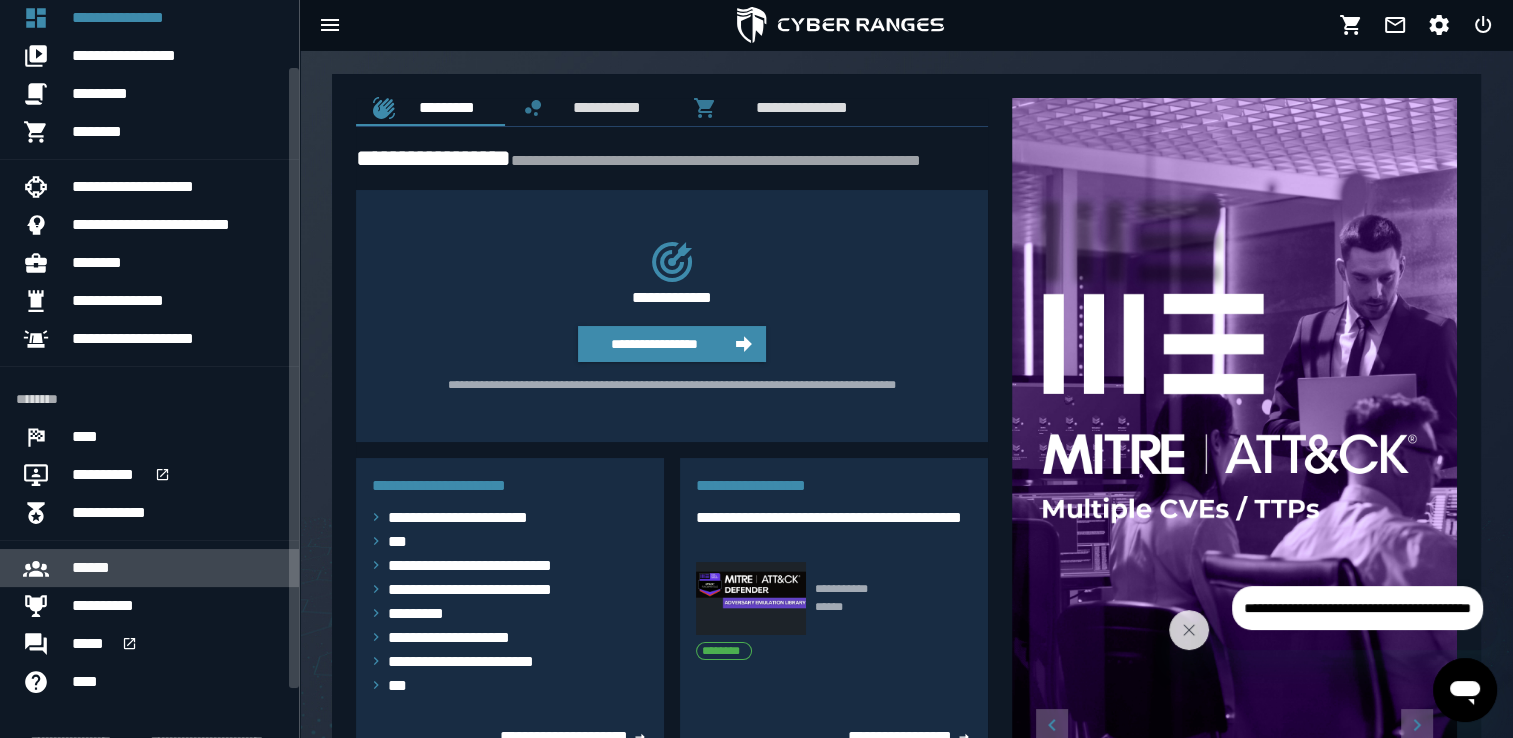 click on "******" at bounding box center (96, 568) 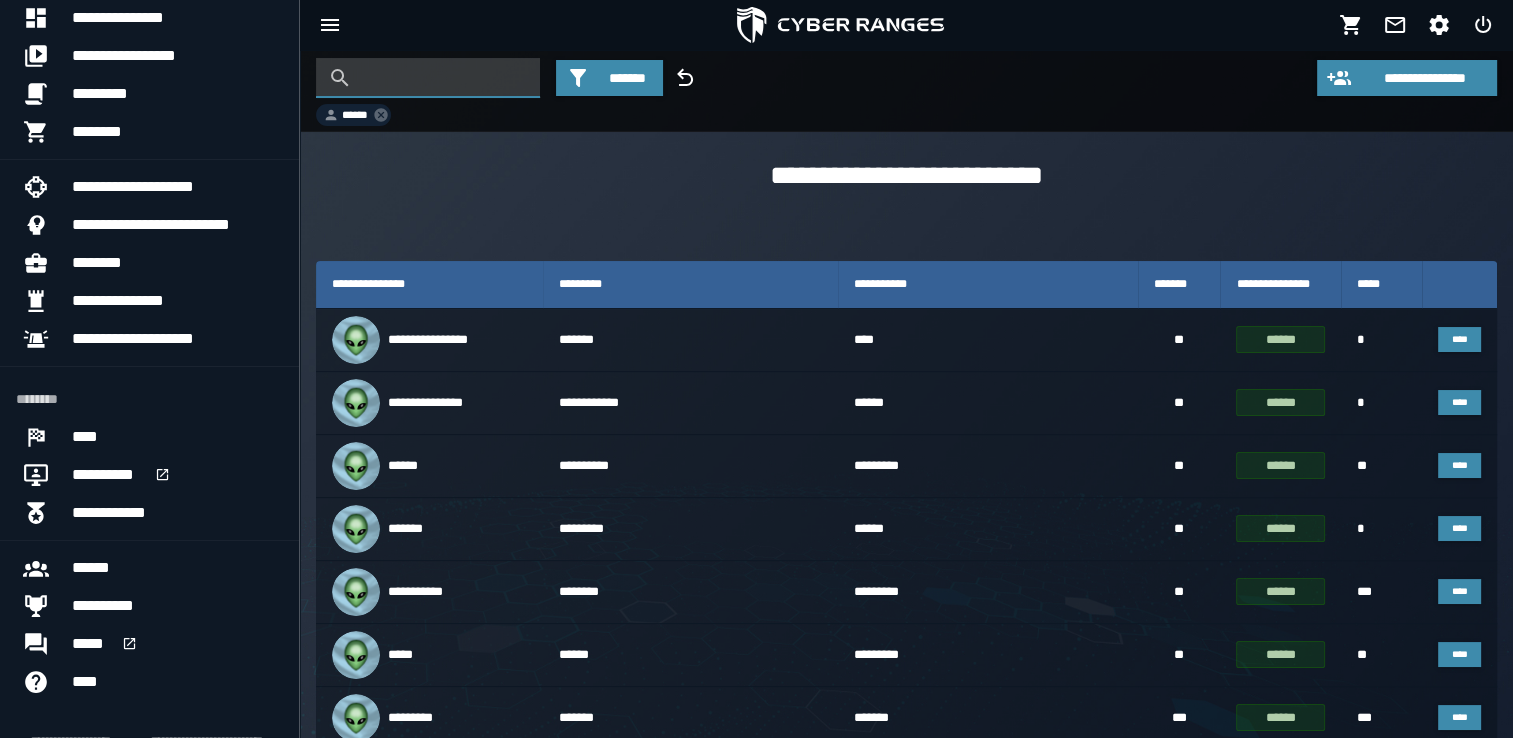 click 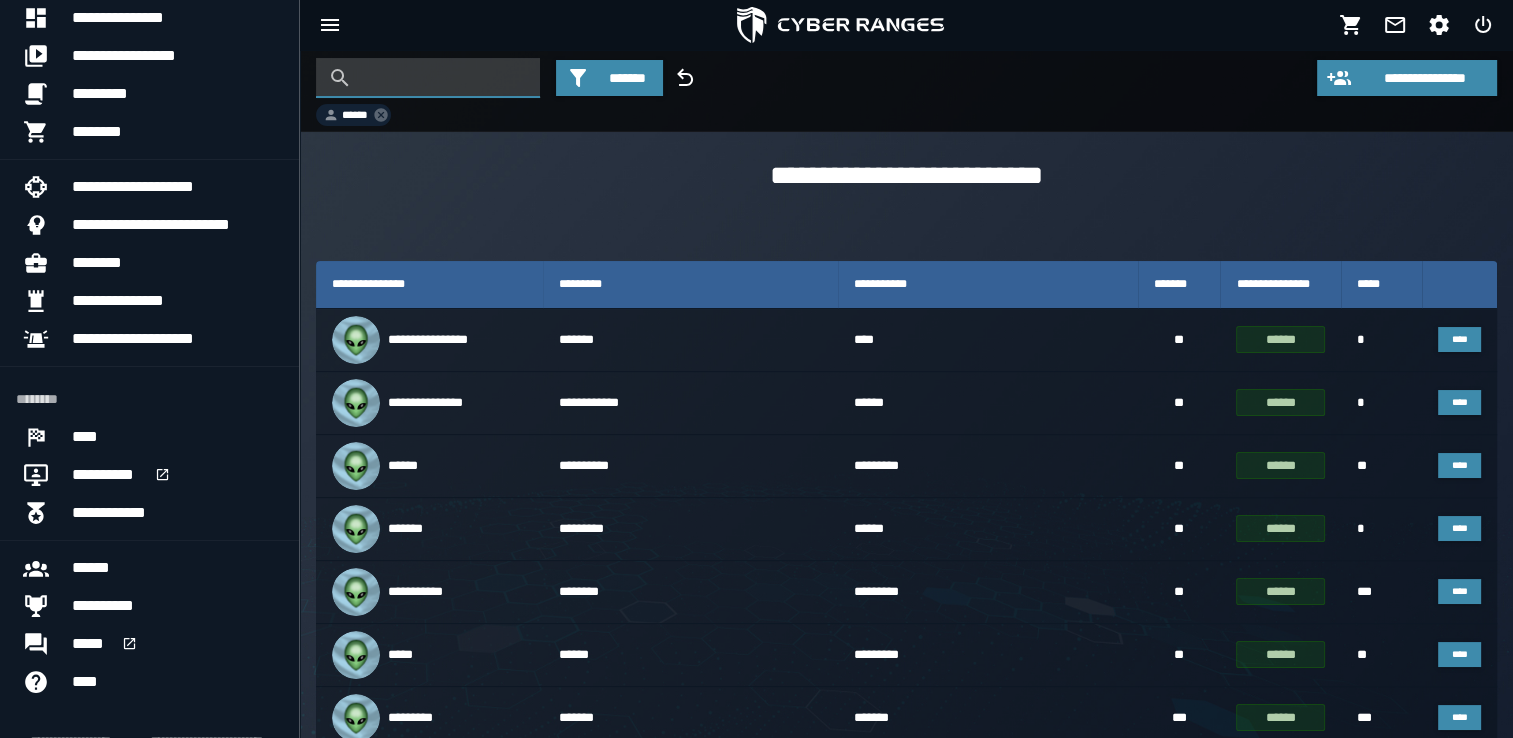 click 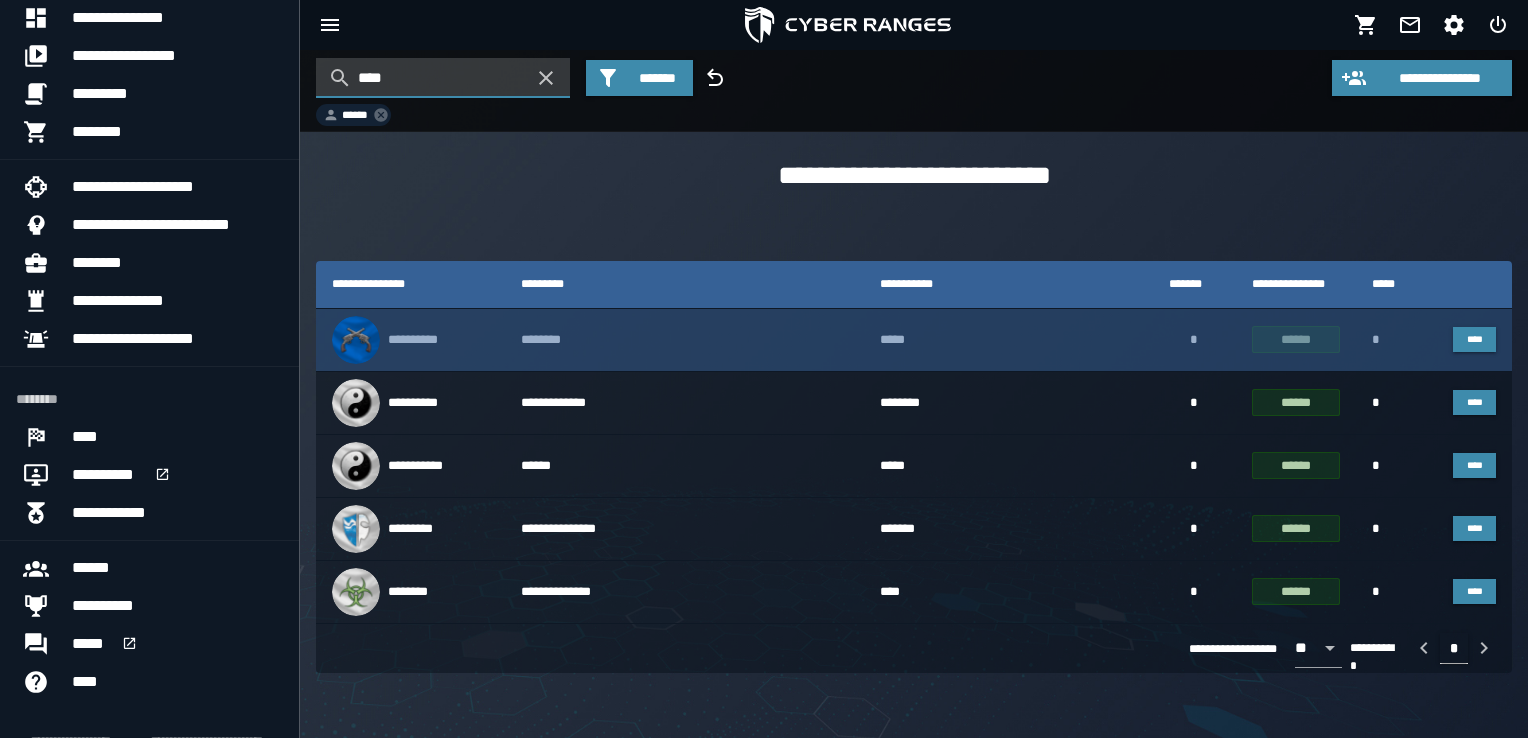type on "****" 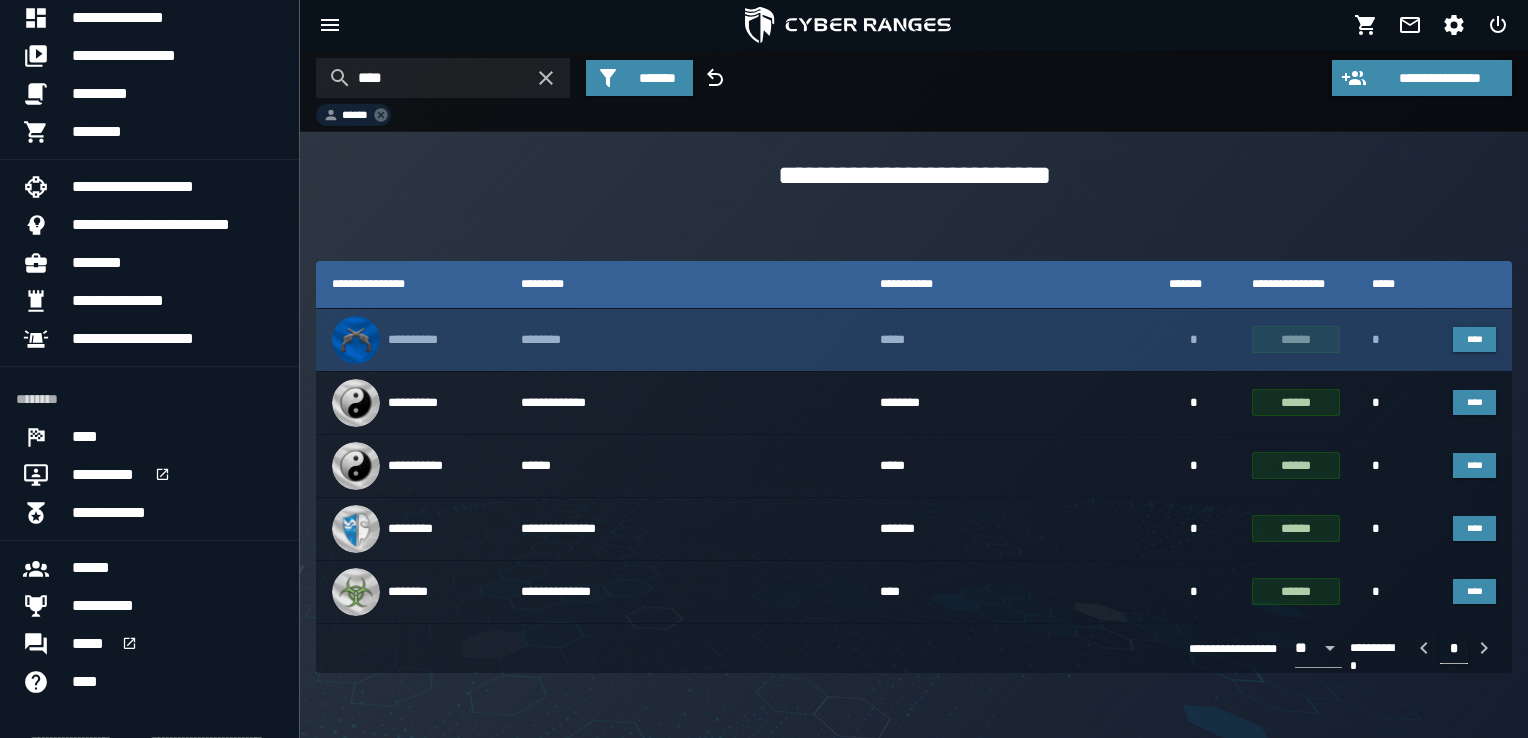 click on "**********" at bounding box center [413, 339] 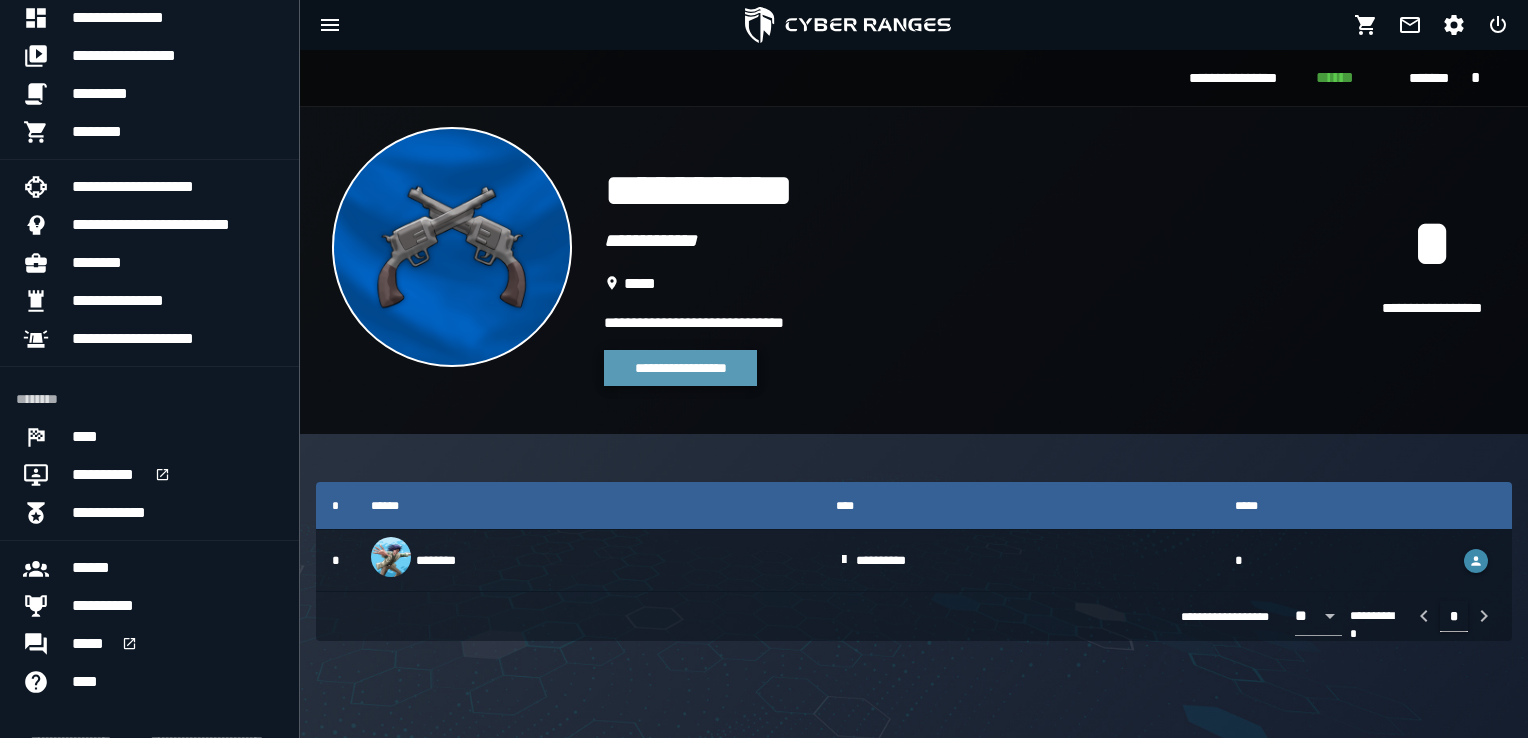 click on "**********" at bounding box center (680, 368) 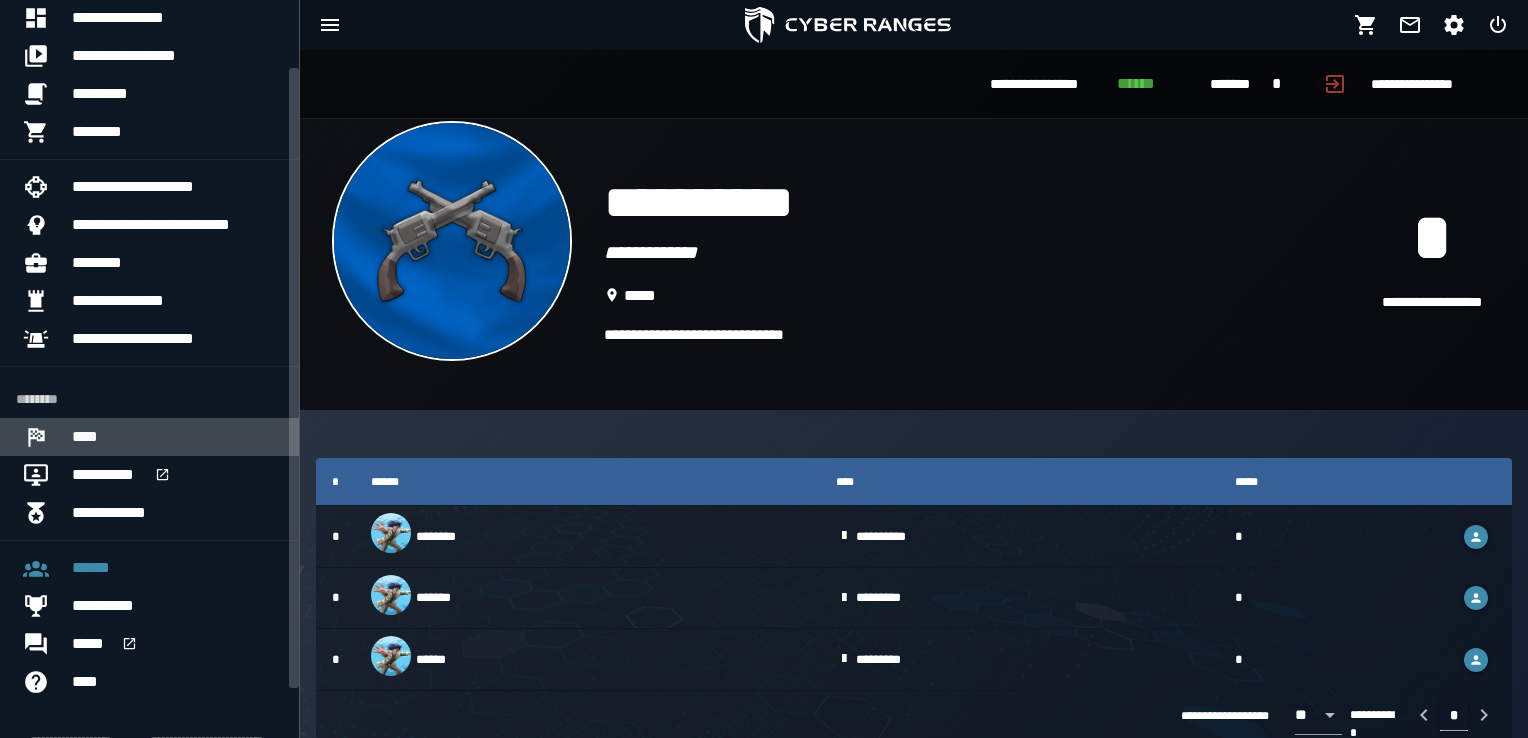 click on "****" at bounding box center [88, 437] 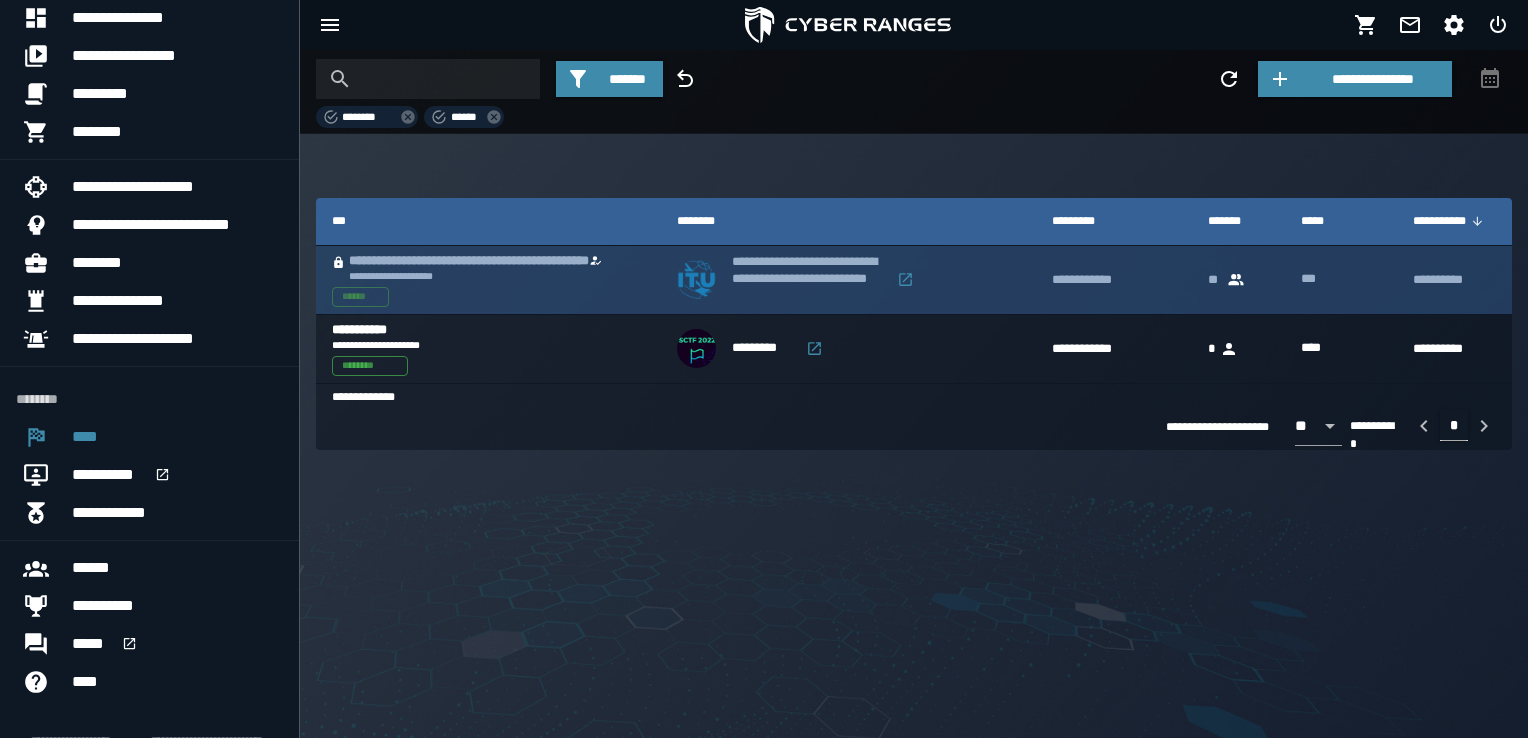 click on "**********" at bounding box center (791, 279) 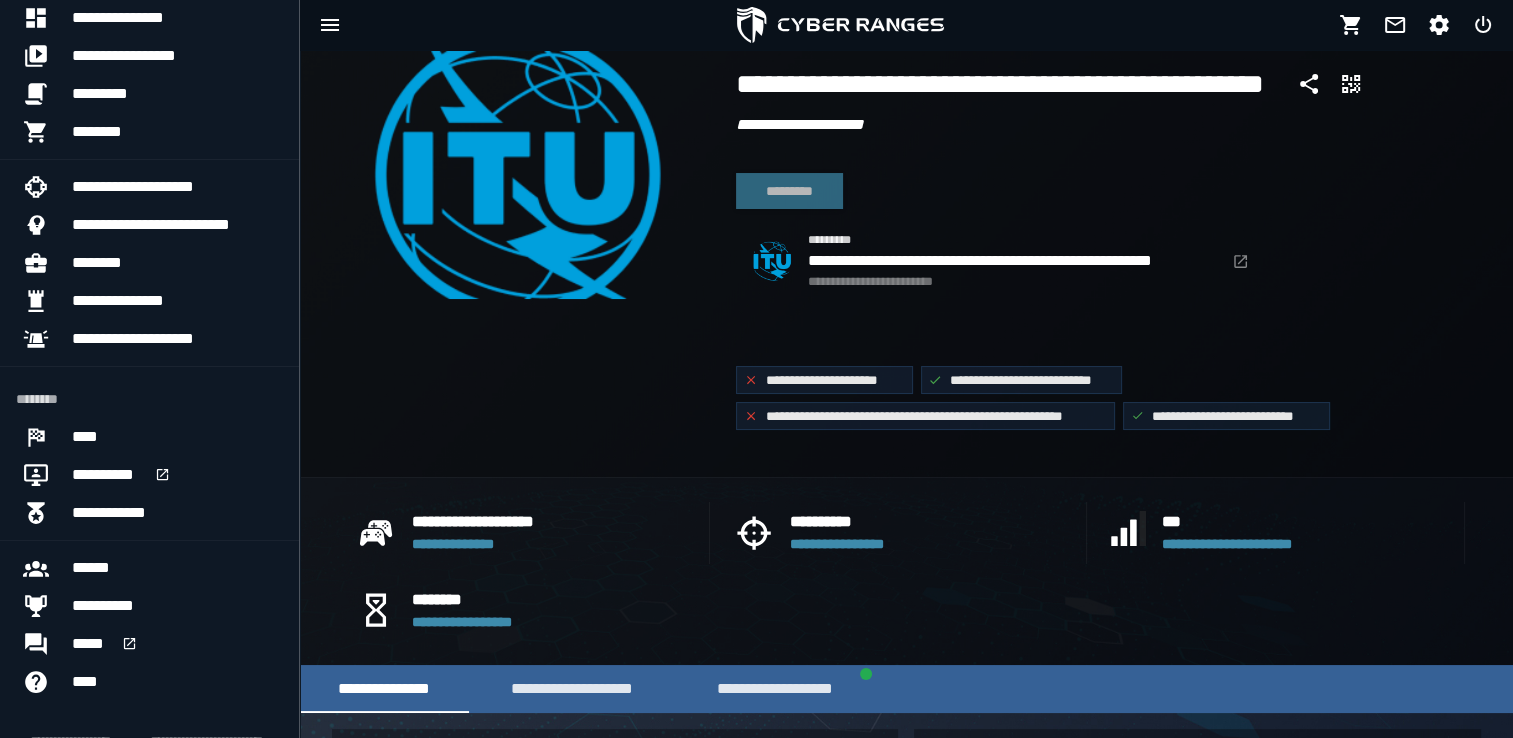 scroll, scrollTop: 22, scrollLeft: 0, axis: vertical 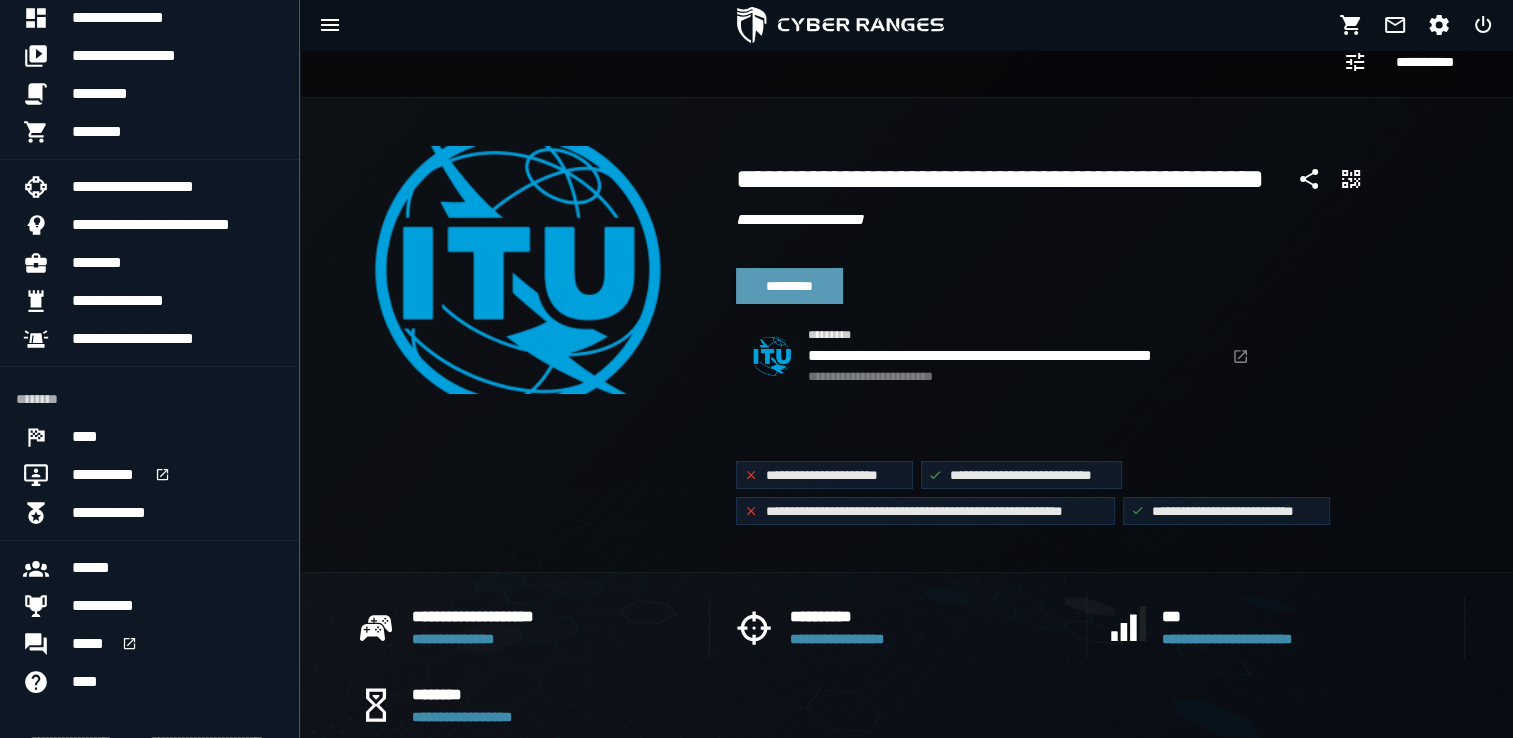 click on "*********" at bounding box center (789, 286) 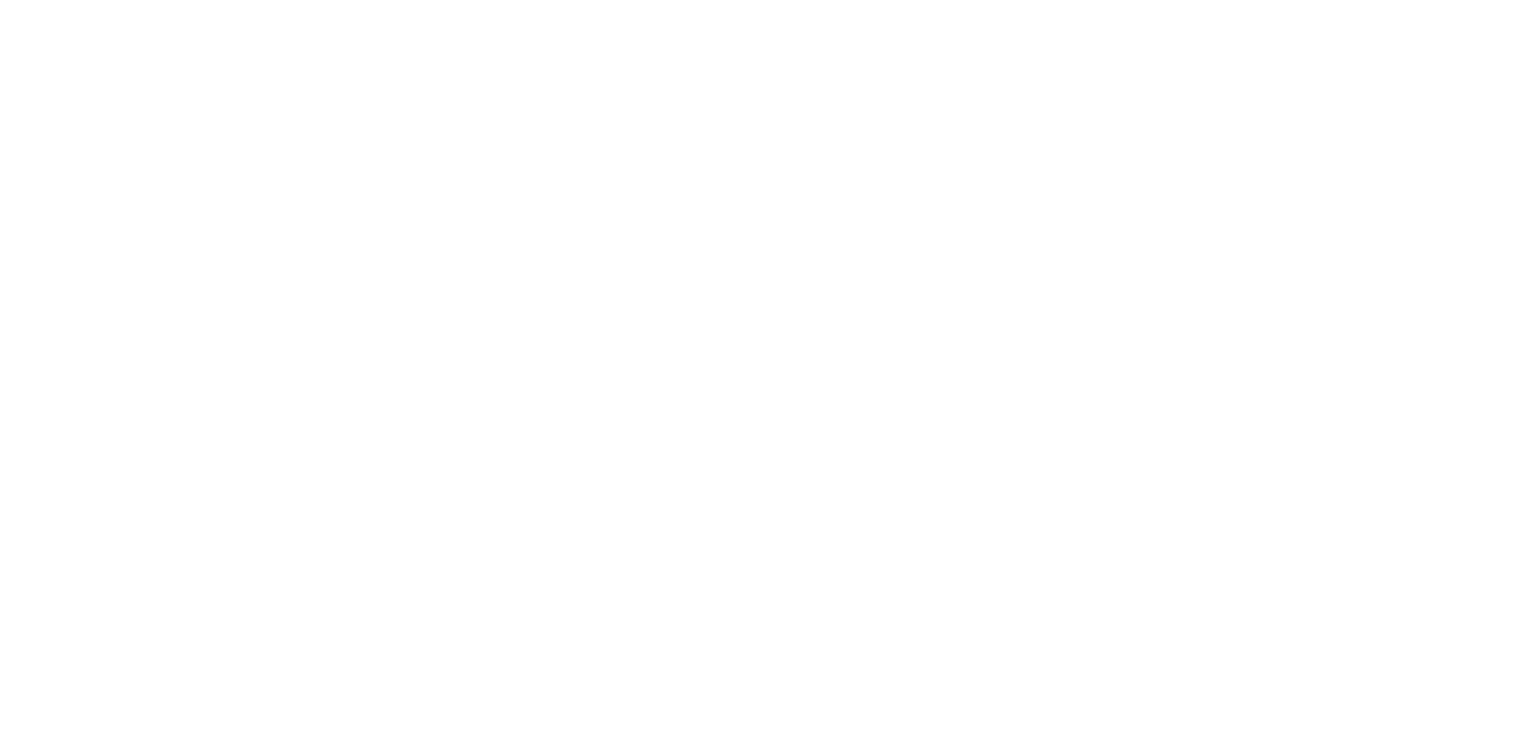 scroll, scrollTop: 0, scrollLeft: 0, axis: both 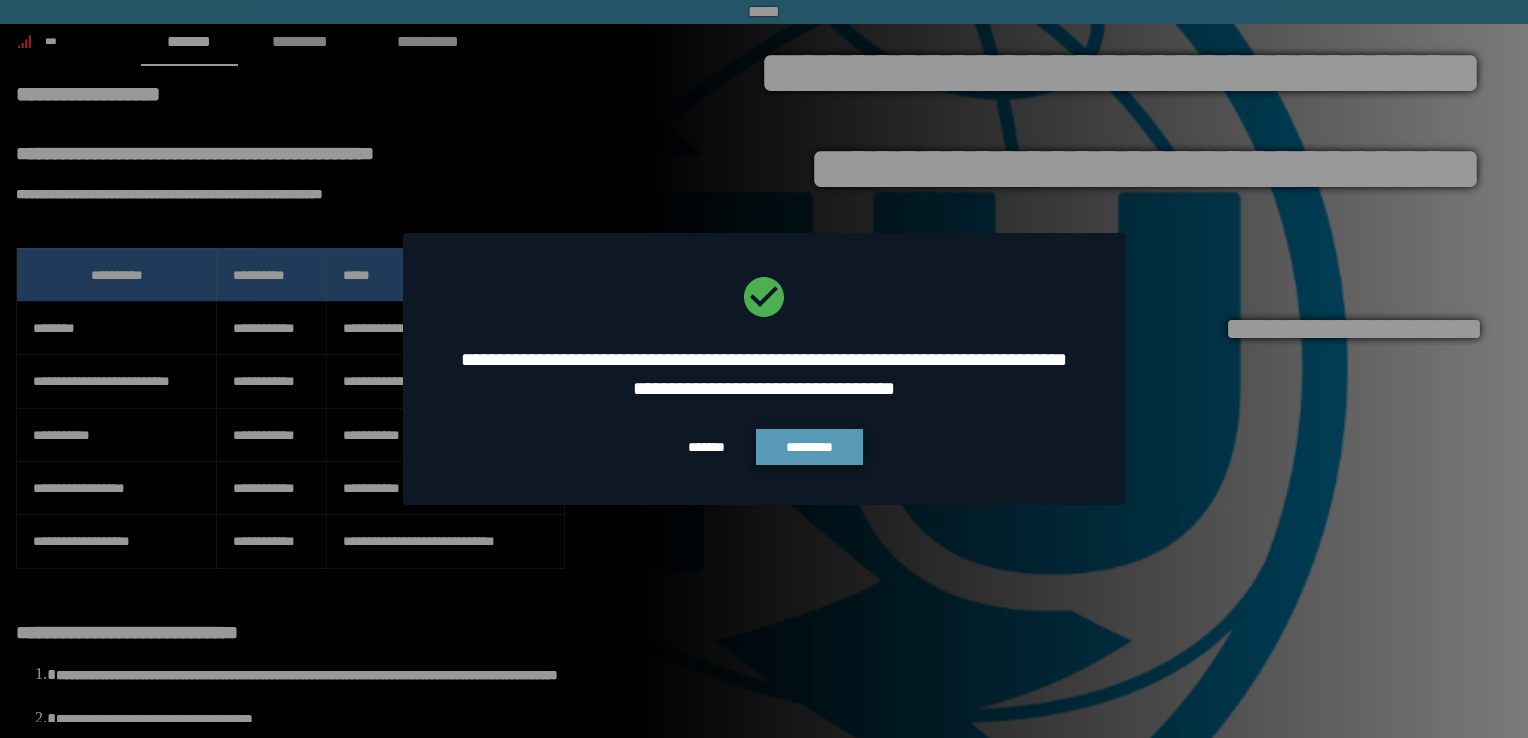 click on "*********" at bounding box center (809, 447) 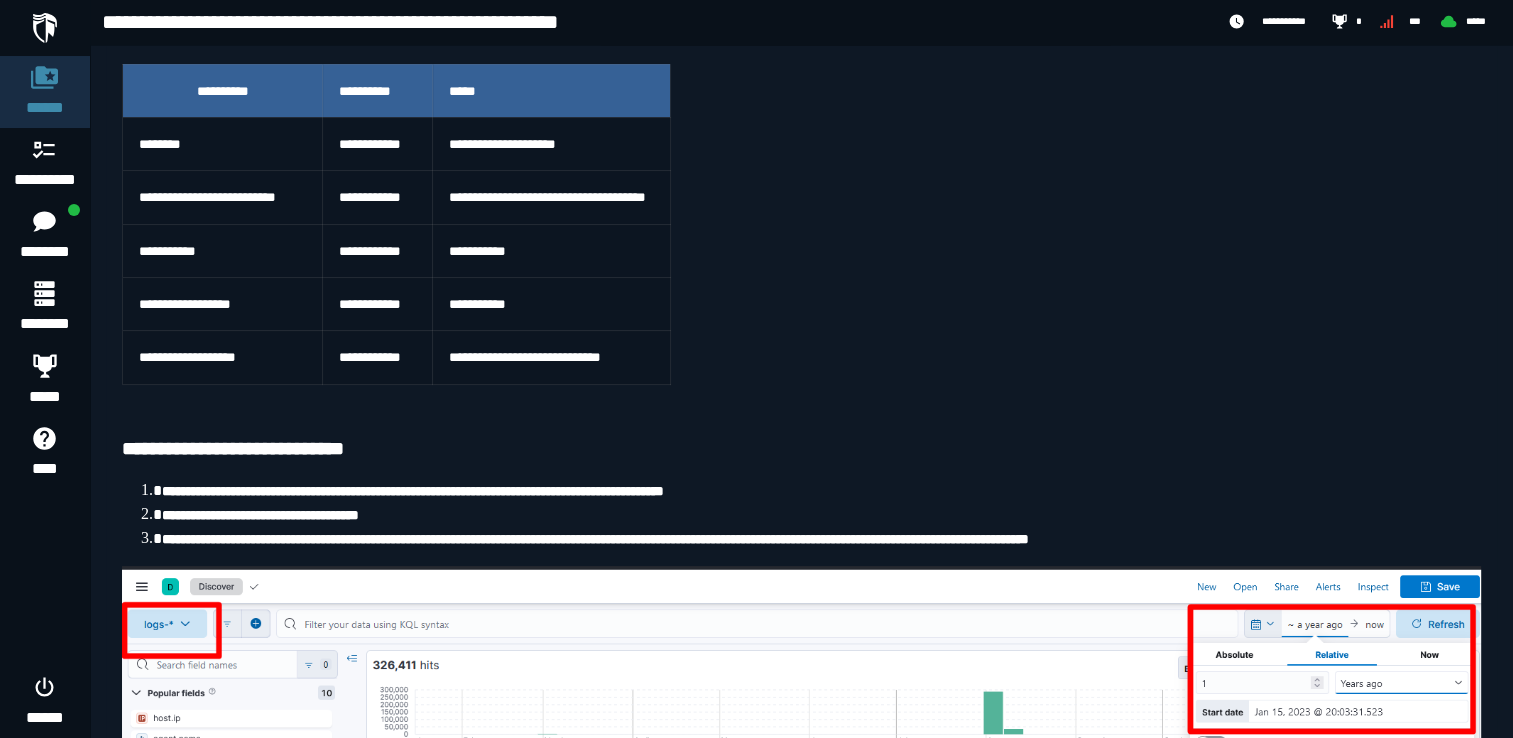 scroll, scrollTop: 280, scrollLeft: 0, axis: vertical 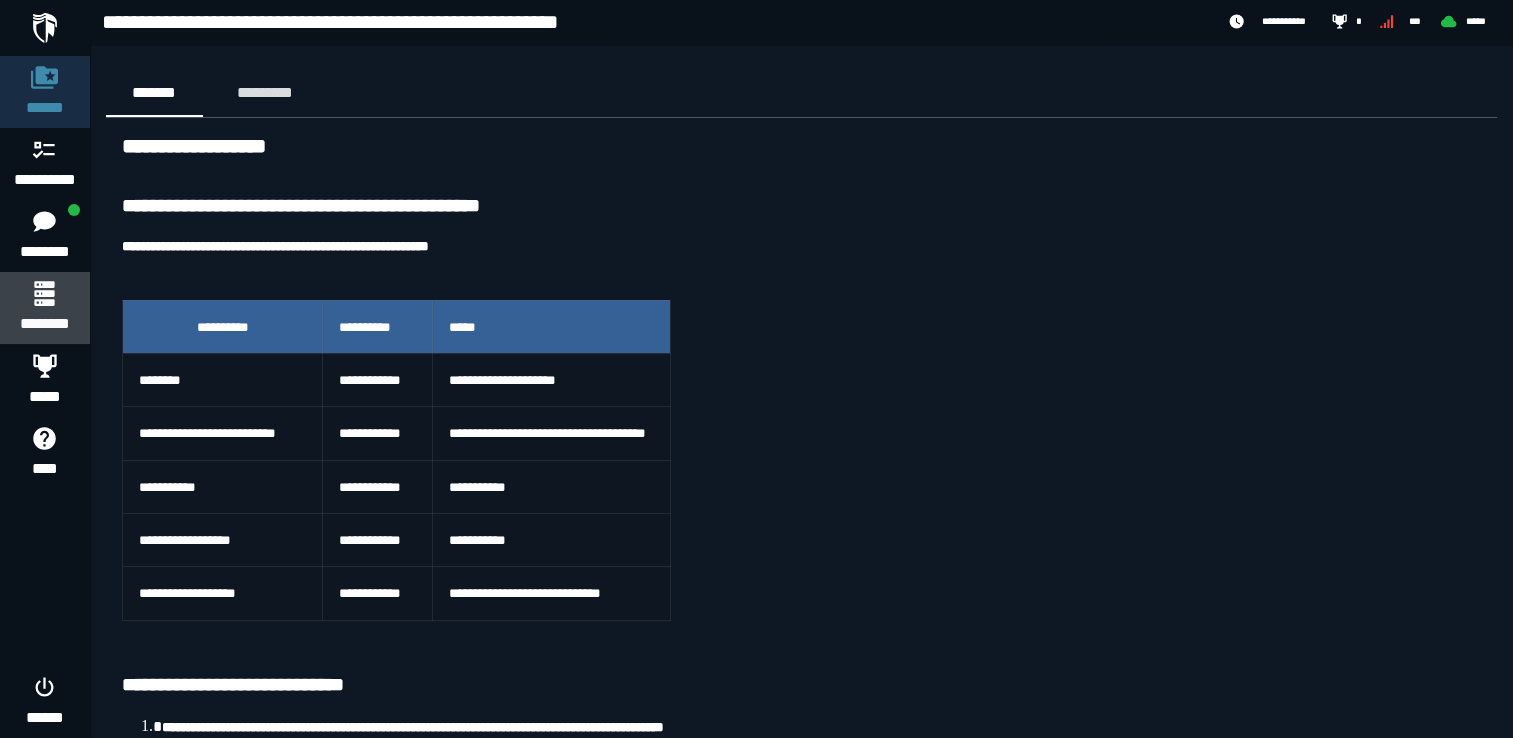 click 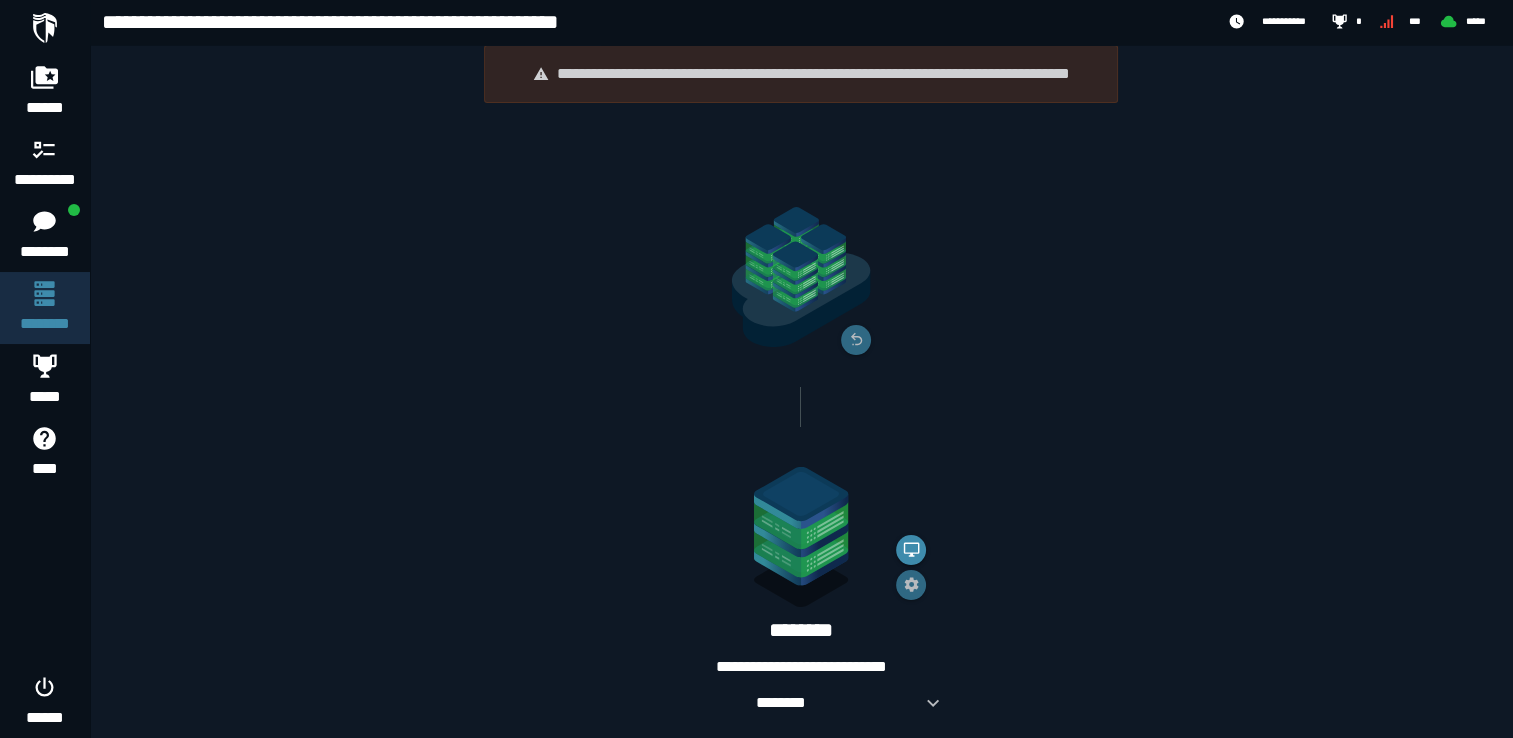 scroll, scrollTop: 72, scrollLeft: 0, axis: vertical 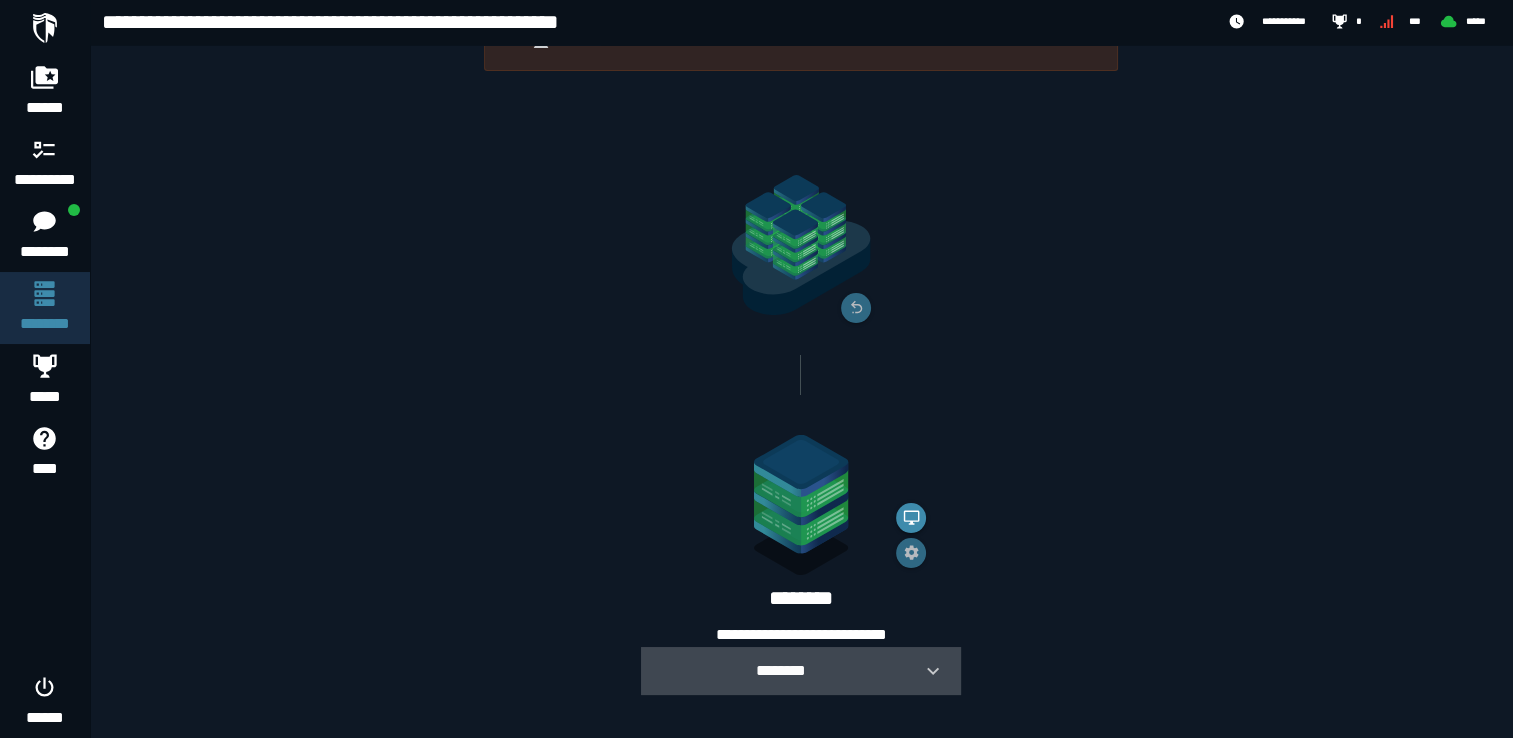 click 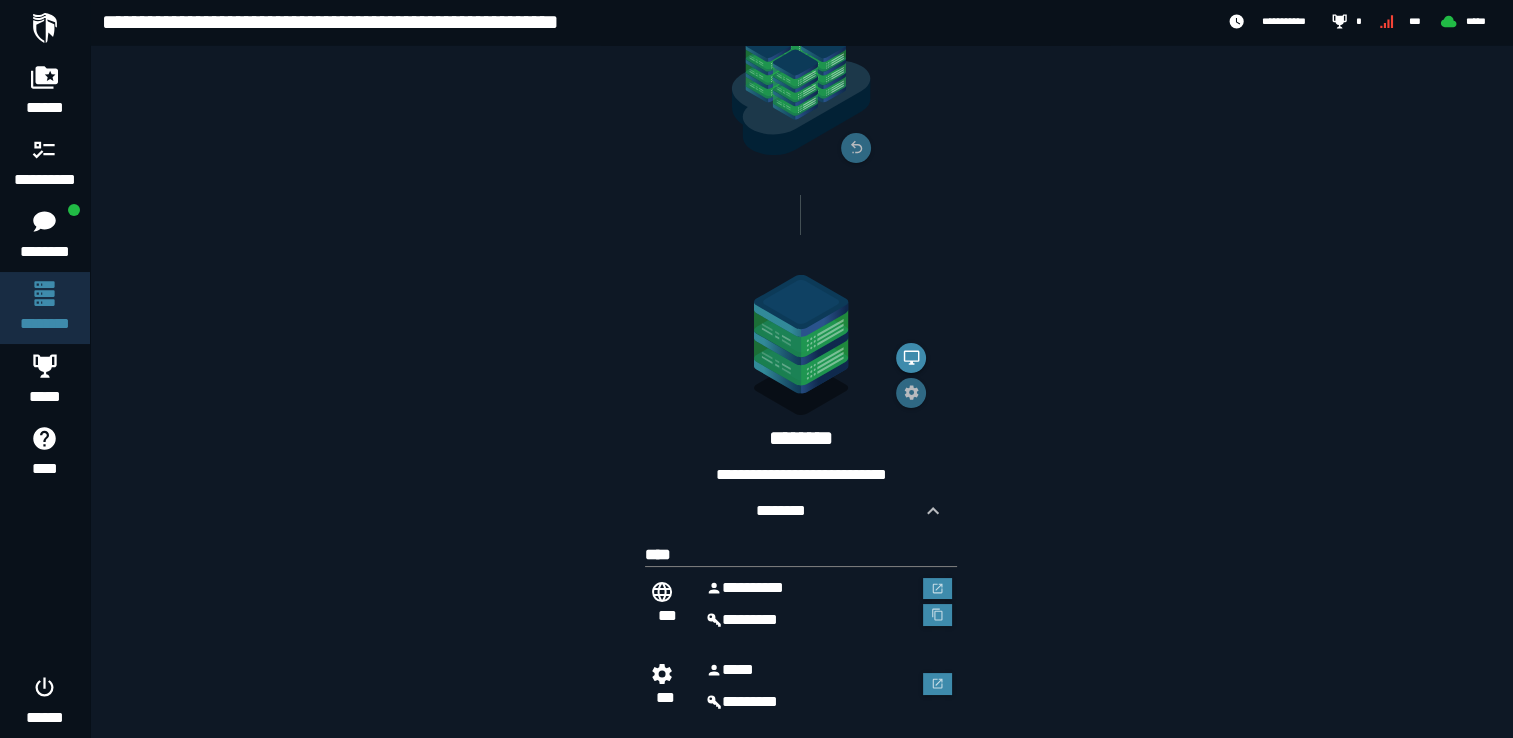 scroll, scrollTop: 265, scrollLeft: 0, axis: vertical 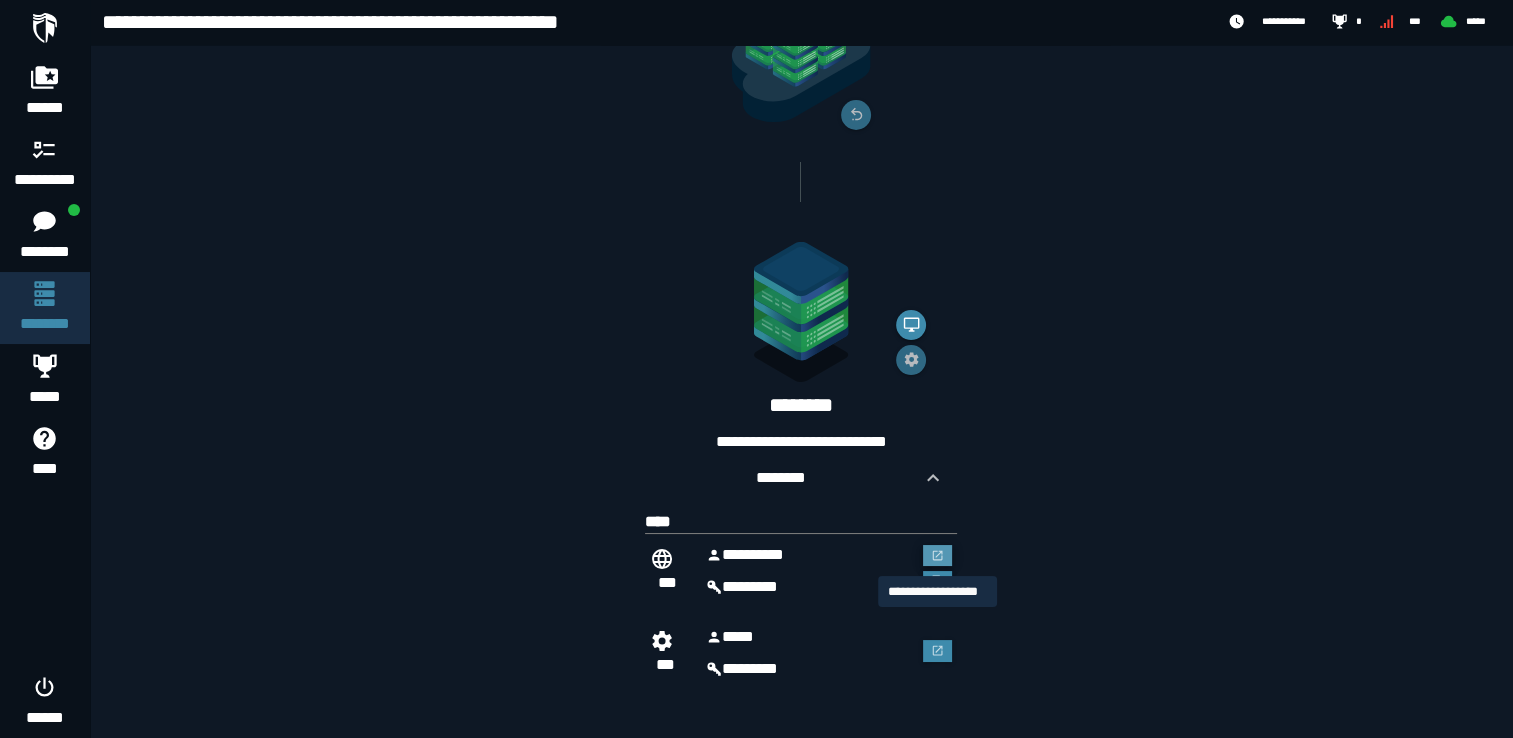 click 